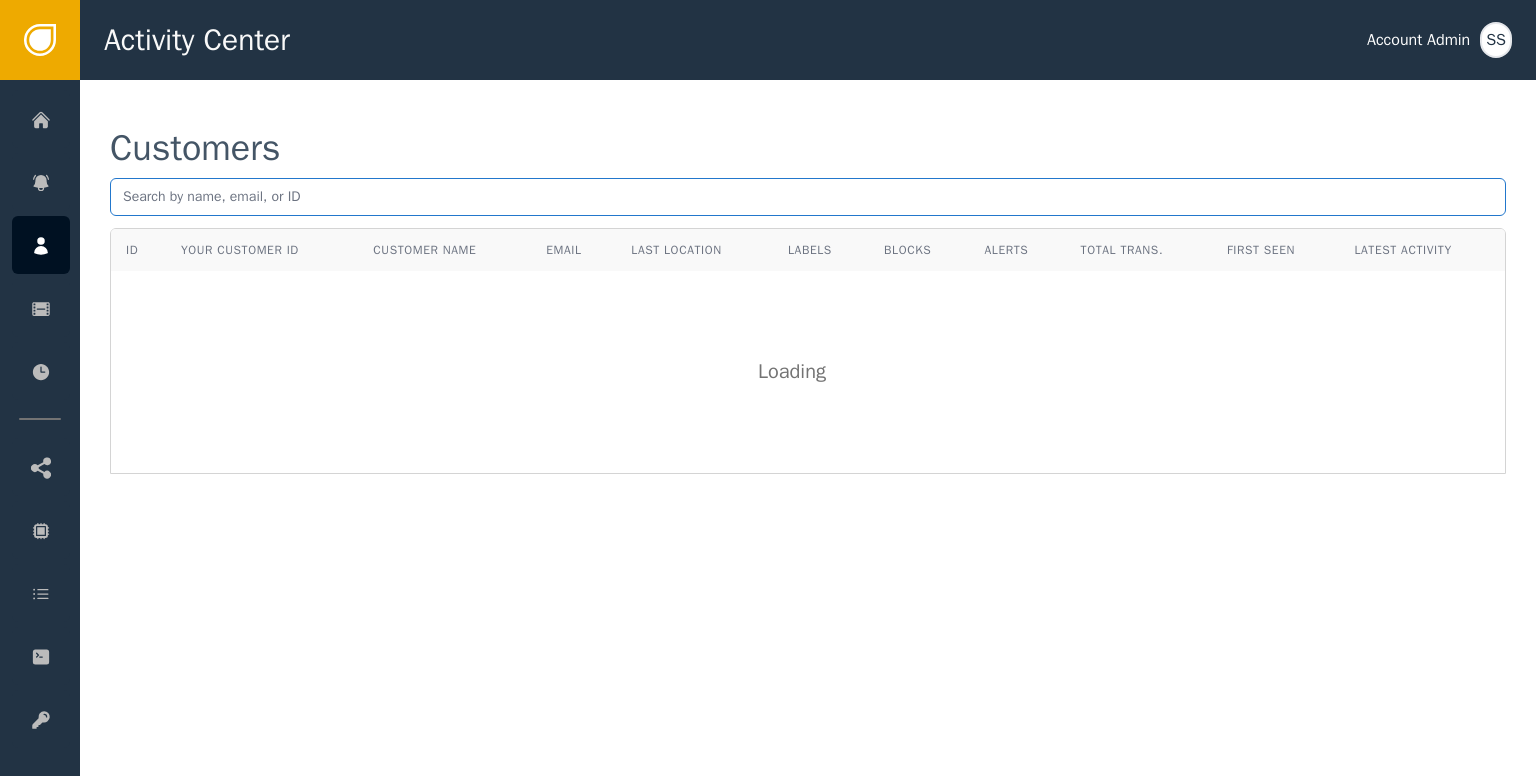 scroll, scrollTop: 0, scrollLeft: 0, axis: both 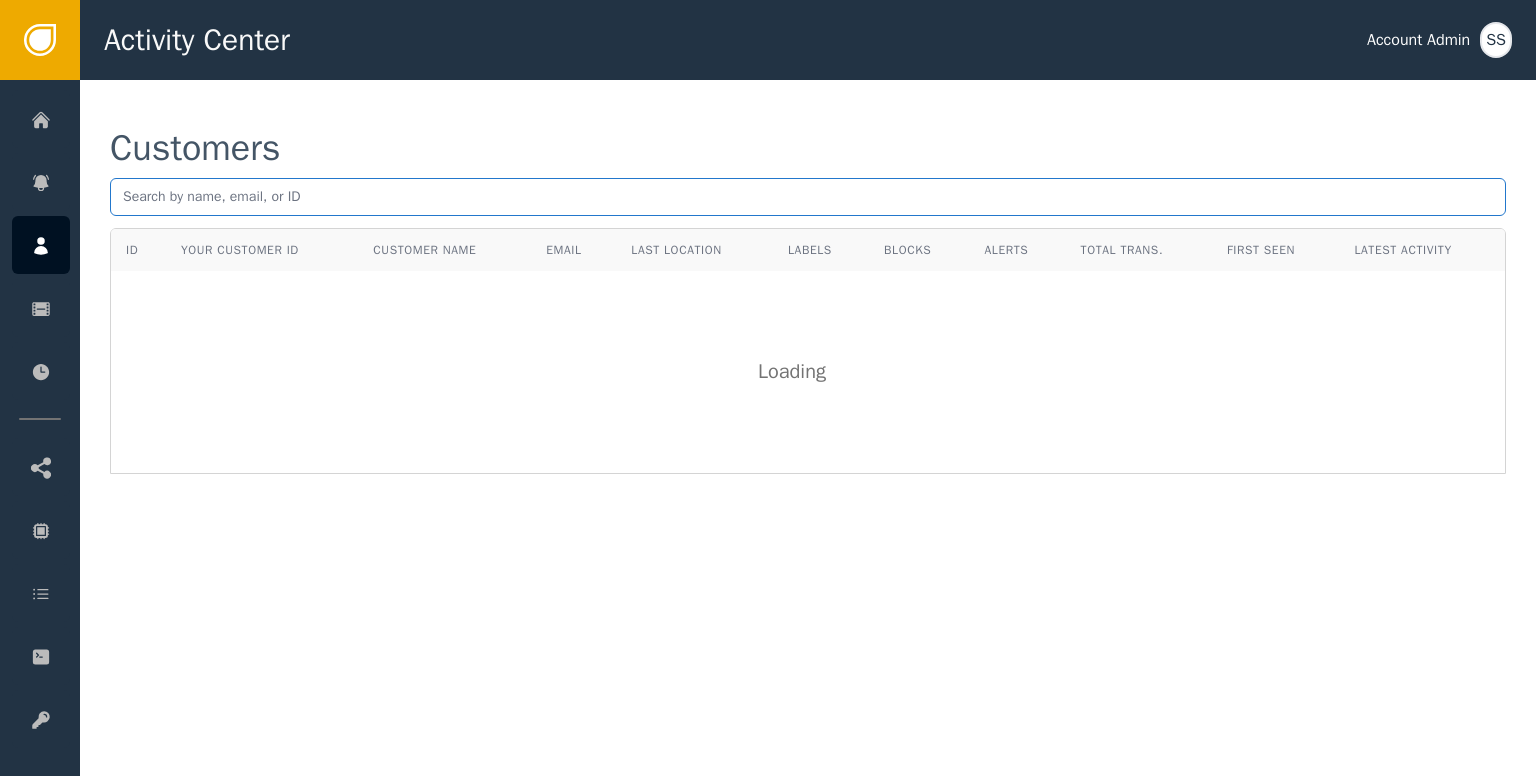 click at bounding box center (808, 197) 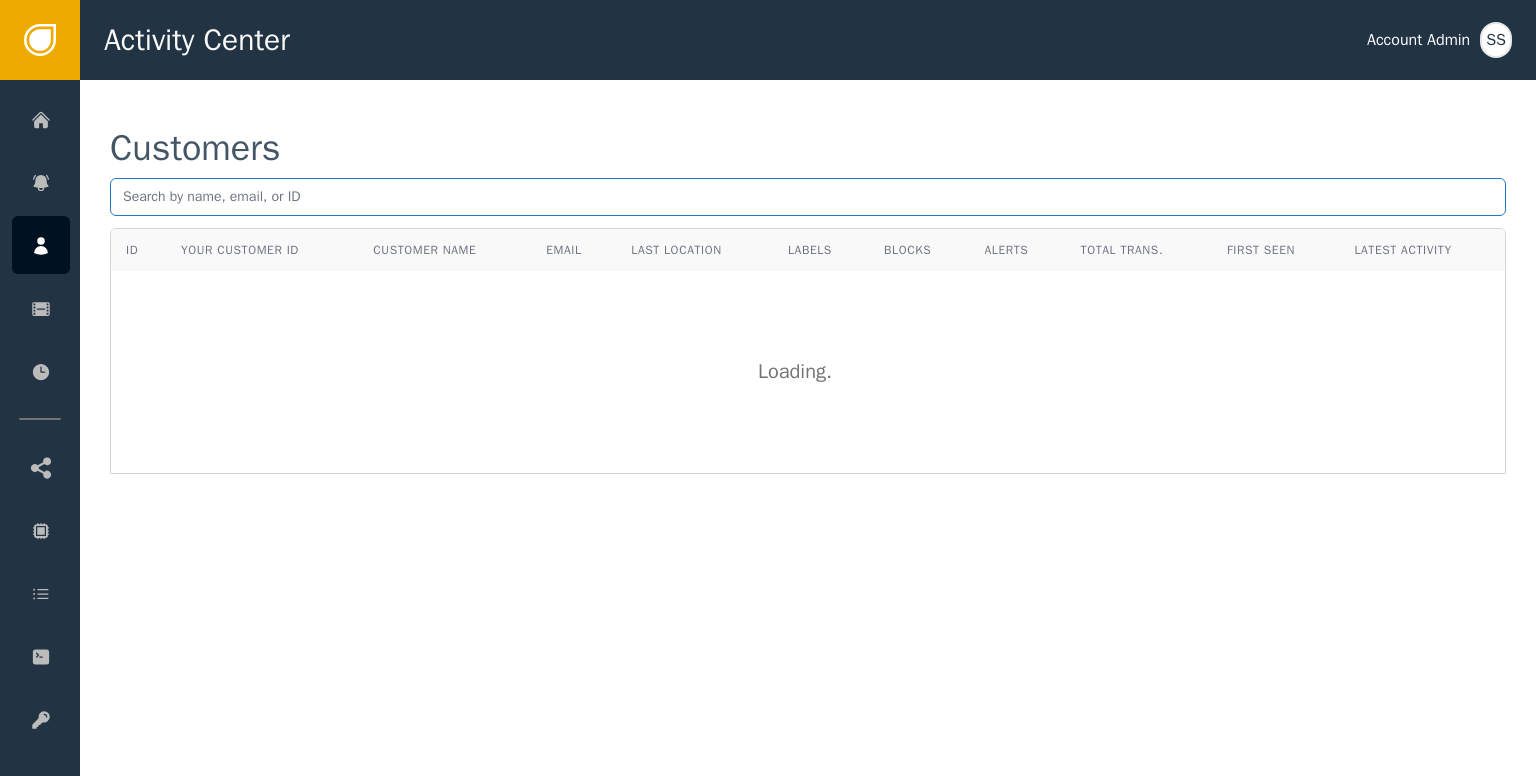 paste on "[EMAIL]" 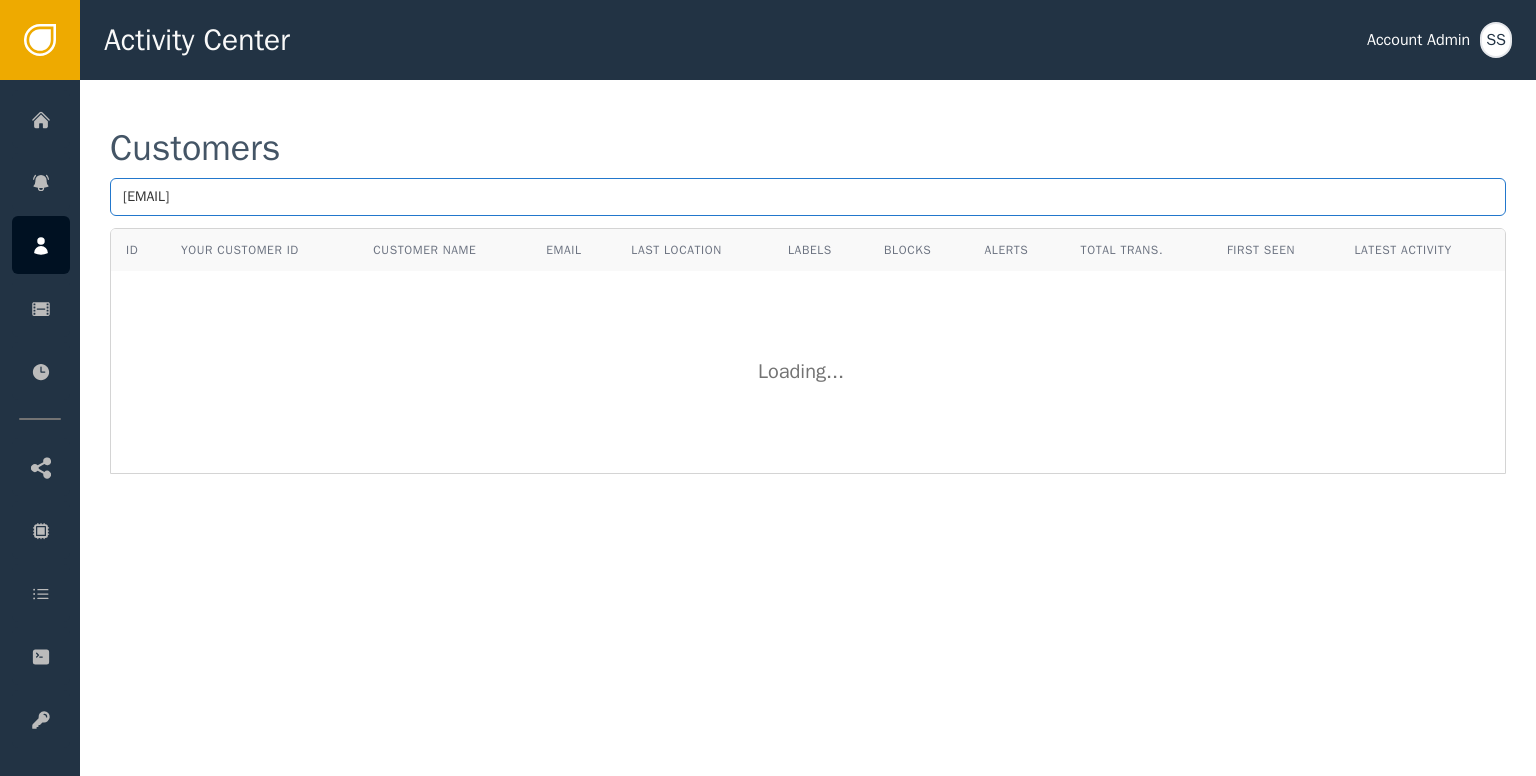 type on "[EMAIL]" 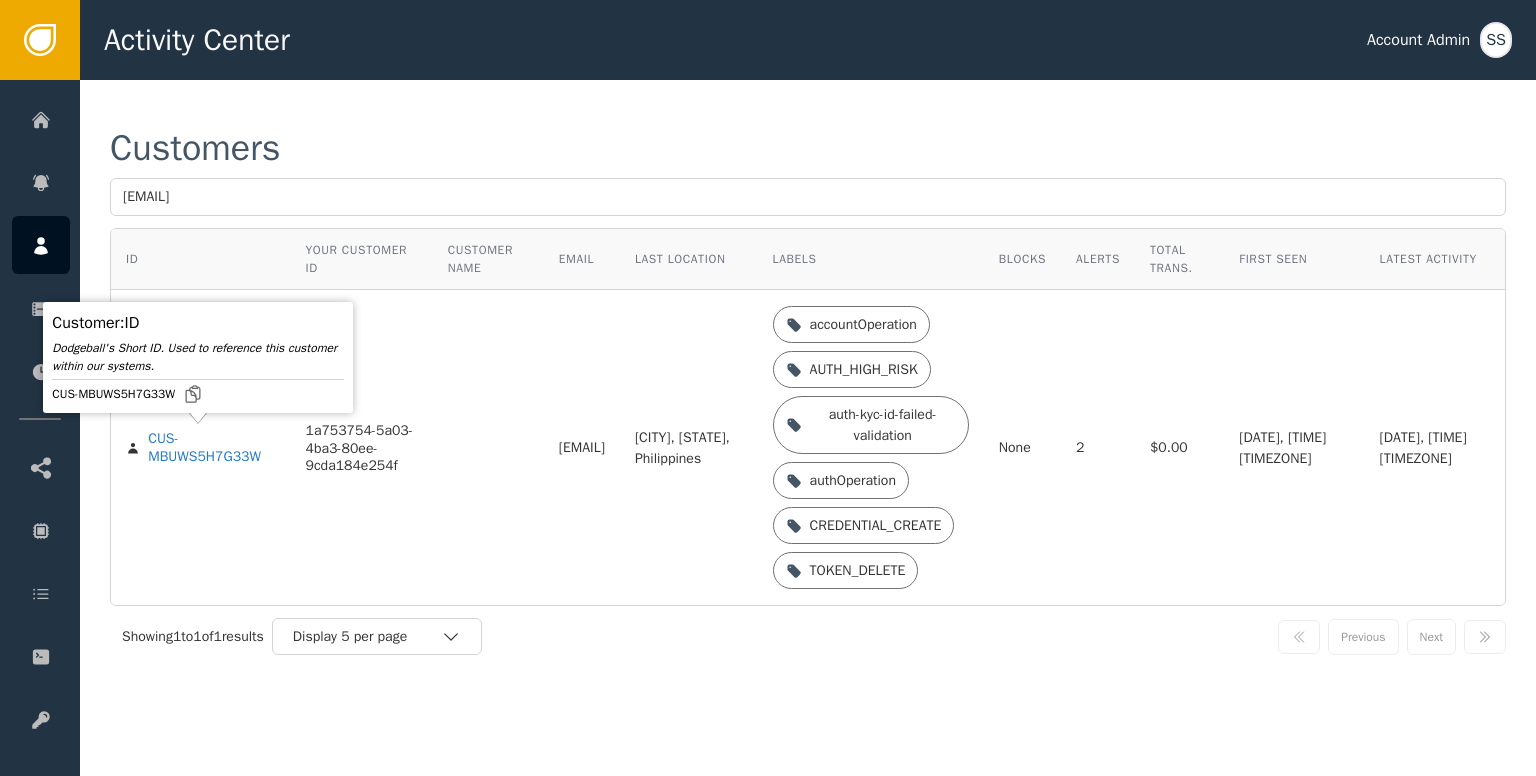 click on "CUS-MBUWS5H7G33W" at bounding box center [200, 447] 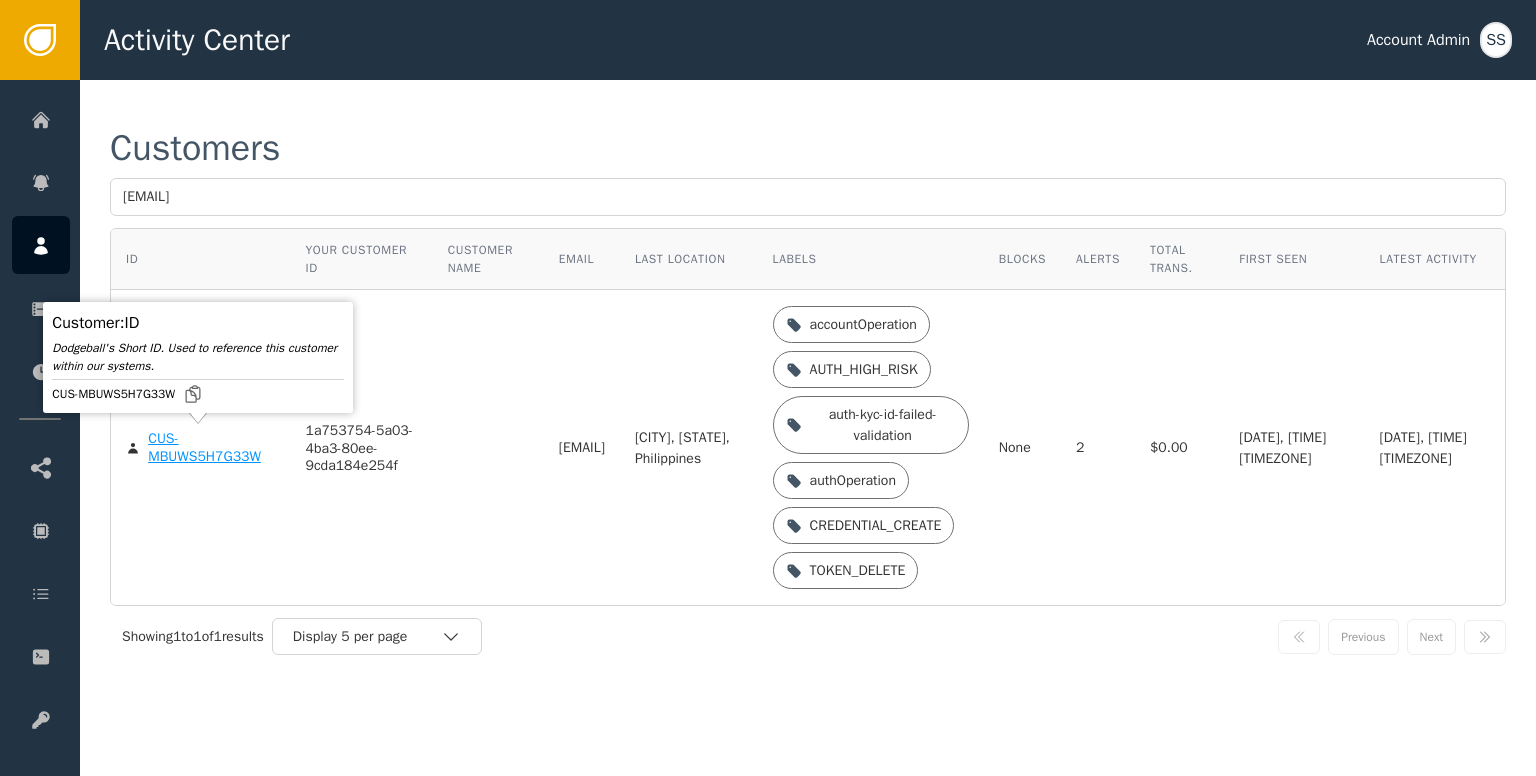click on "CUS-MBUWS5H7G33W" at bounding box center [211, 447] 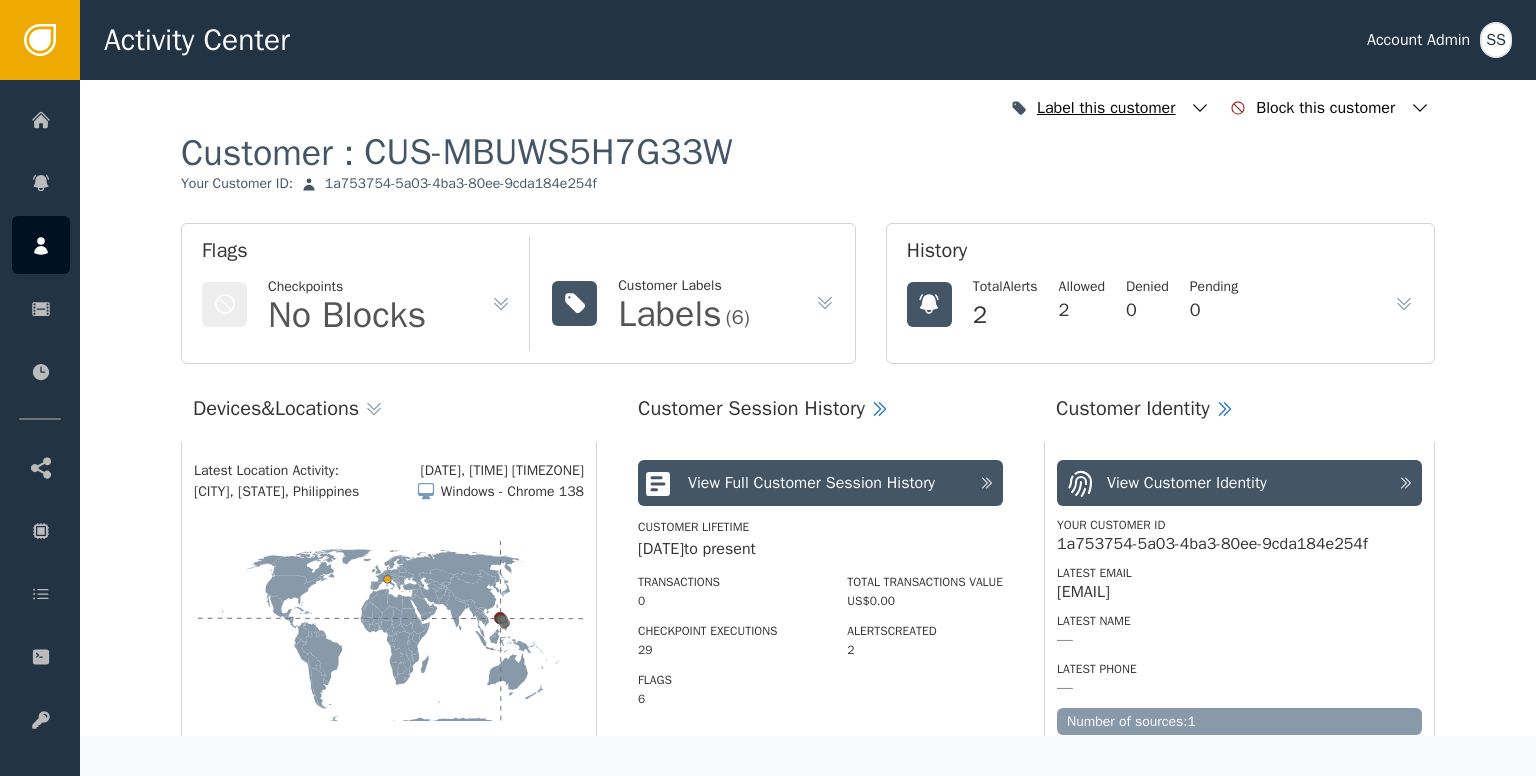 click at bounding box center (1200, 108) 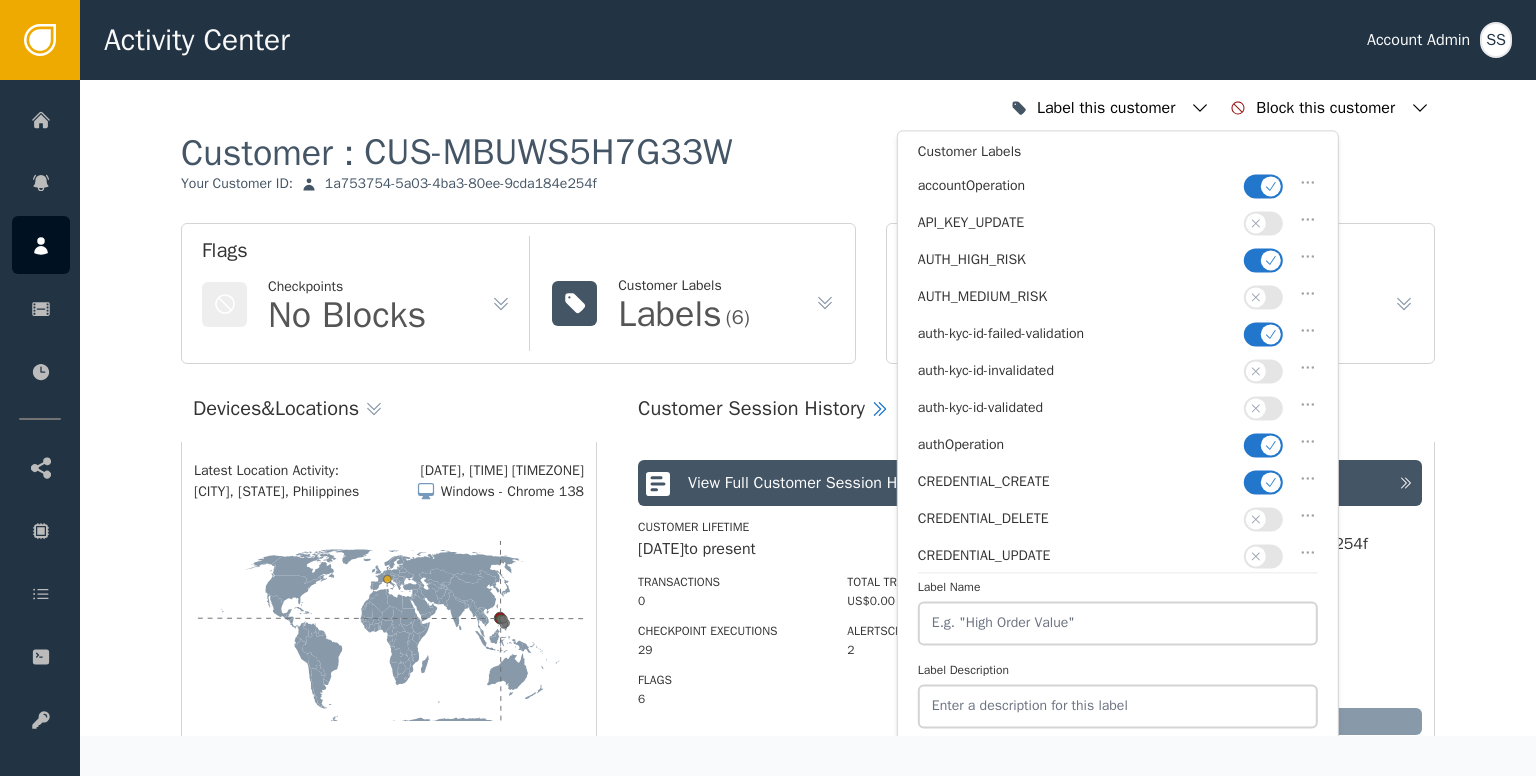 click at bounding box center (1263, 186) 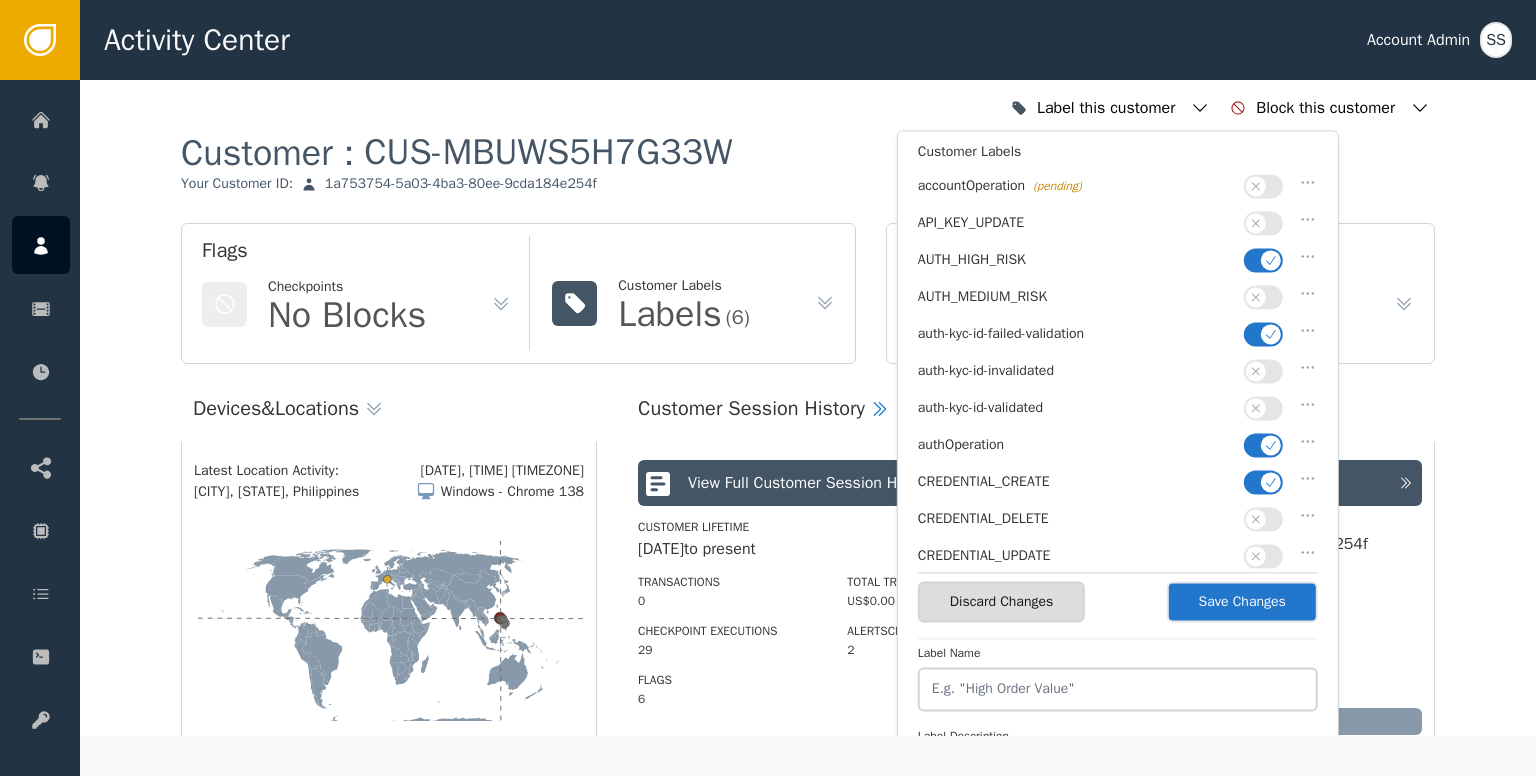 click at bounding box center [1271, 260] 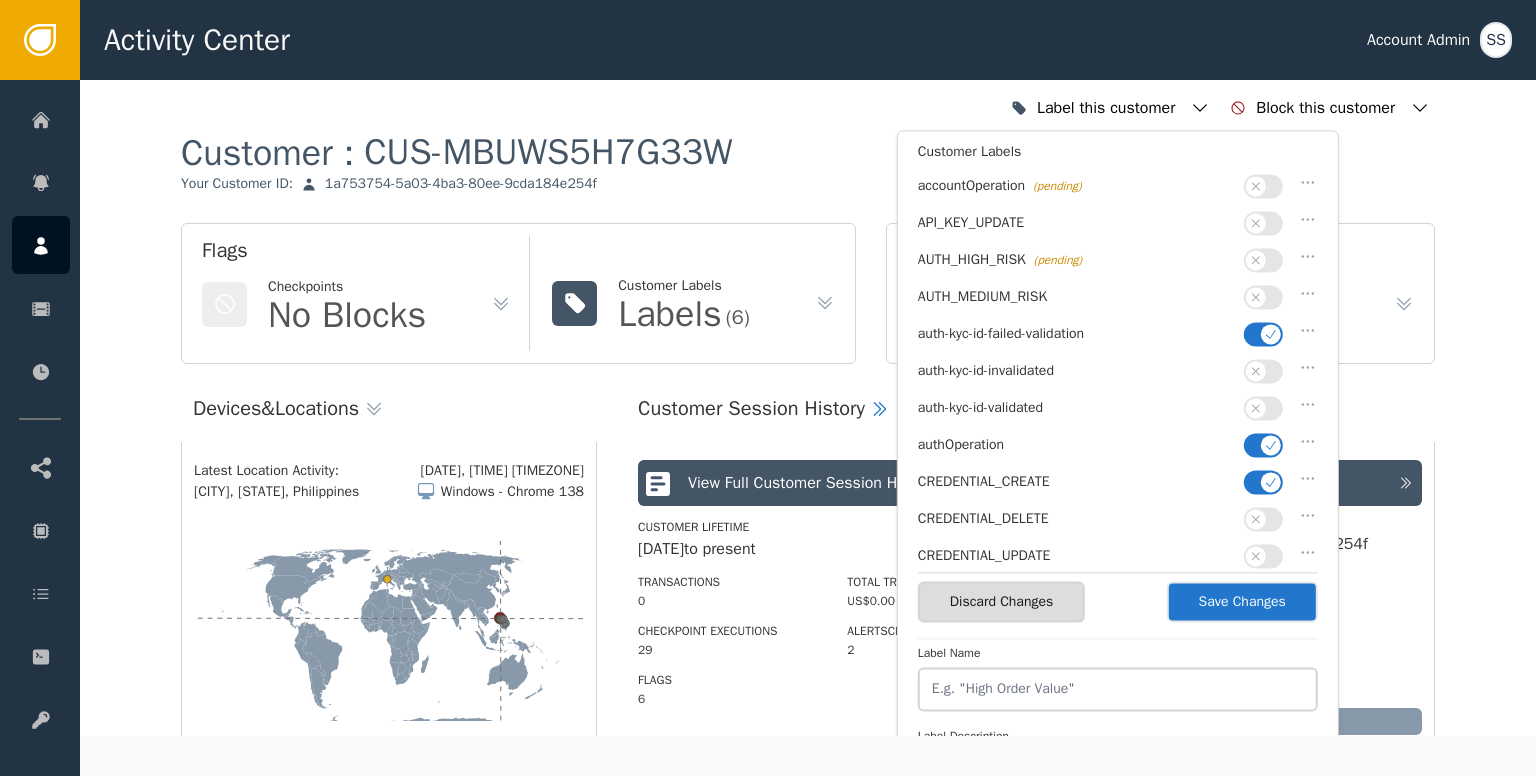 click at bounding box center [1263, 334] 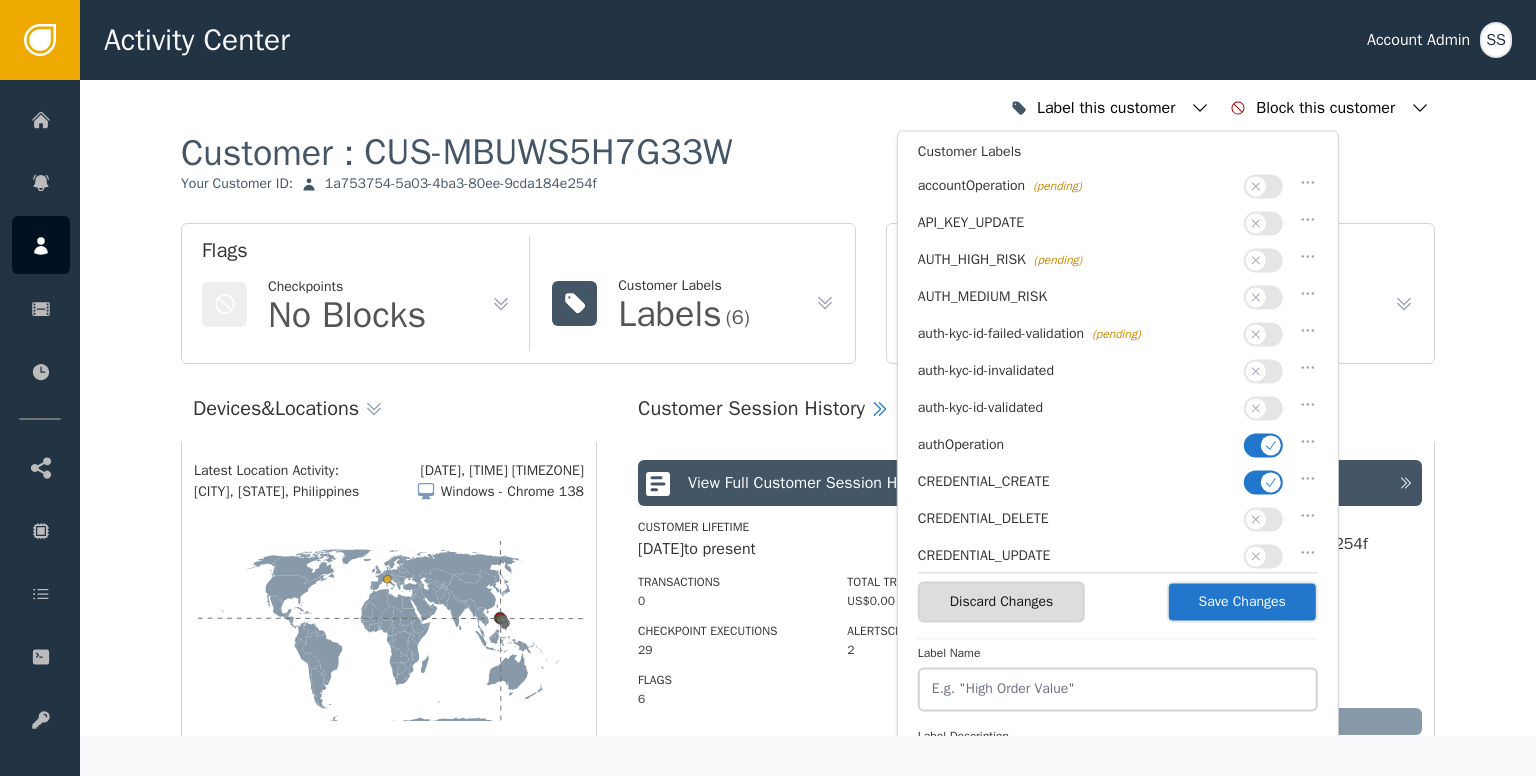 click at bounding box center [1263, 408] 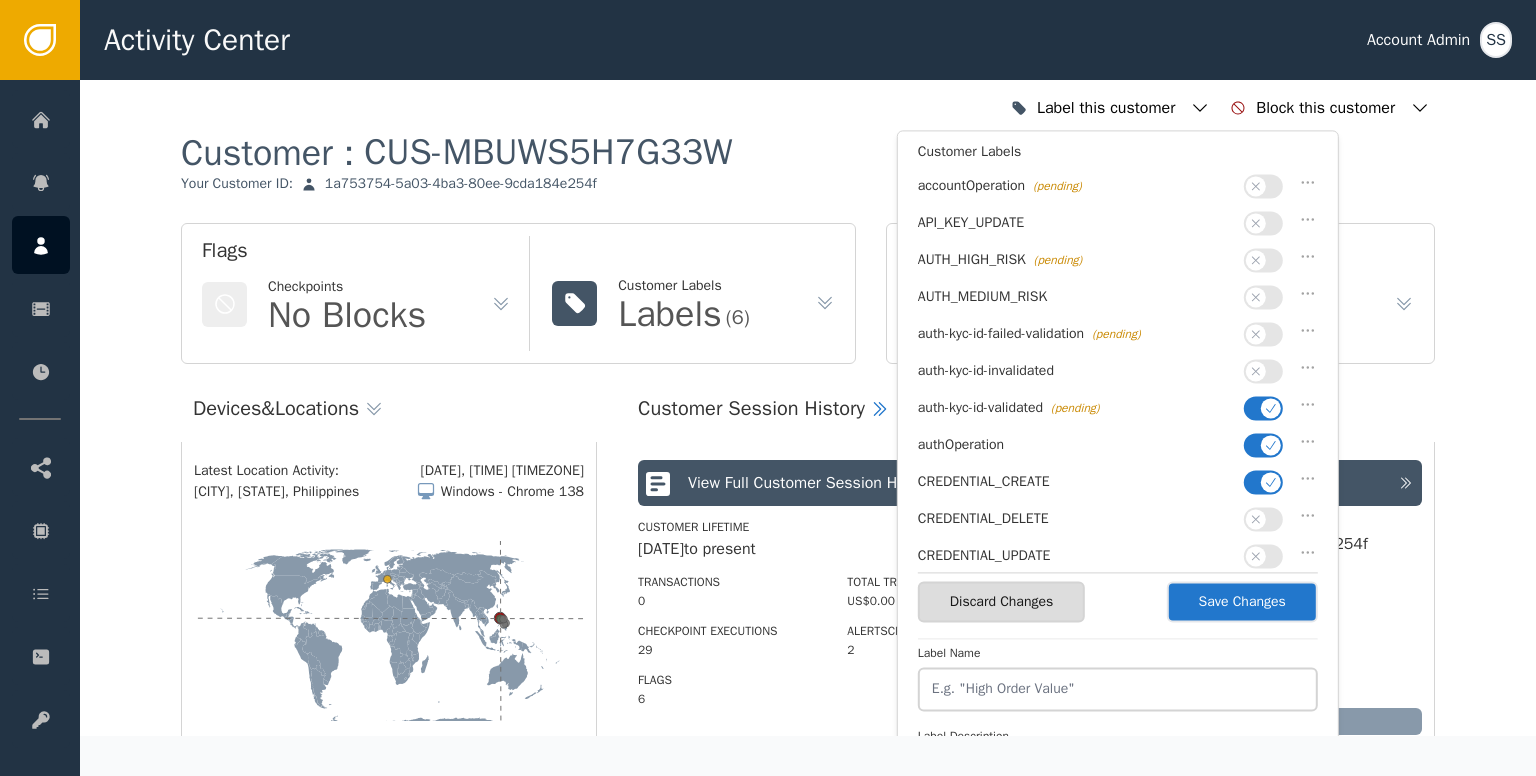click at bounding box center [1271, 445] 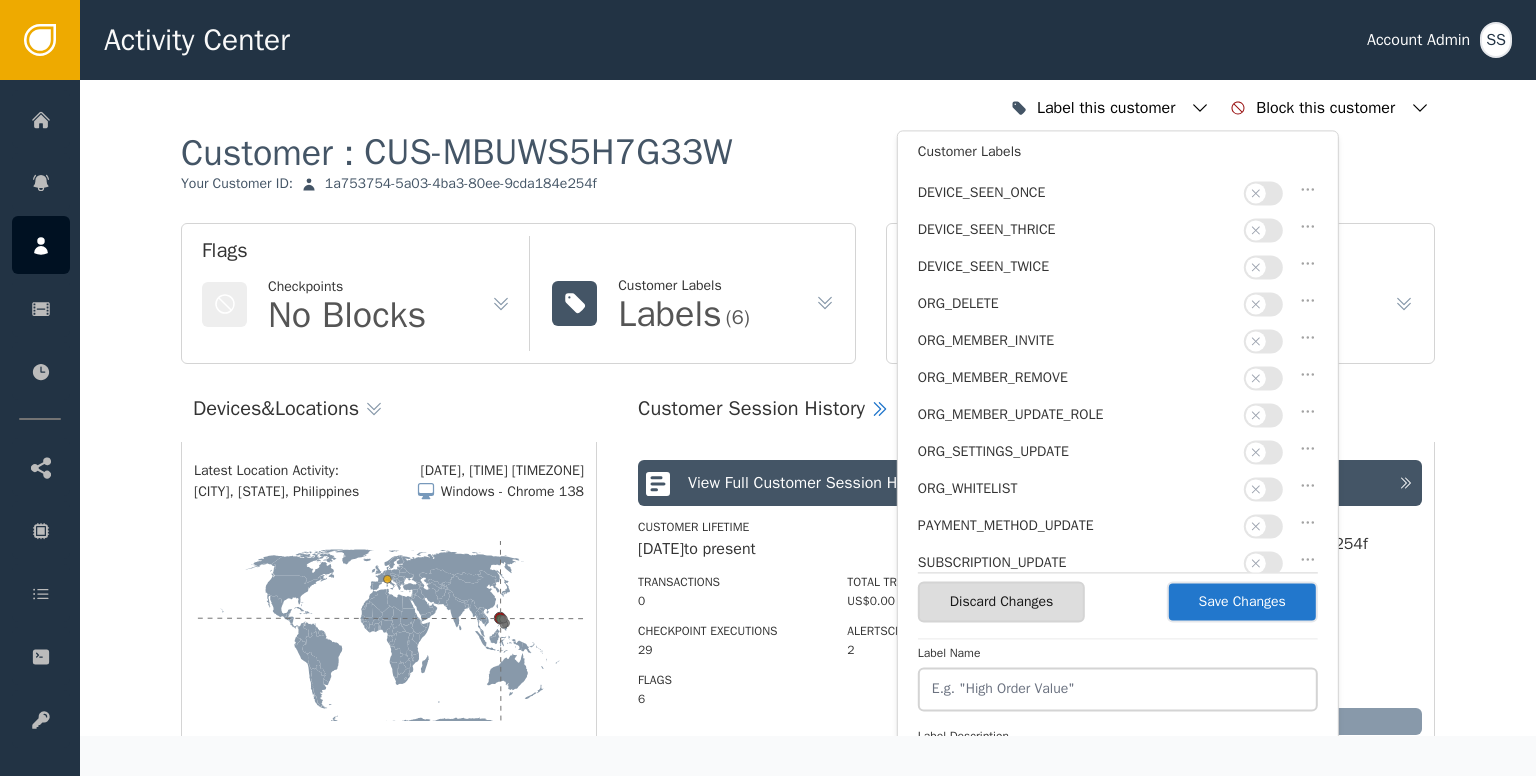 scroll, scrollTop: 500, scrollLeft: 0, axis: vertical 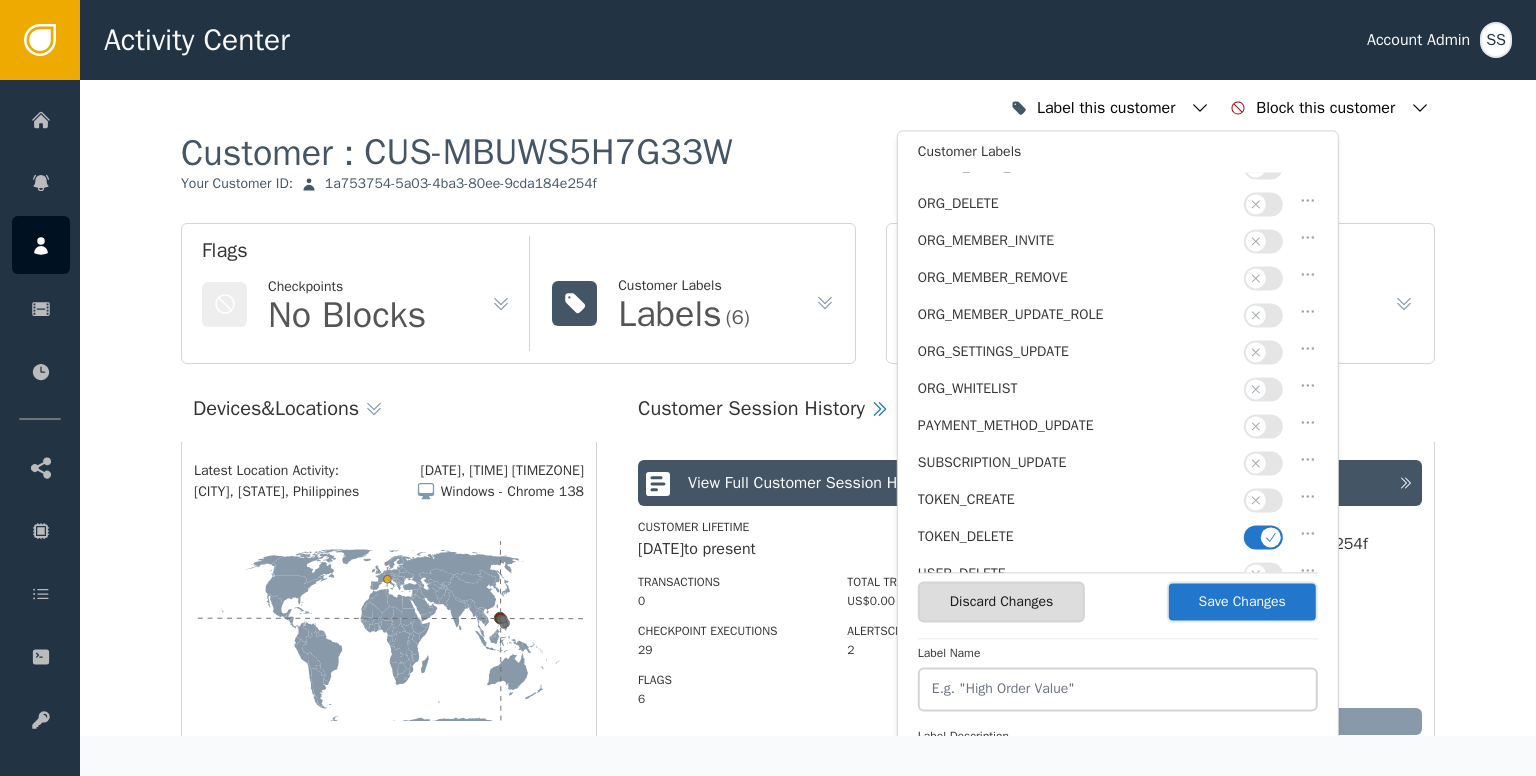 click on "Save Changes" at bounding box center [1242, 601] 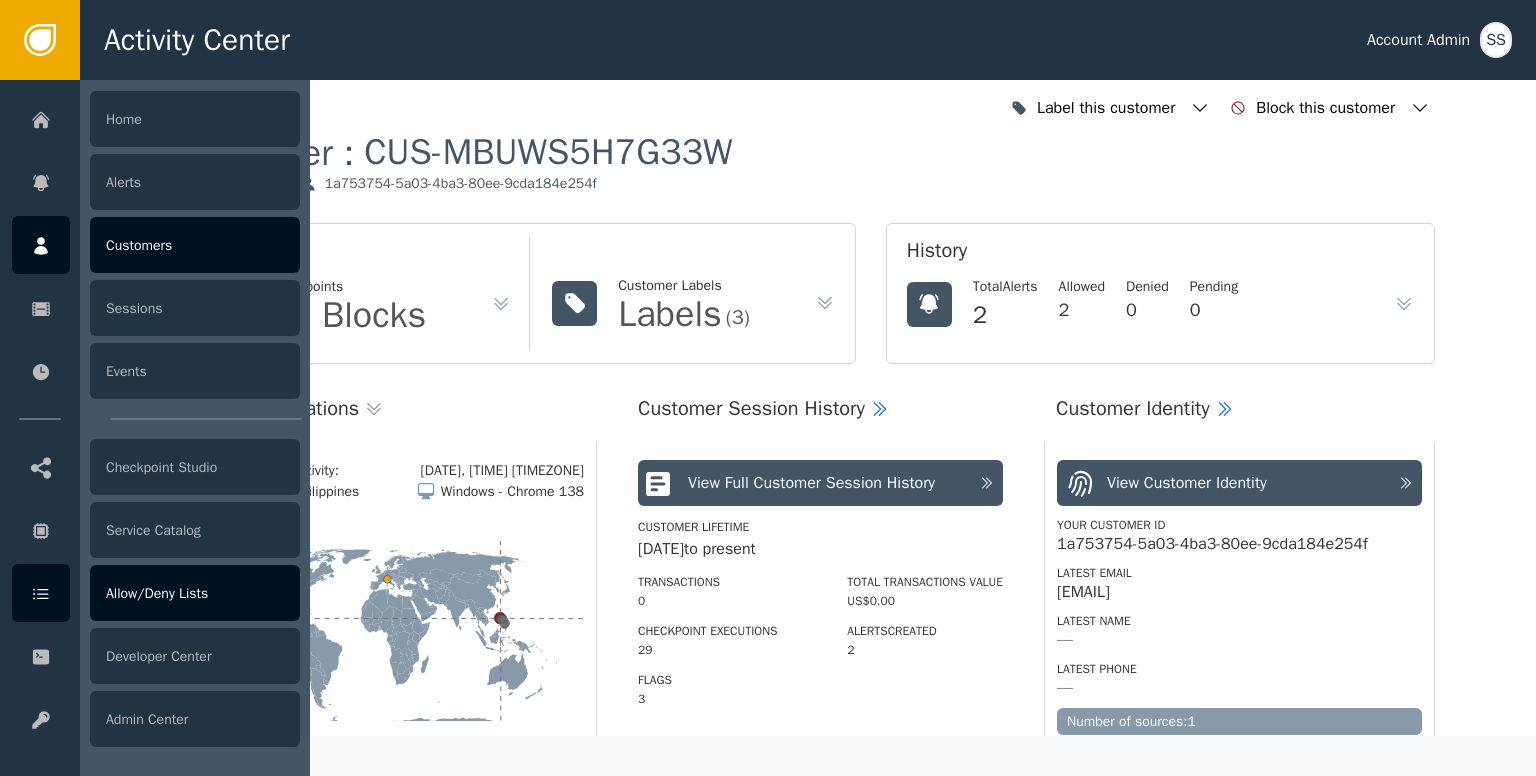click on "Allow/Deny Lists" at bounding box center [195, 593] 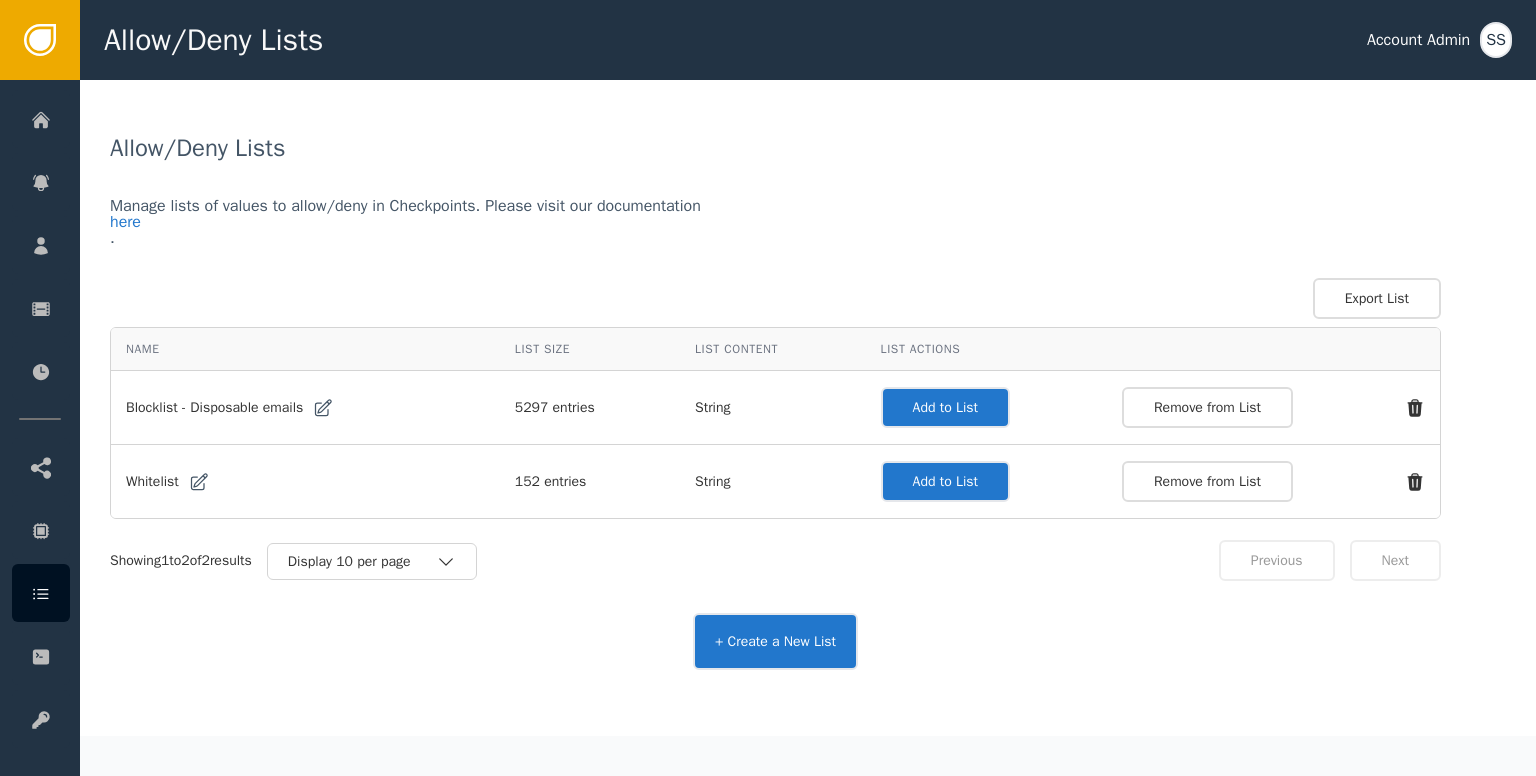 click on "Add to List" at bounding box center [945, 407] 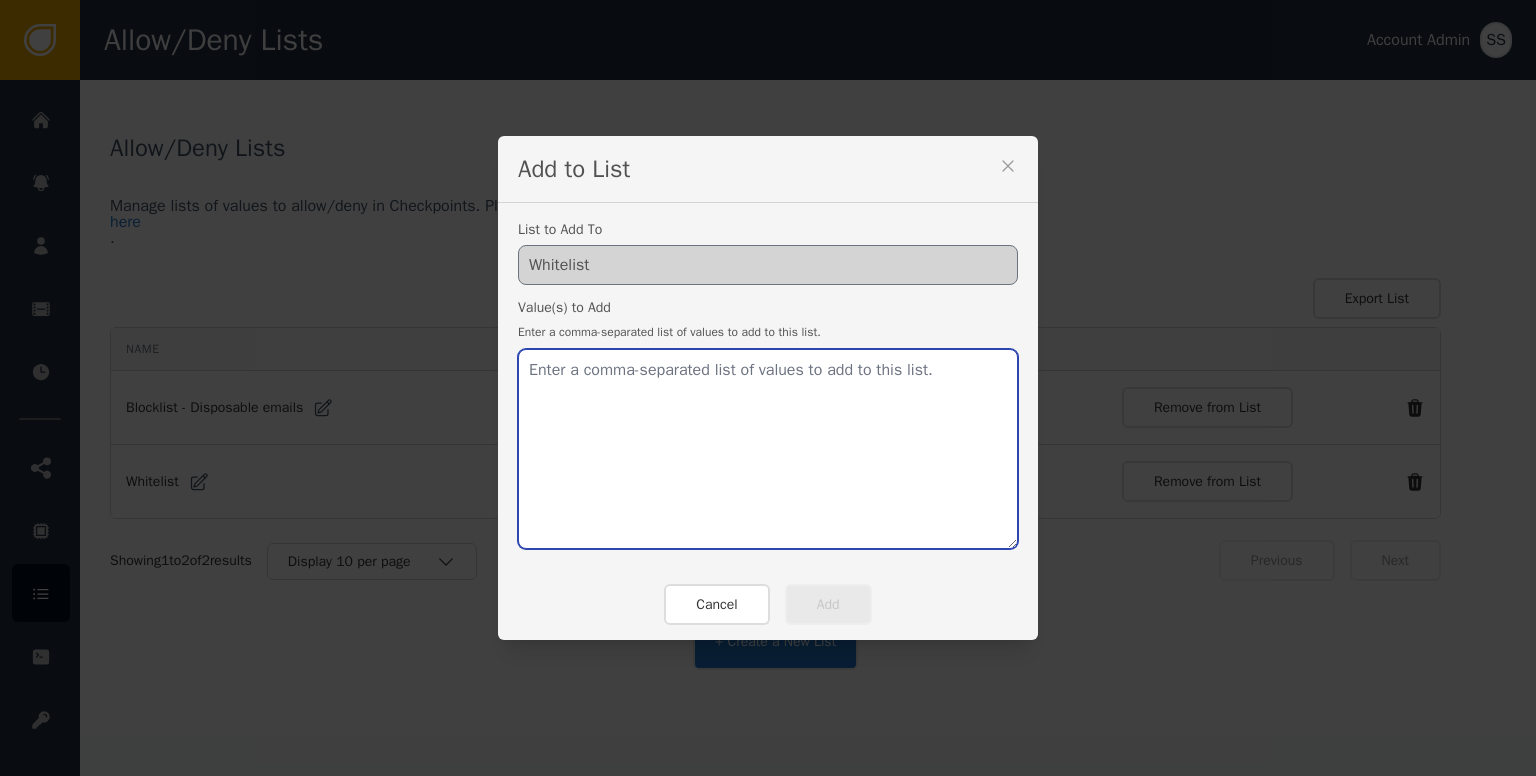click at bounding box center (768, 449) 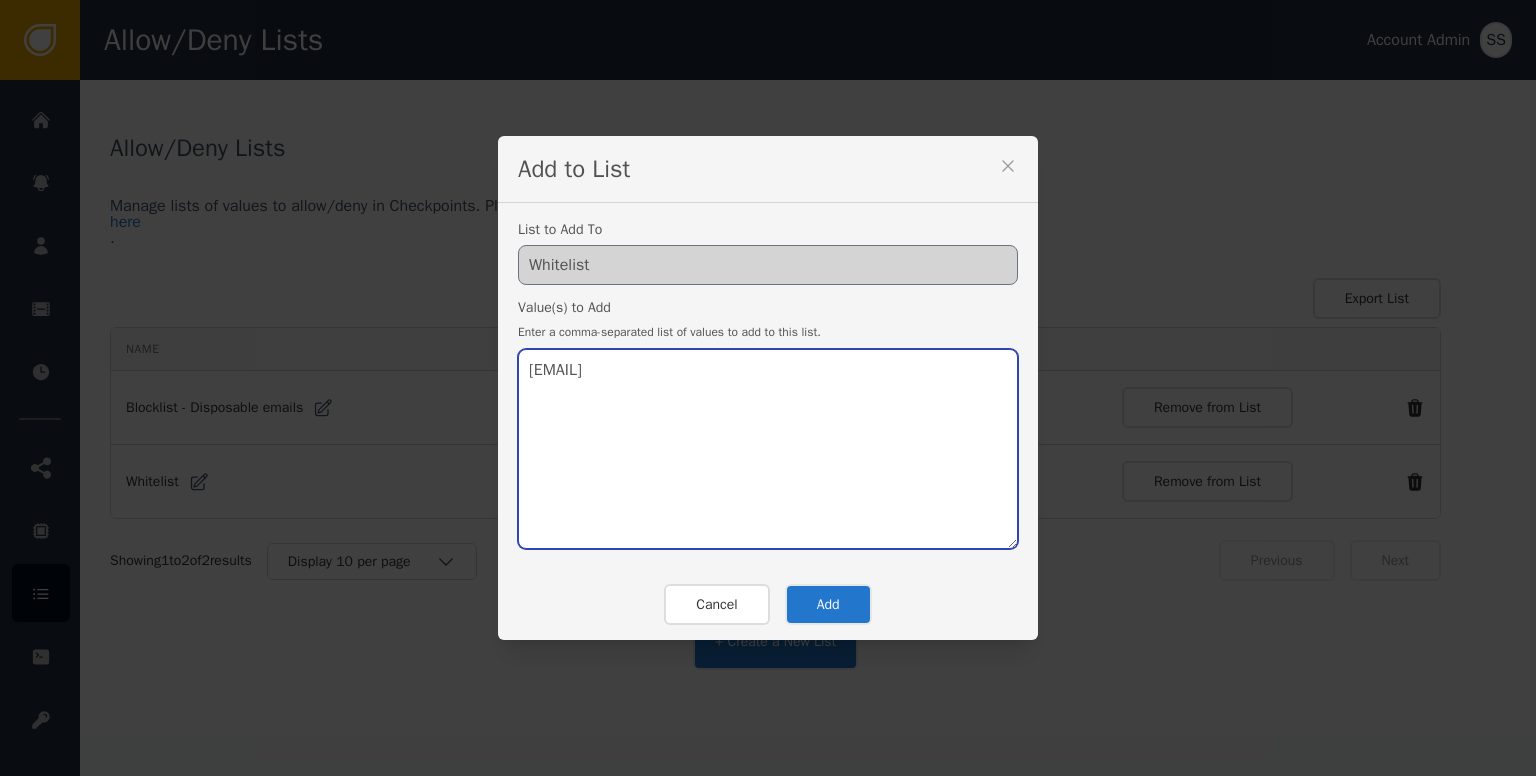 type on "[EMAIL]" 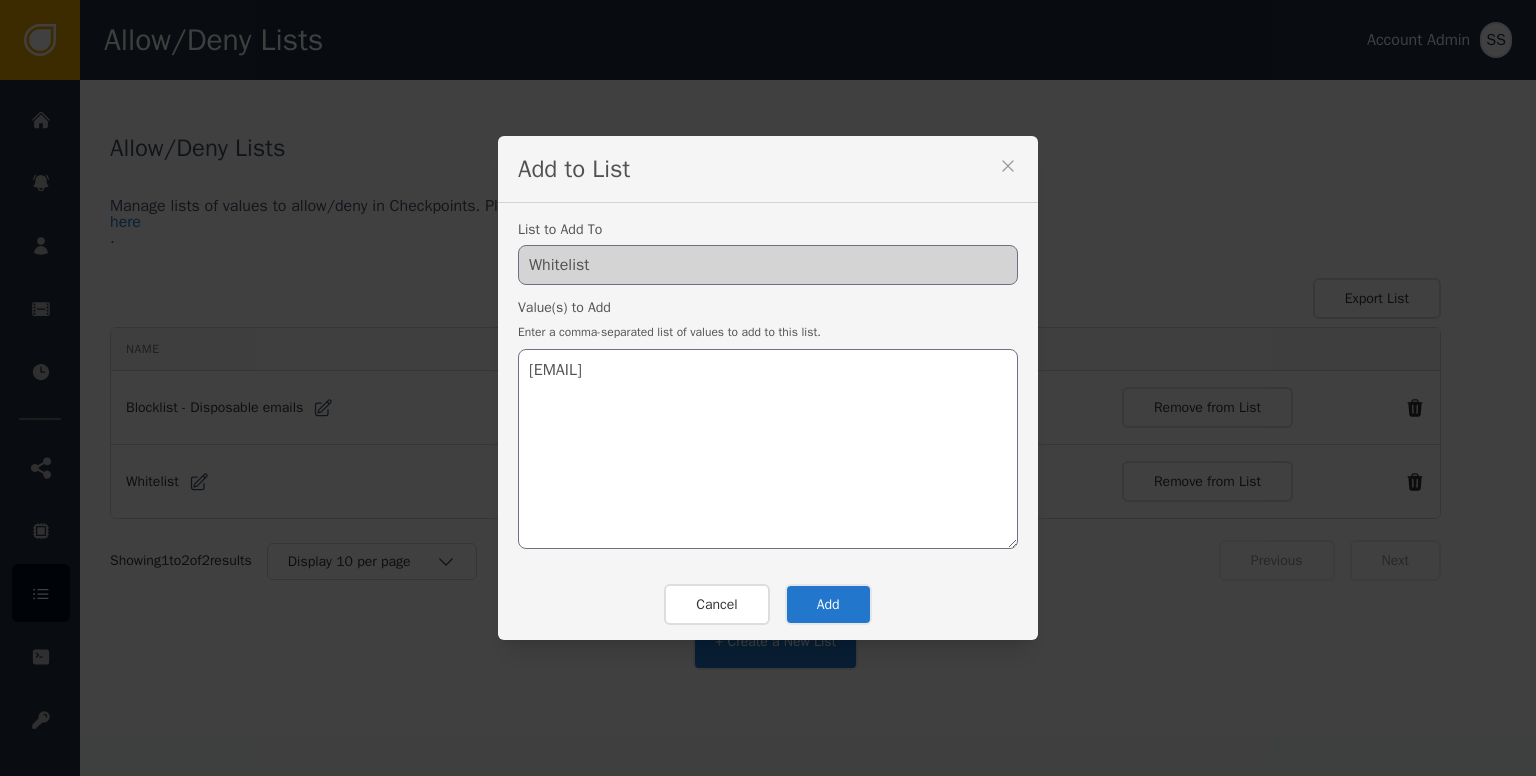 click on "Add" at bounding box center (828, 604) 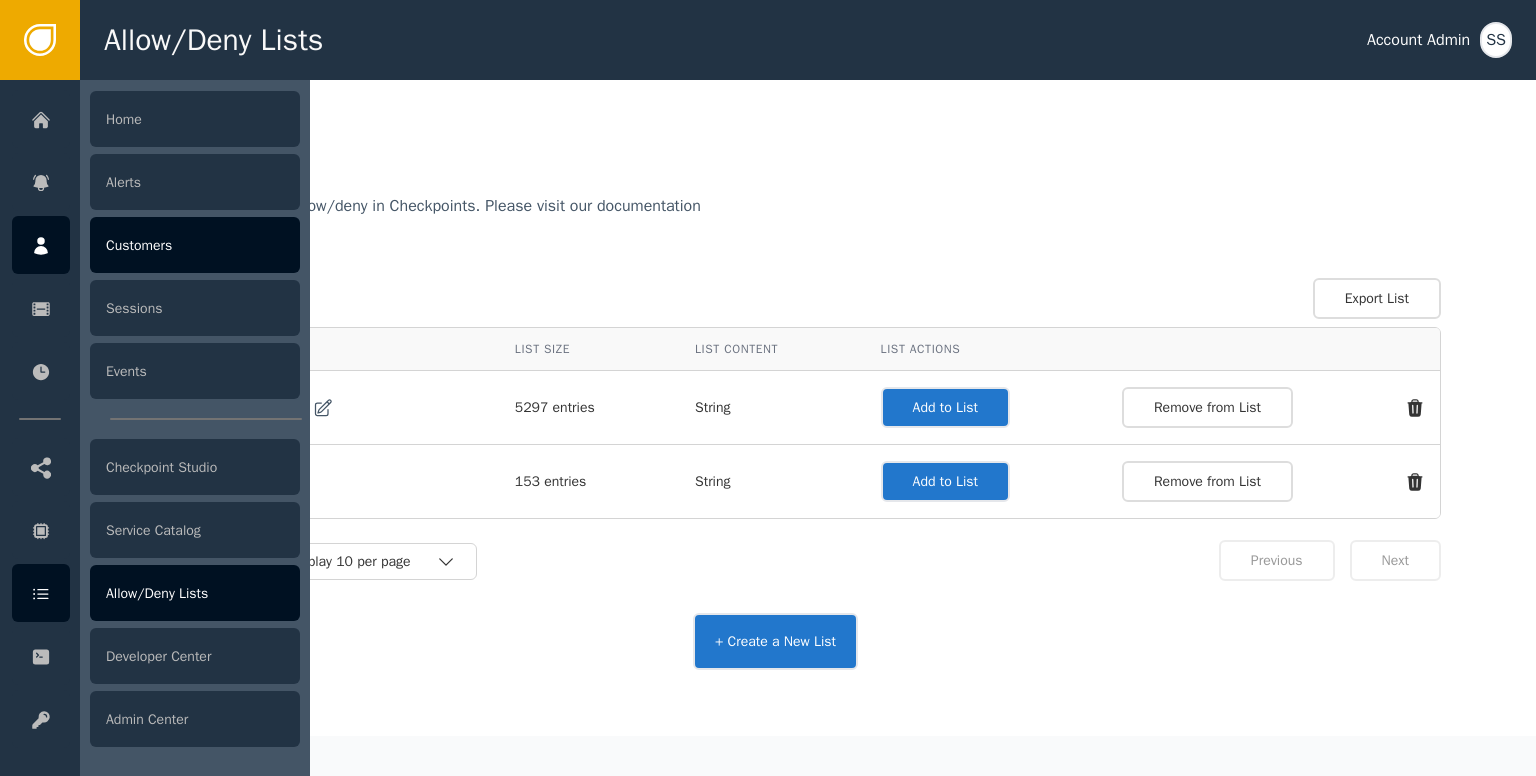click at bounding box center (41, 246) 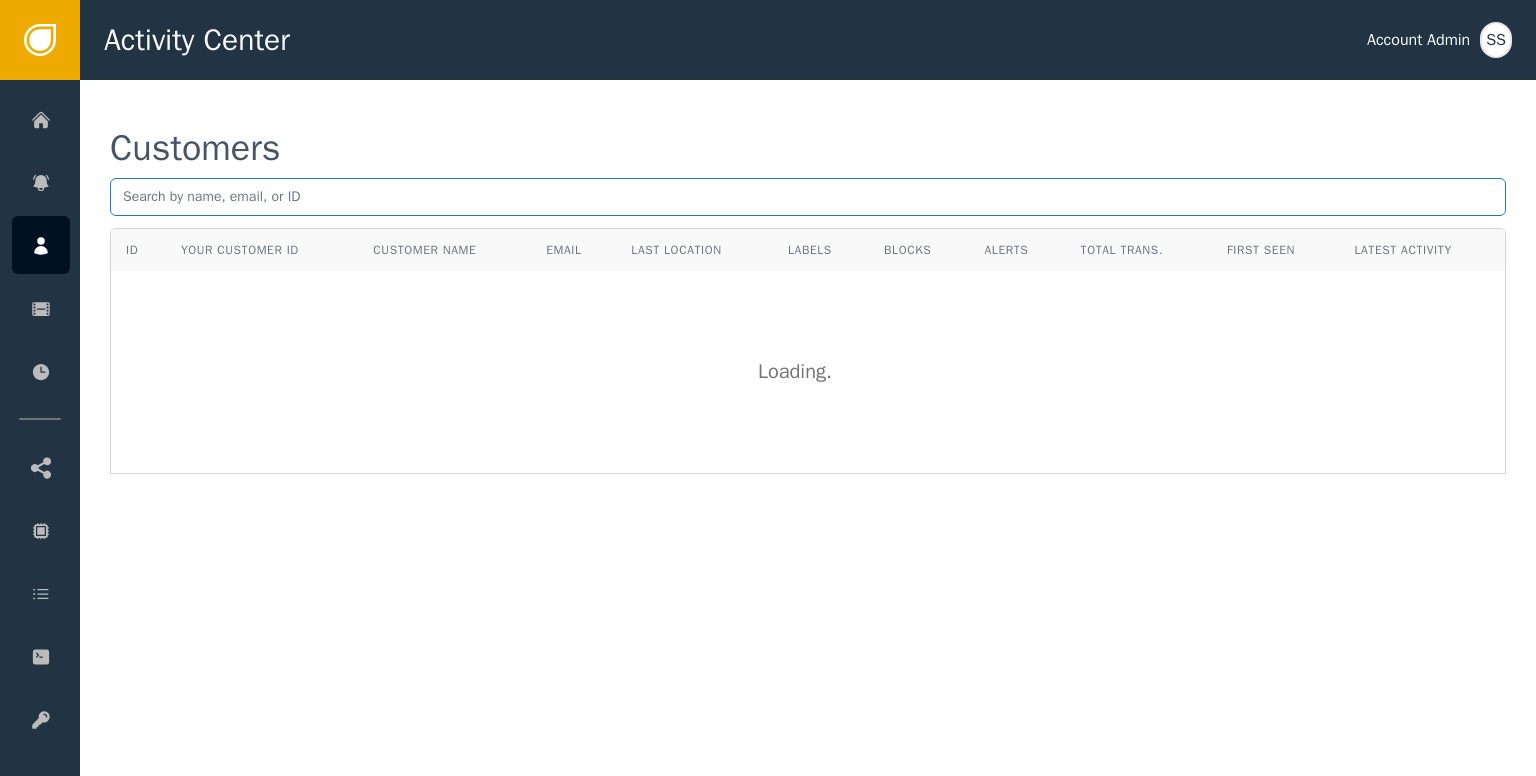 click at bounding box center (808, 197) 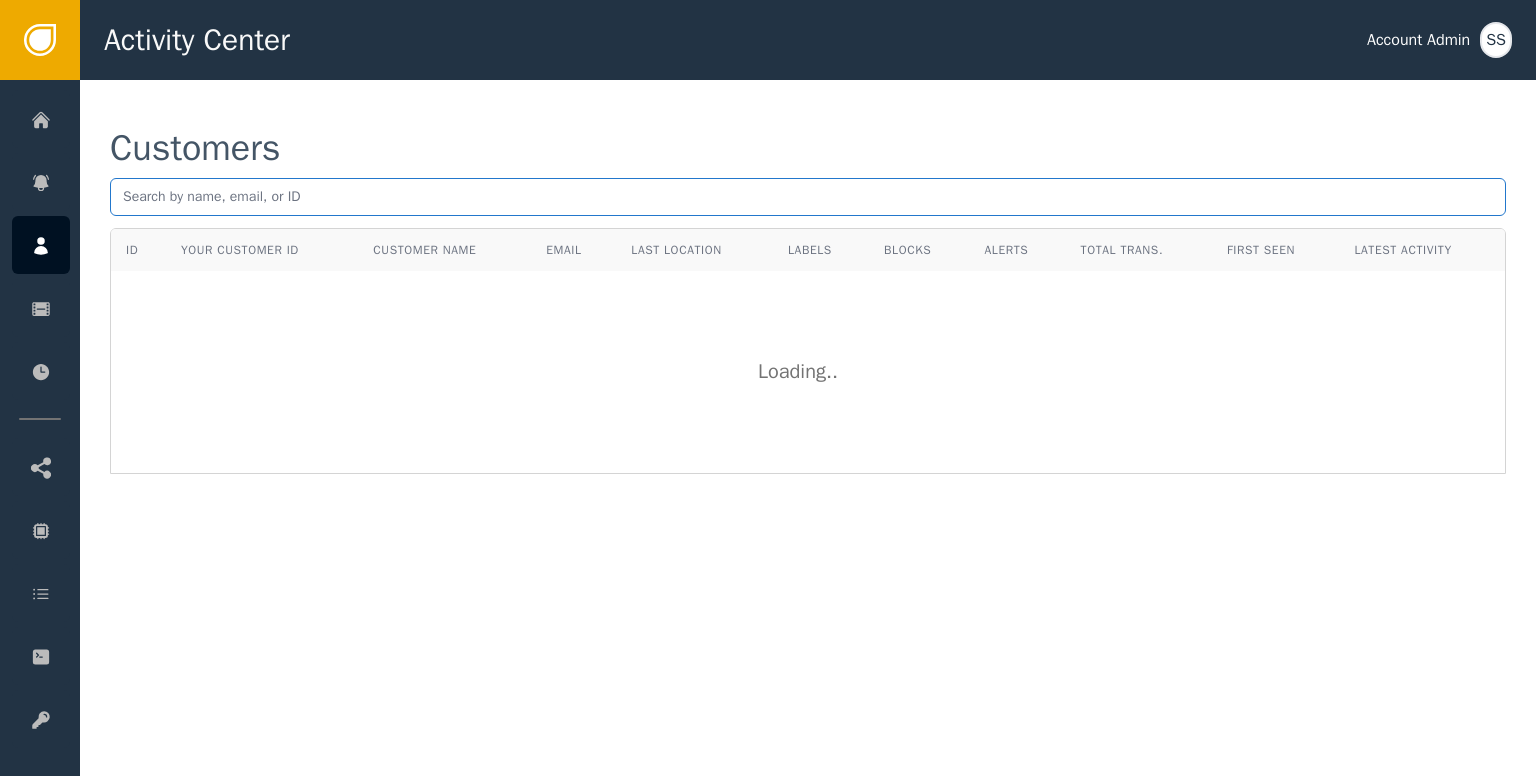 paste on "[EMAIL]" 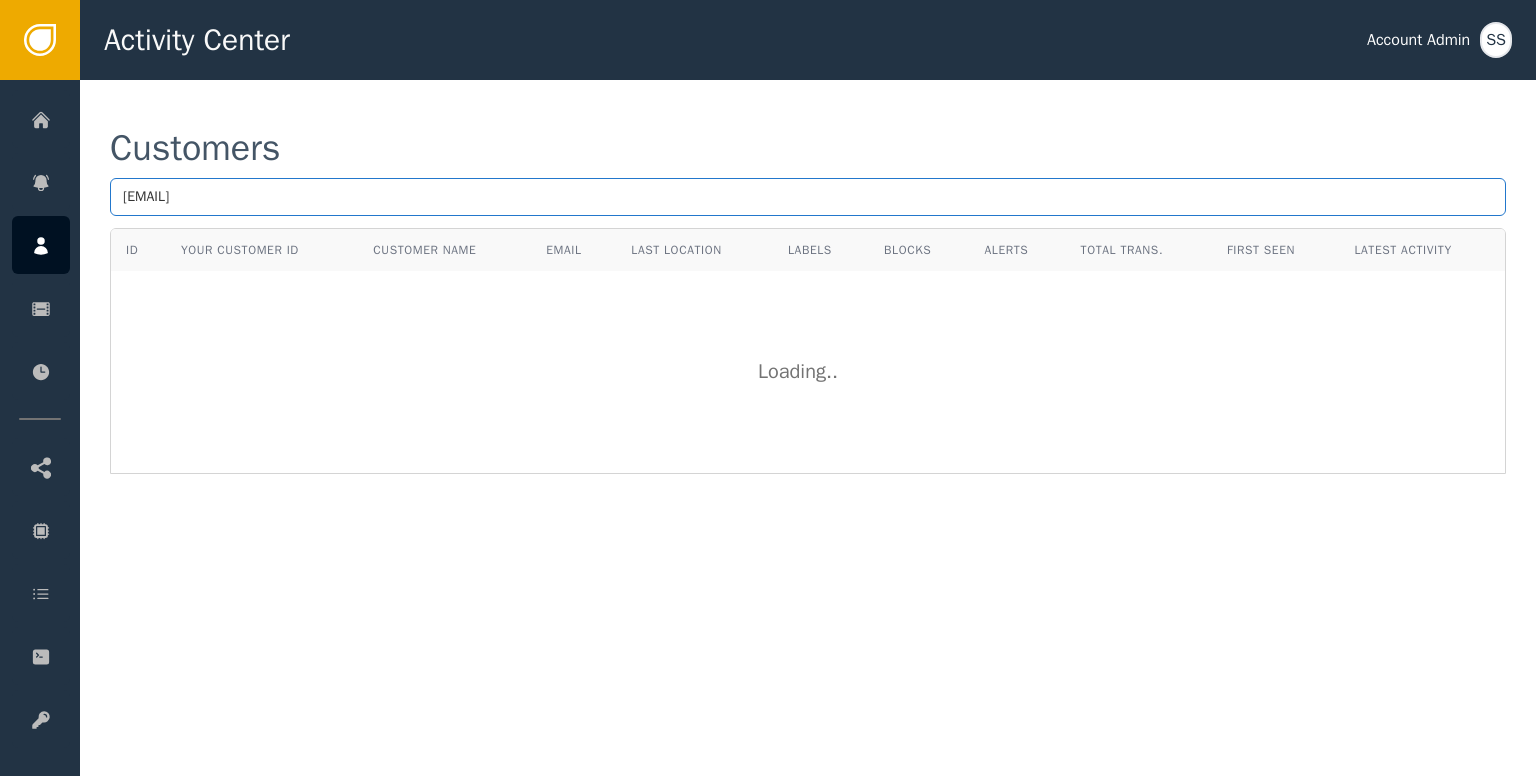 type on "[EMAIL]" 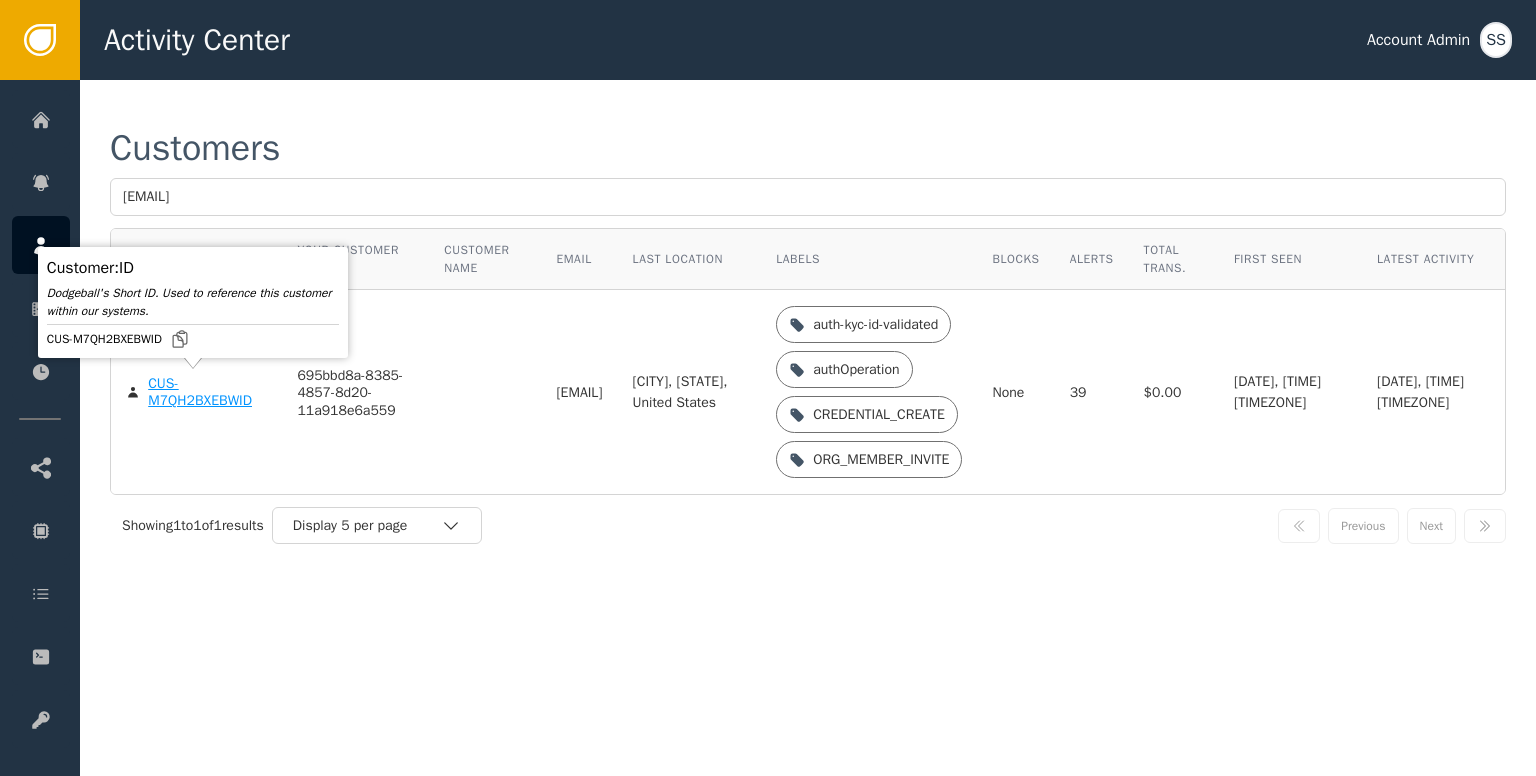 click on "CUS-M7QH2BXEBWID" at bounding box center (207, 392) 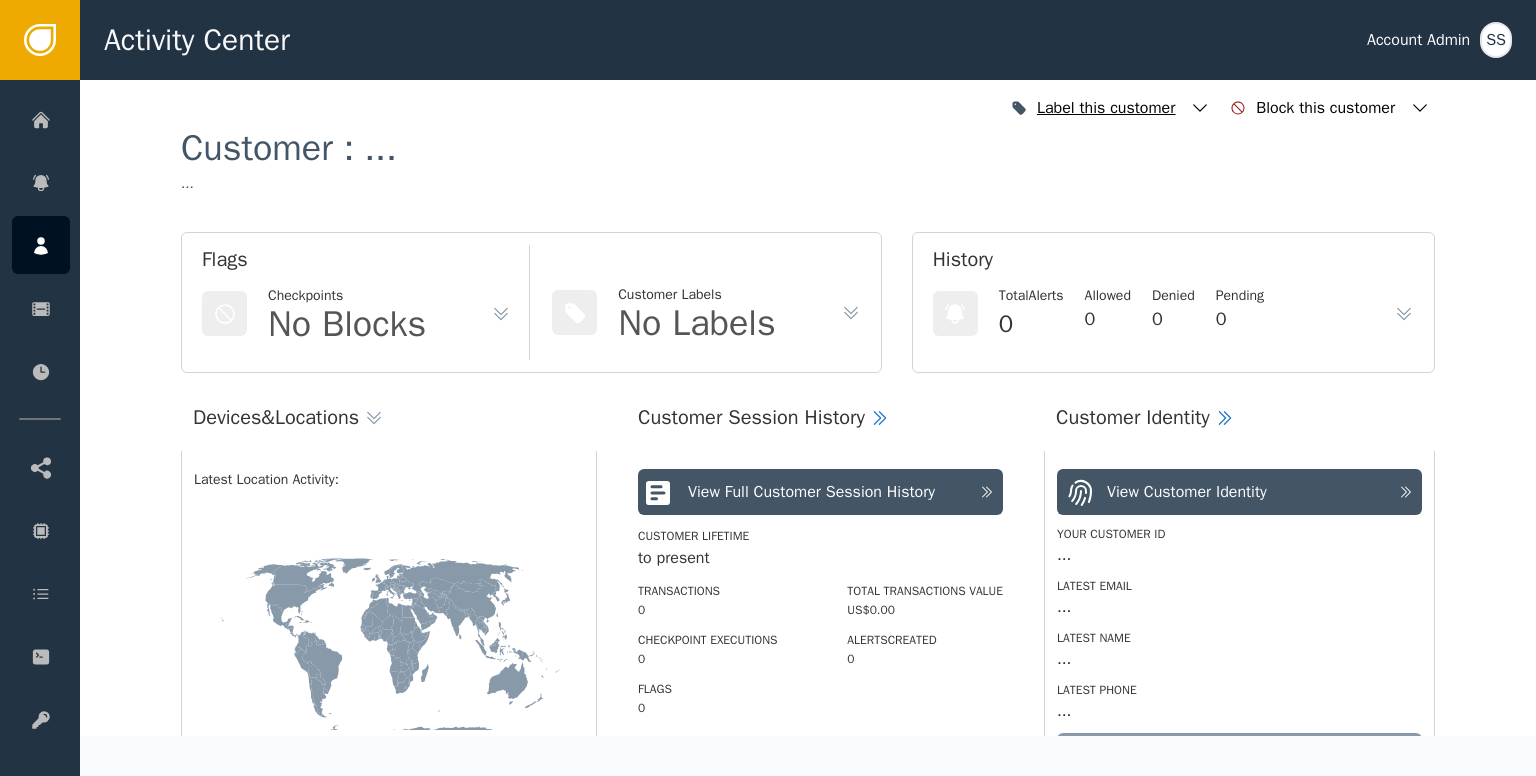 click at bounding box center (1200, 108) 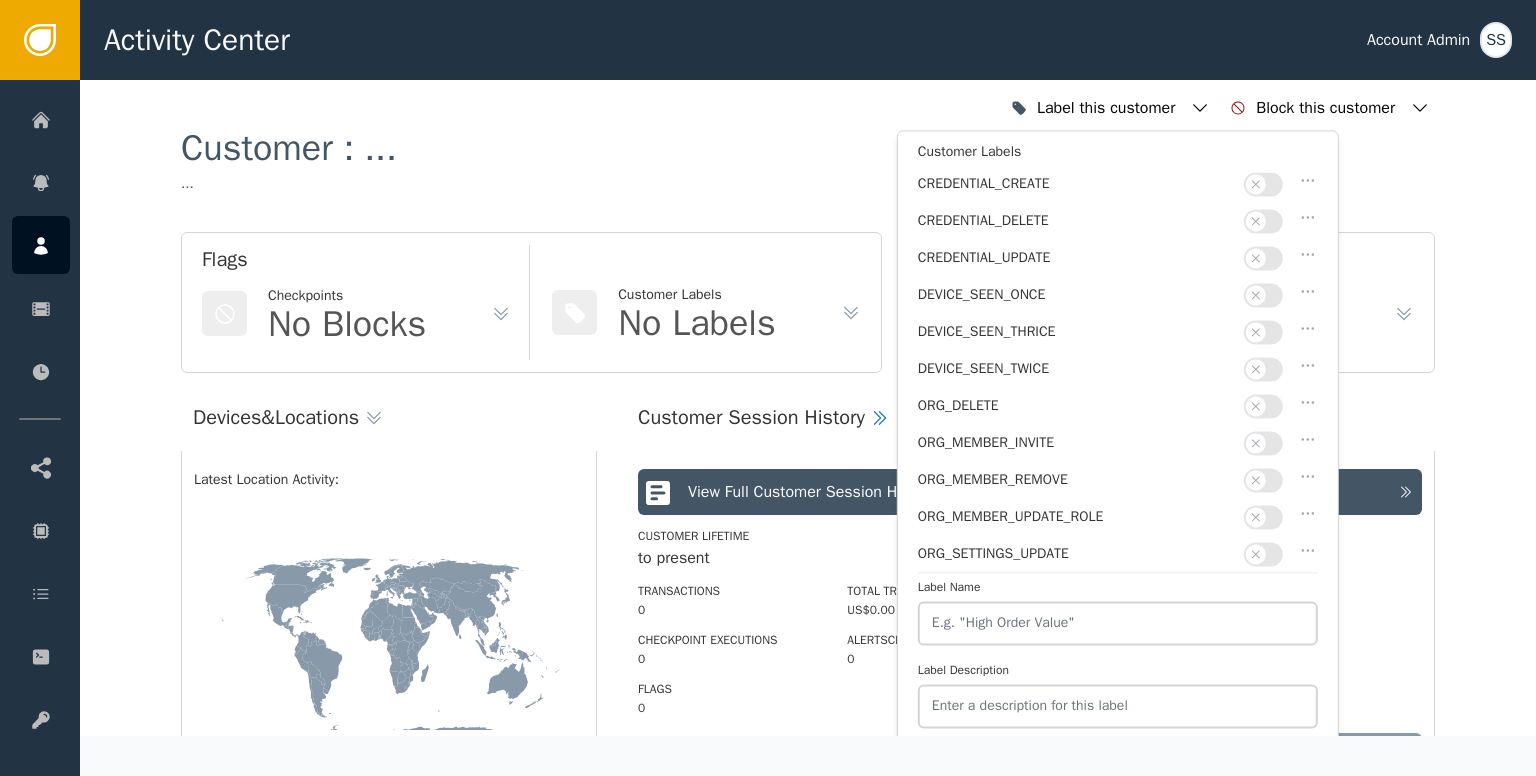 scroll, scrollTop: 100, scrollLeft: 0, axis: vertical 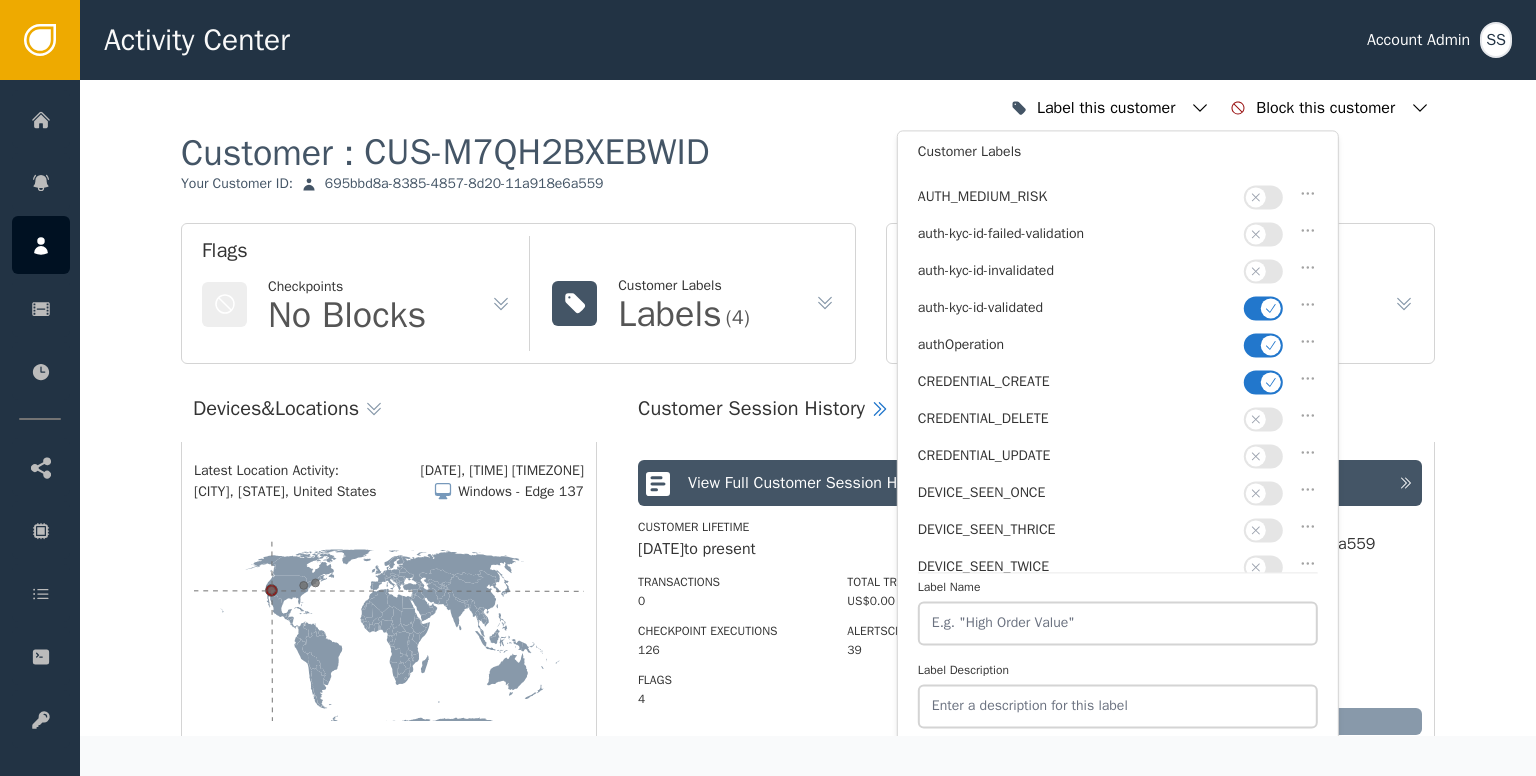 click at bounding box center [1271, 345] 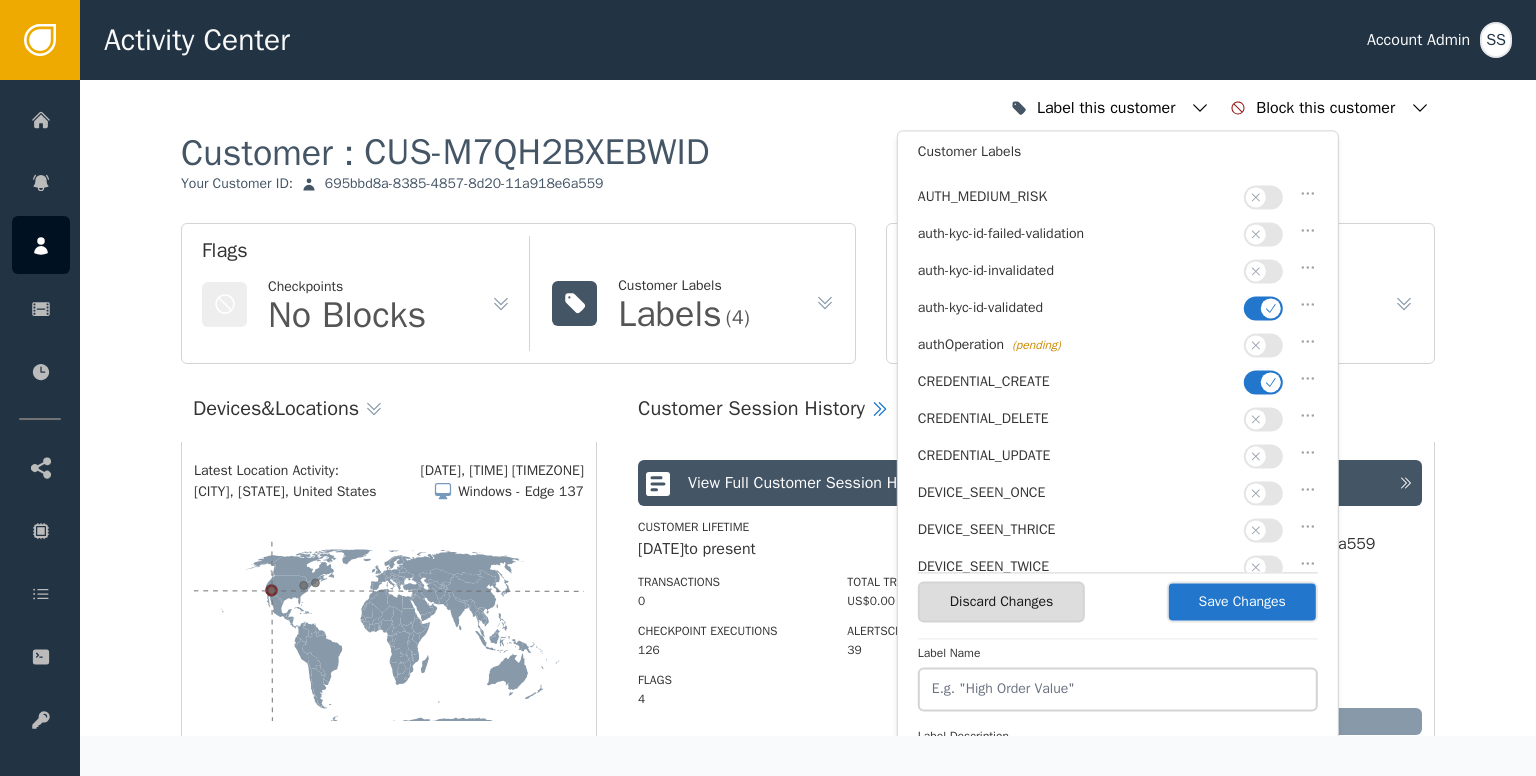 click at bounding box center (1271, 382) 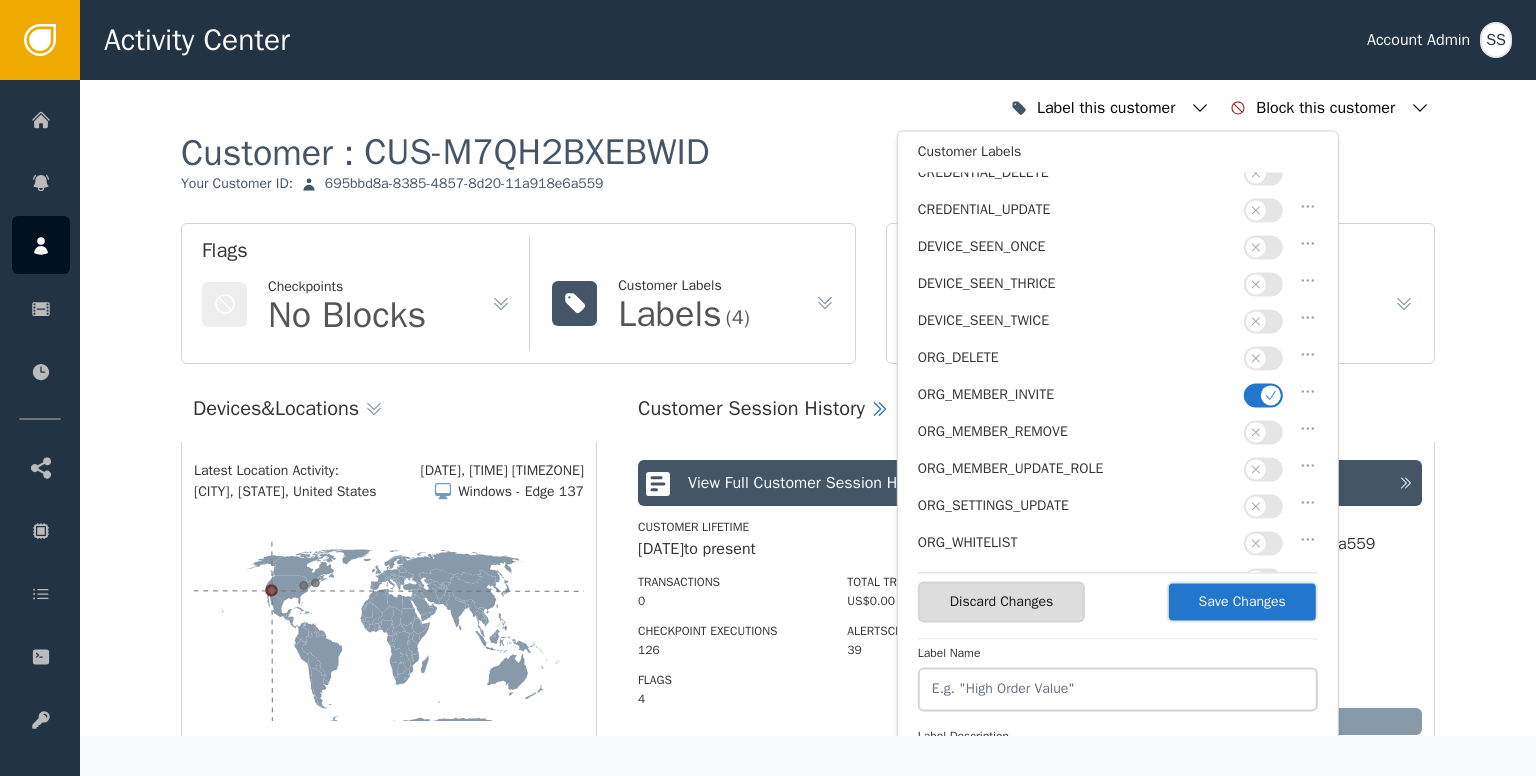 scroll, scrollTop: 500, scrollLeft: 0, axis: vertical 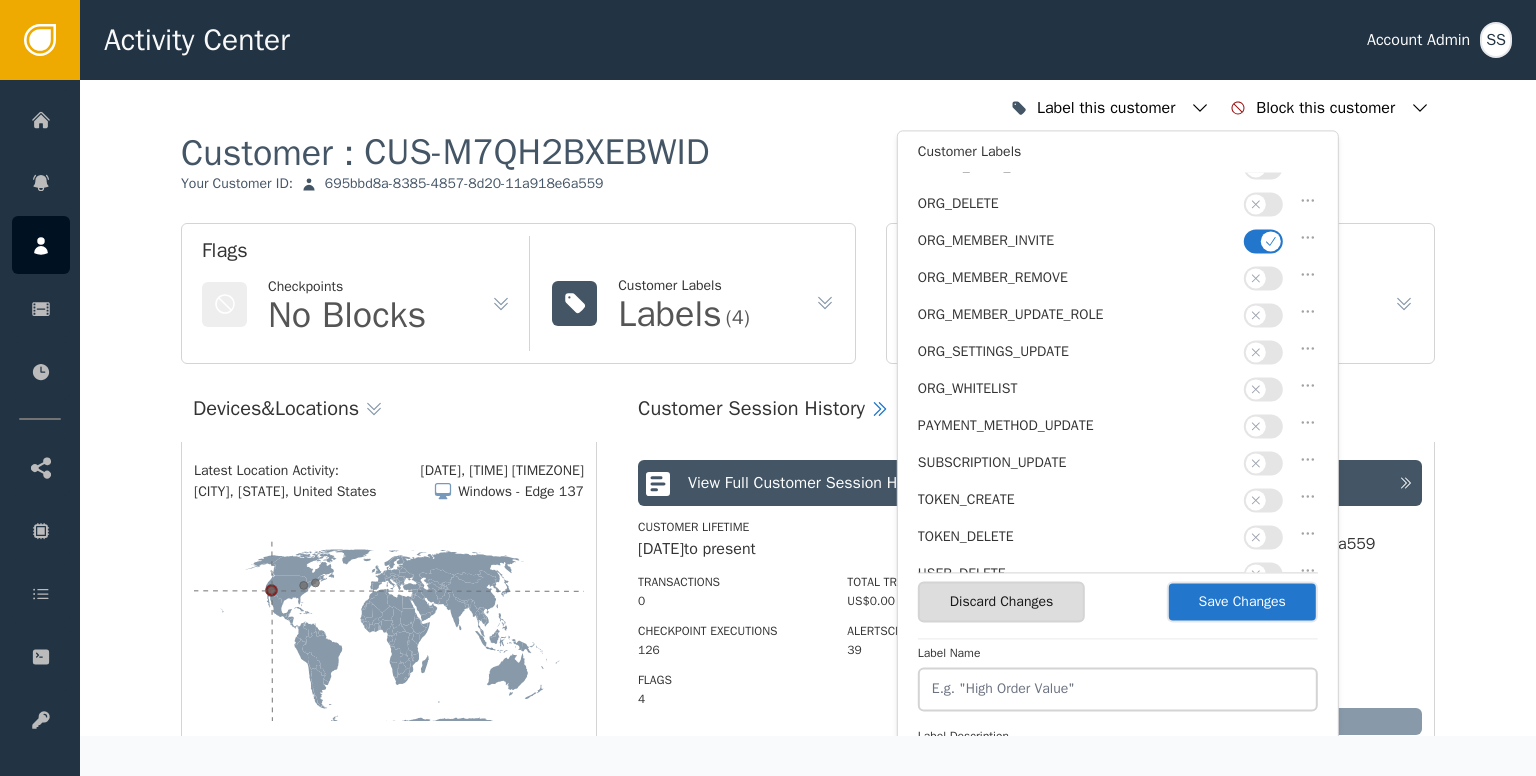 click at bounding box center [1271, 241] 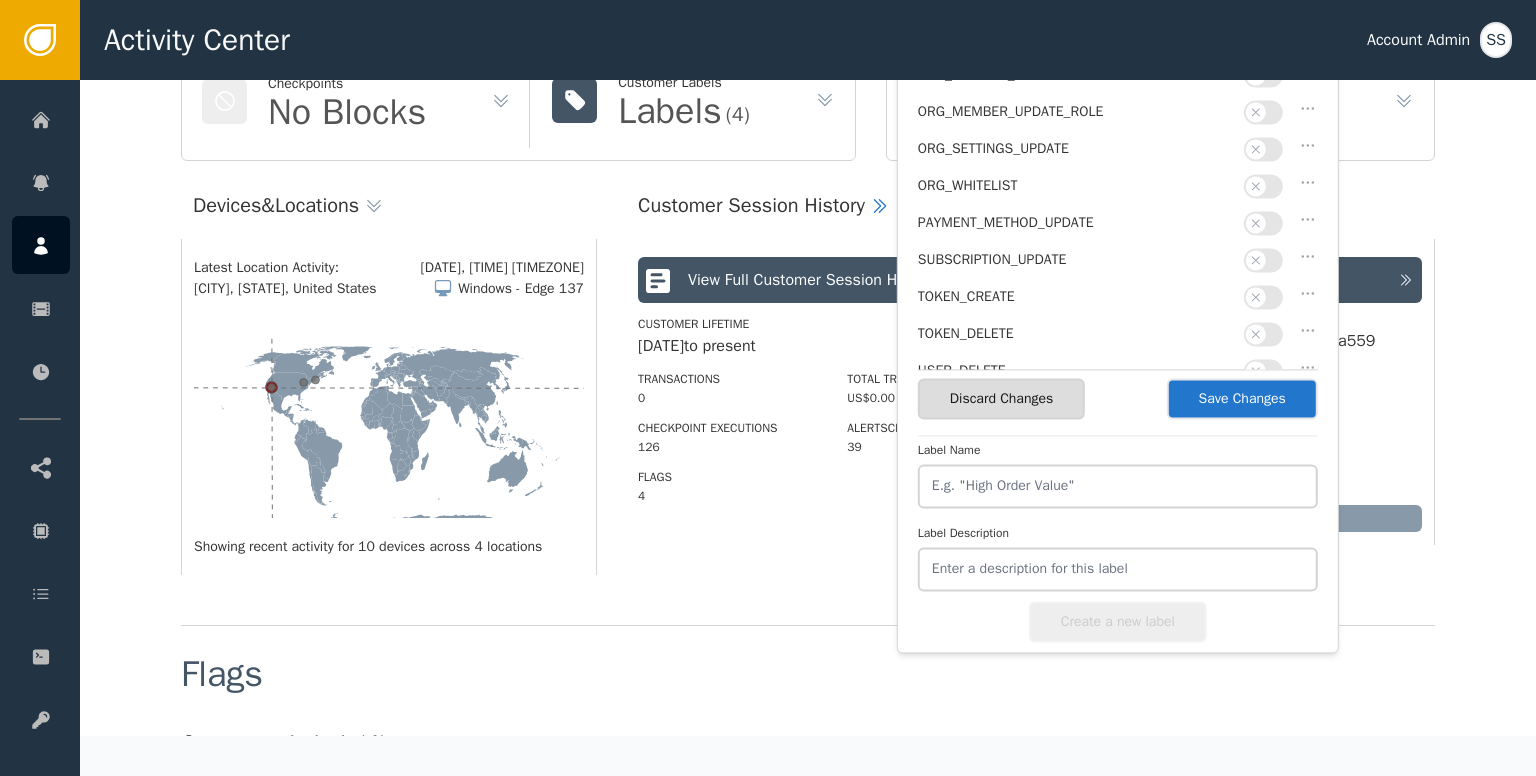scroll, scrollTop: 200, scrollLeft: 0, axis: vertical 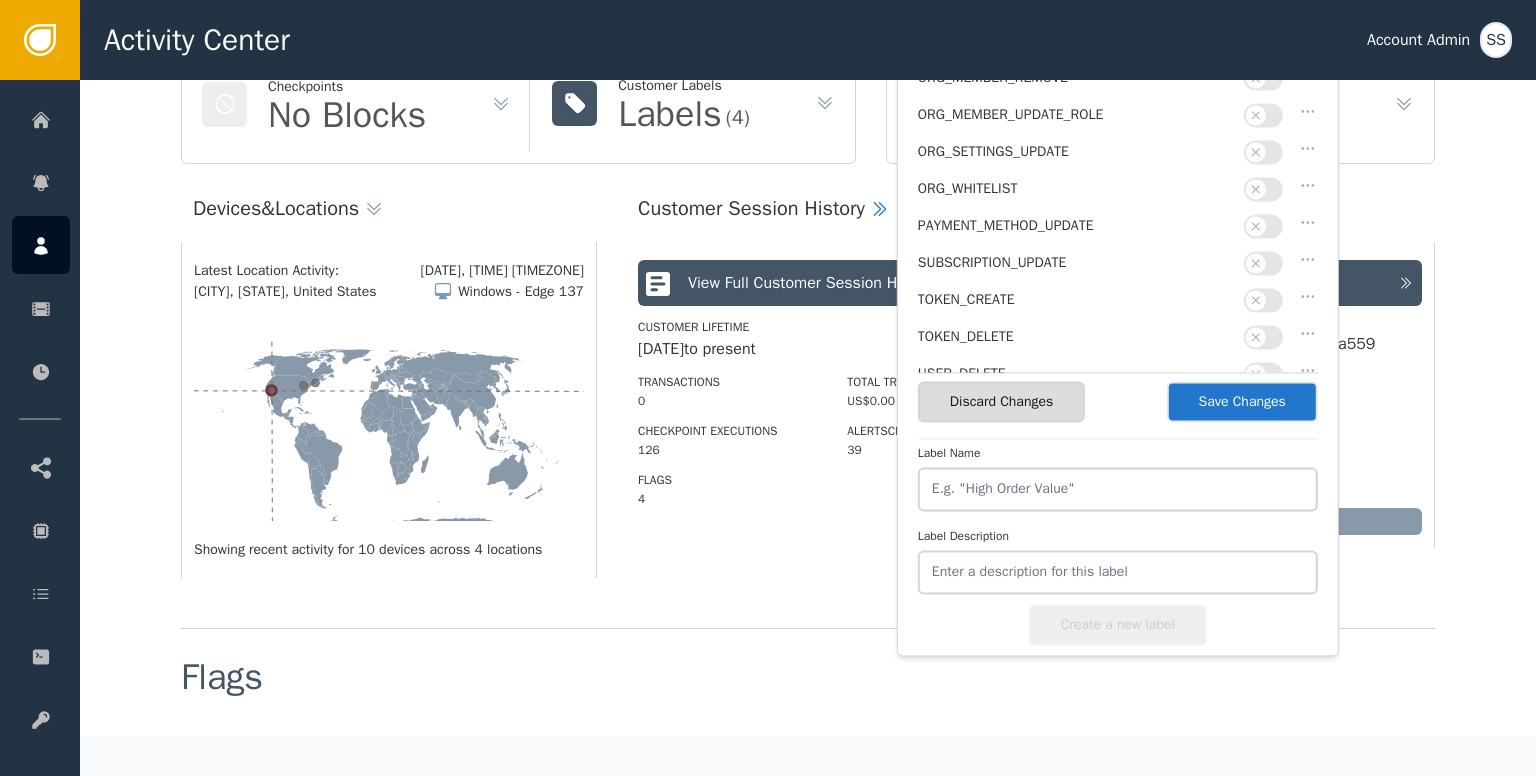 click on "Save Changes" at bounding box center [1242, 401] 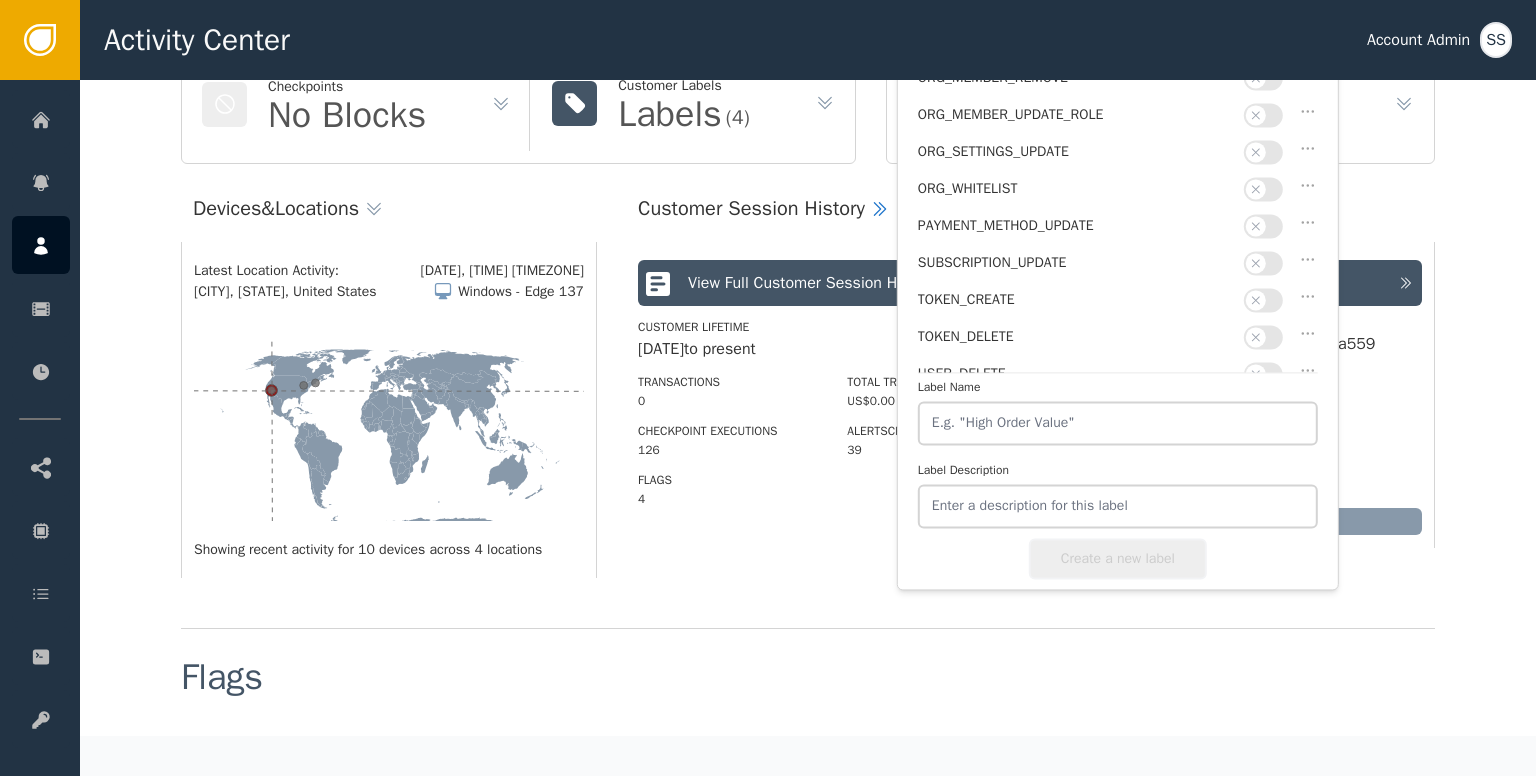 scroll, scrollTop: 0, scrollLeft: 0, axis: both 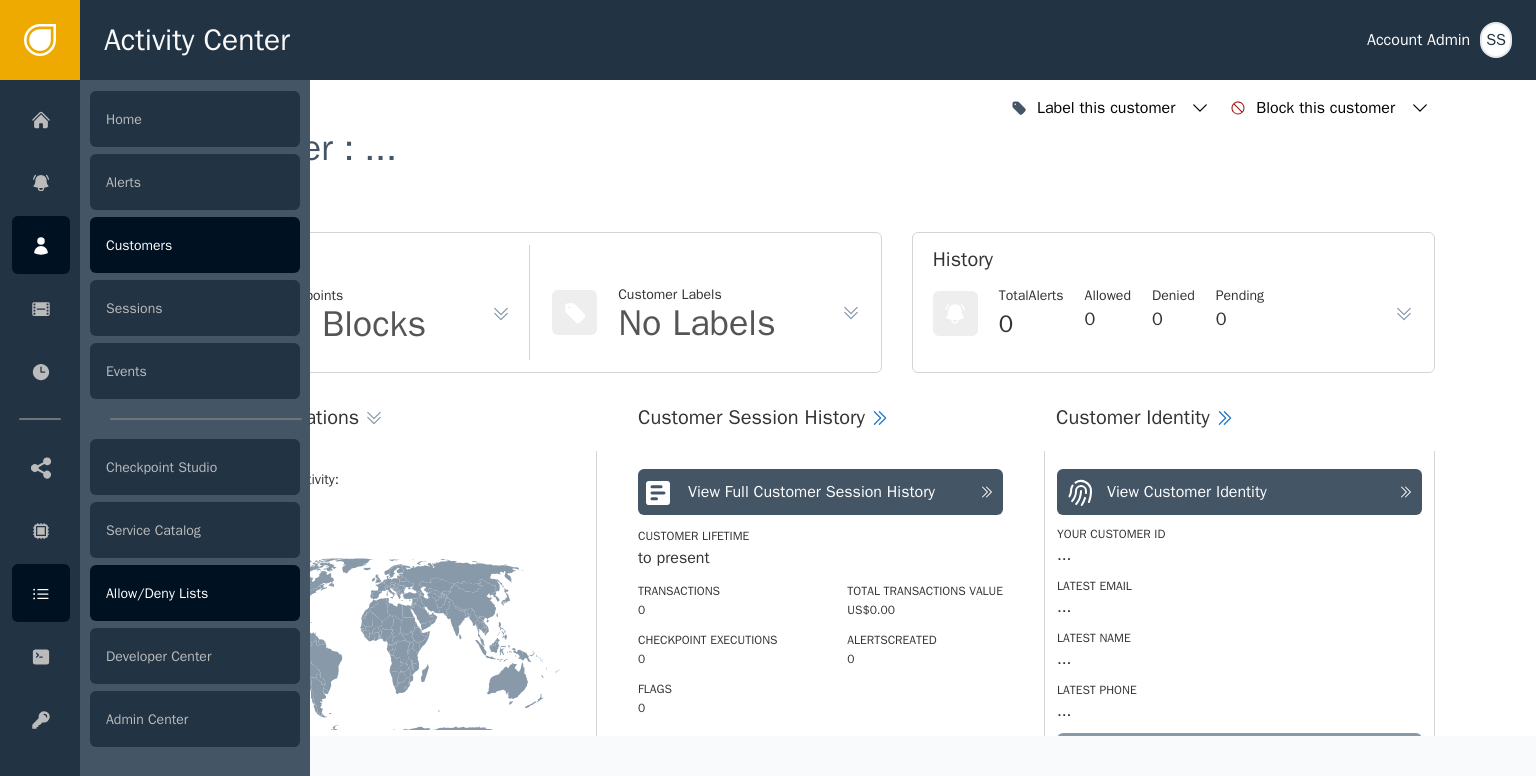 click on "Allow/Deny Lists" at bounding box center (195, 593) 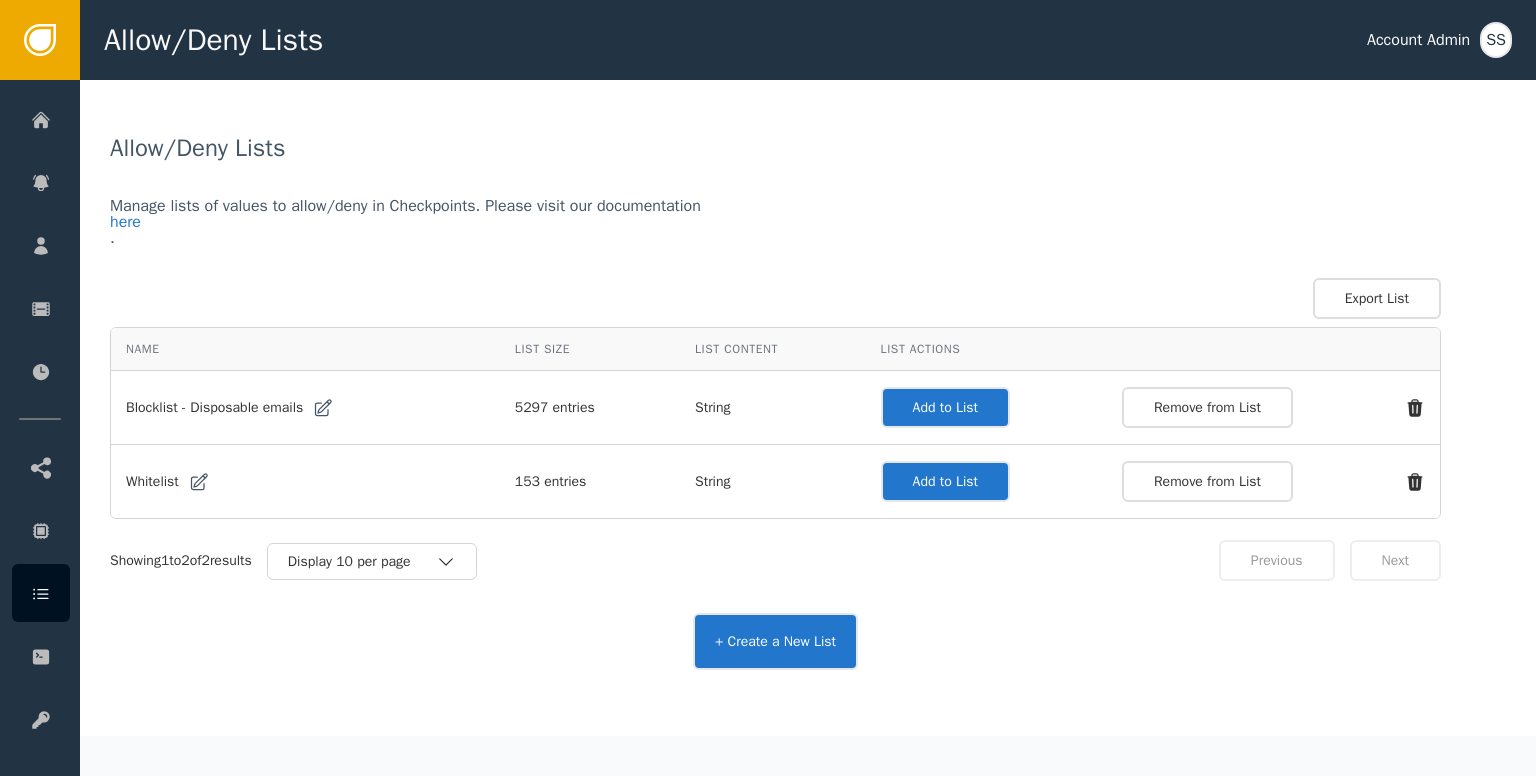 click on "Add to List" at bounding box center [945, 407] 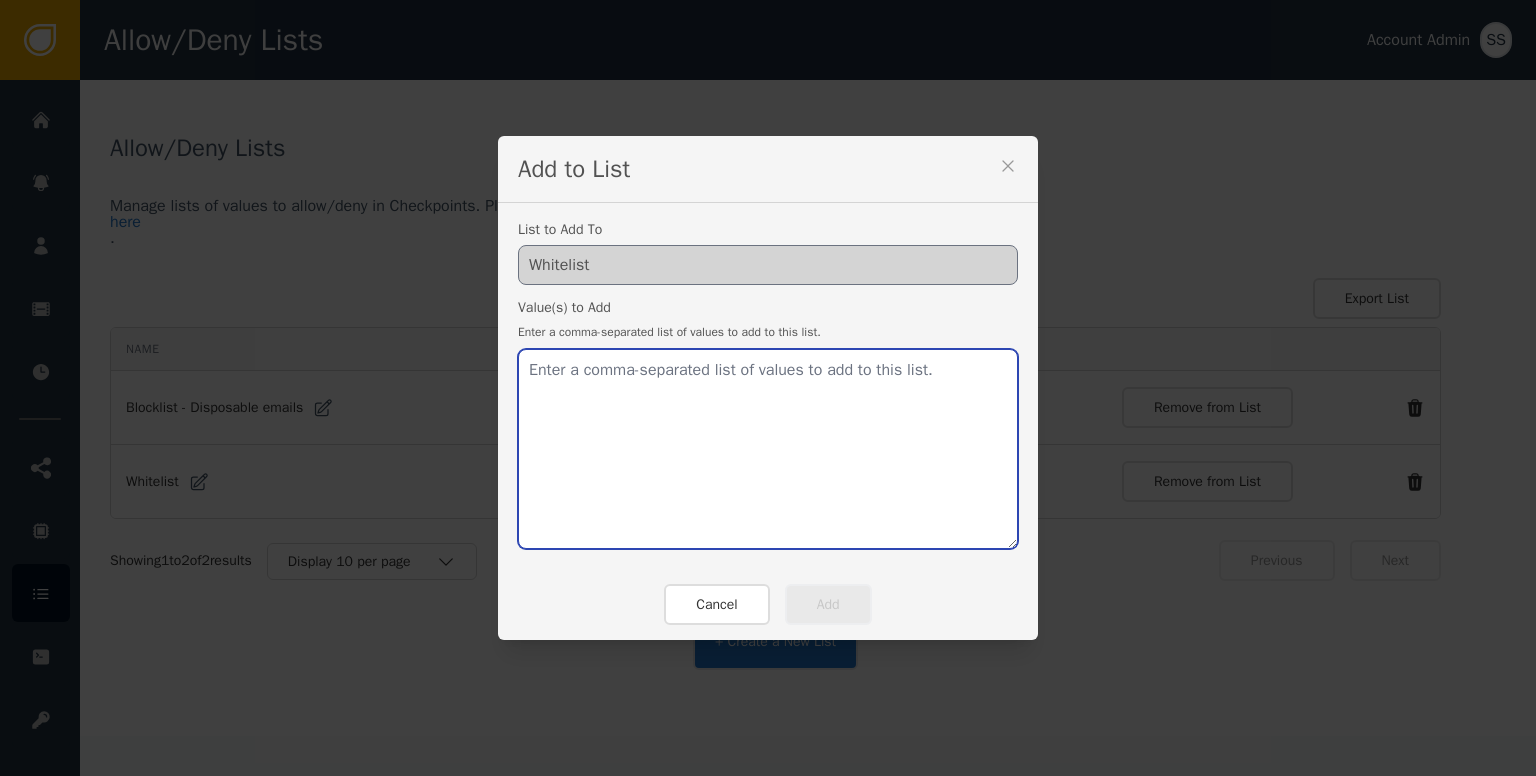 click at bounding box center (768, 449) 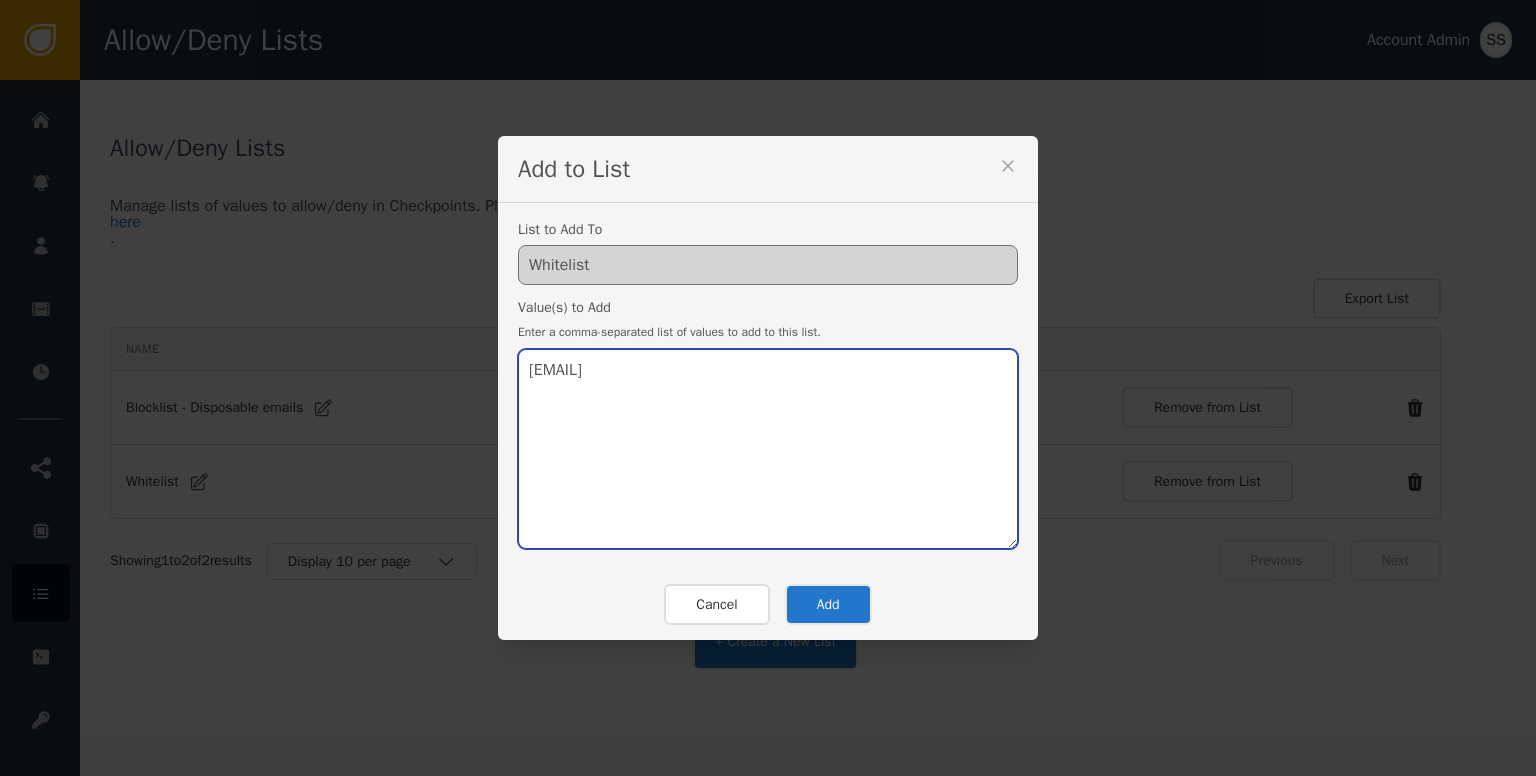type on "[EMAIL]" 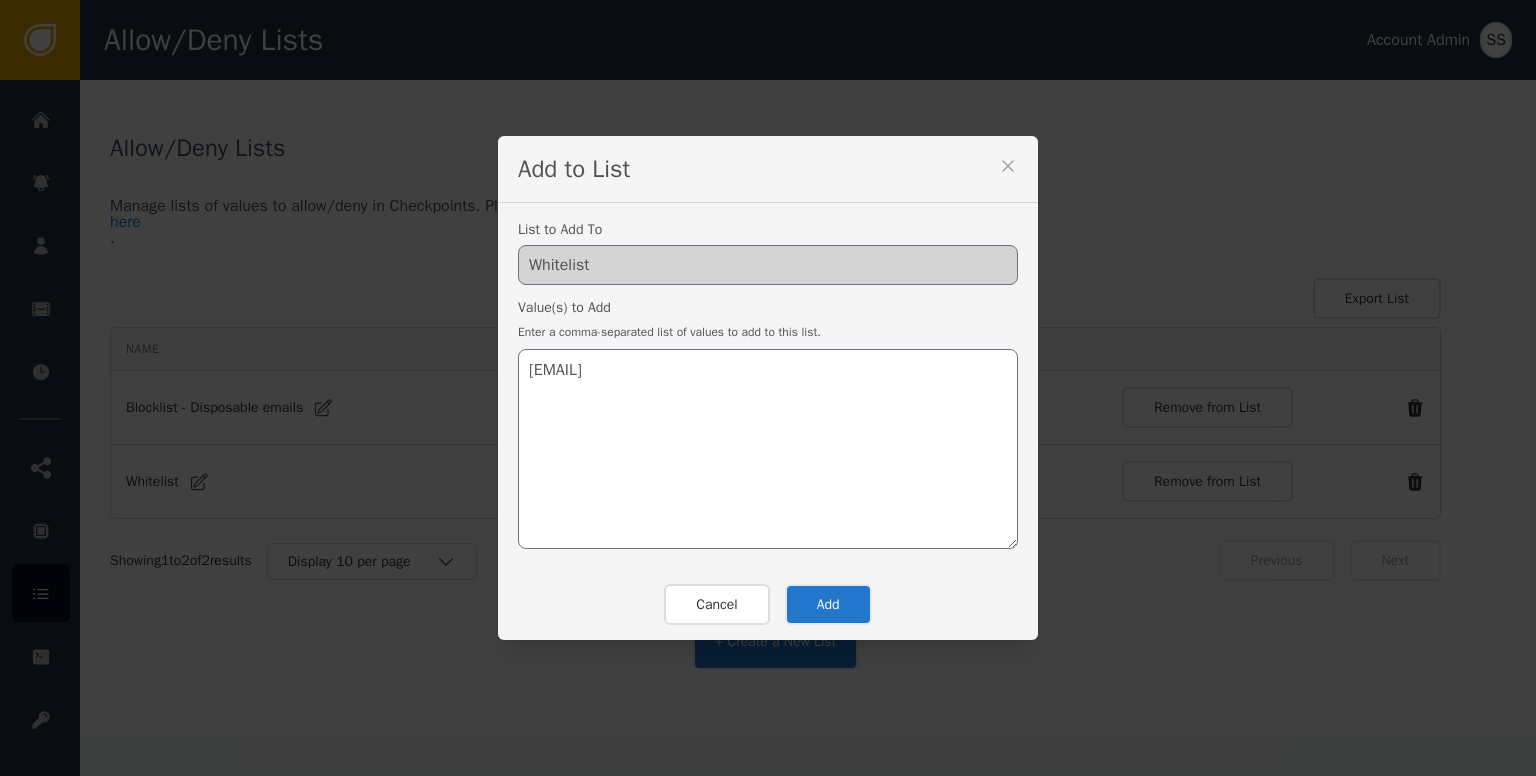 click on "Add" at bounding box center (828, 604) 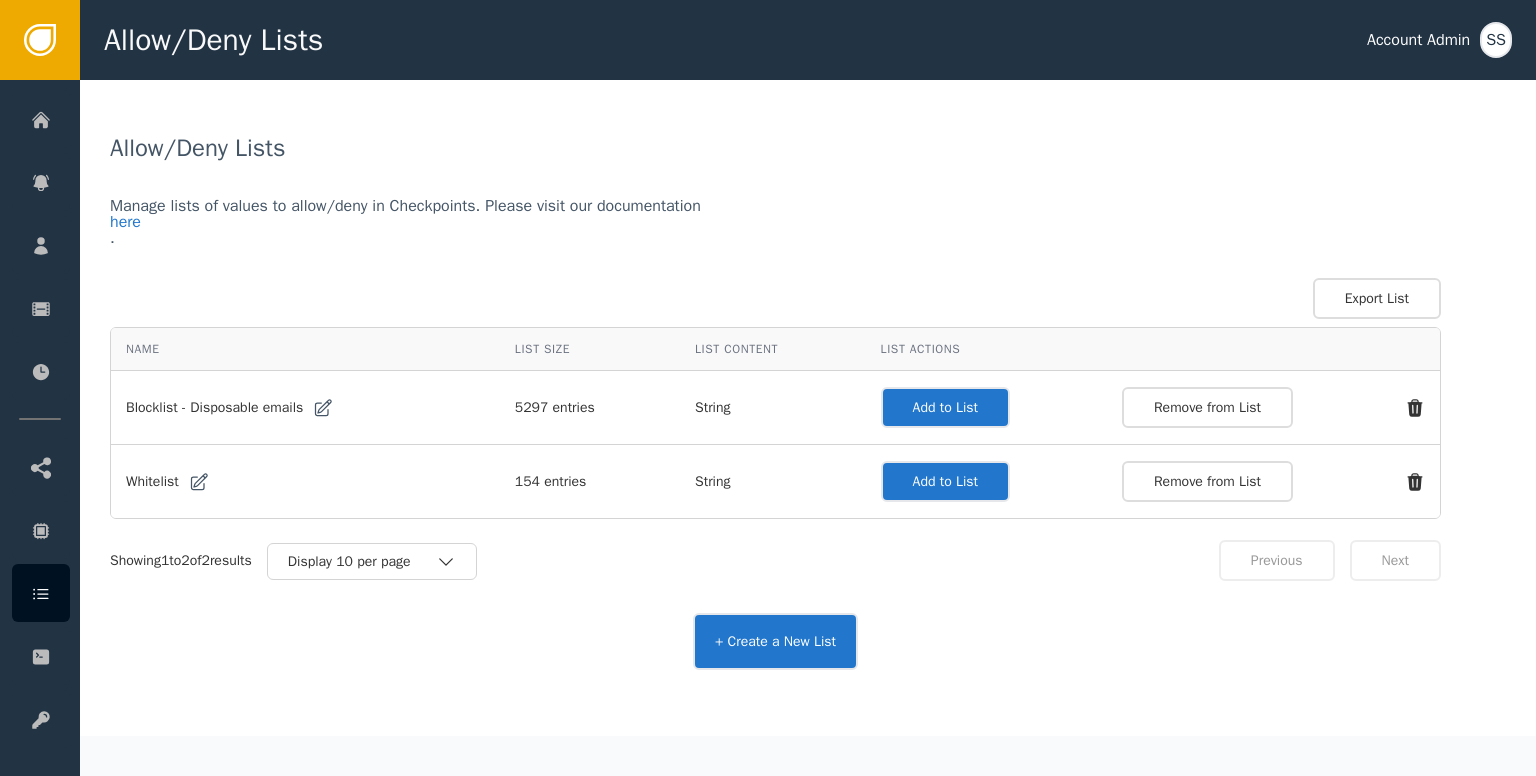 click on "Allow/Deny Lists Manage lists of values to allow/deny in Checkpoints. Please visit our documentation   here . Export List Name List Size List Content List Actions Blocklist - Disposable emails 5297 entries String Add to List Remove from List Whitelist 154 entries String Add to List Remove from List Showing  1  to  2  of  2  results Display 10 per page Previous Next + Create a New List" at bounding box center [808, 400] 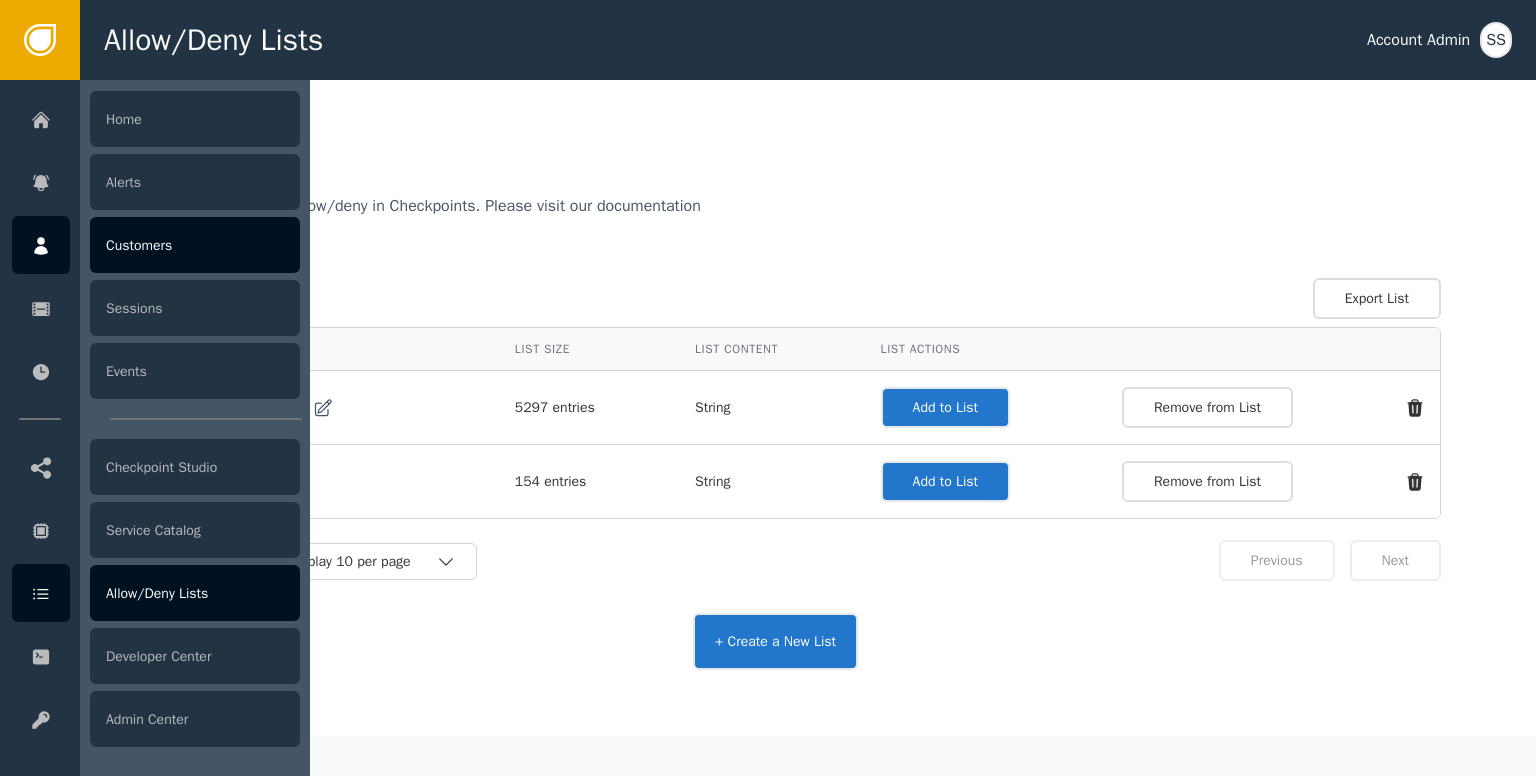 click on "Customers" at bounding box center (195, 245) 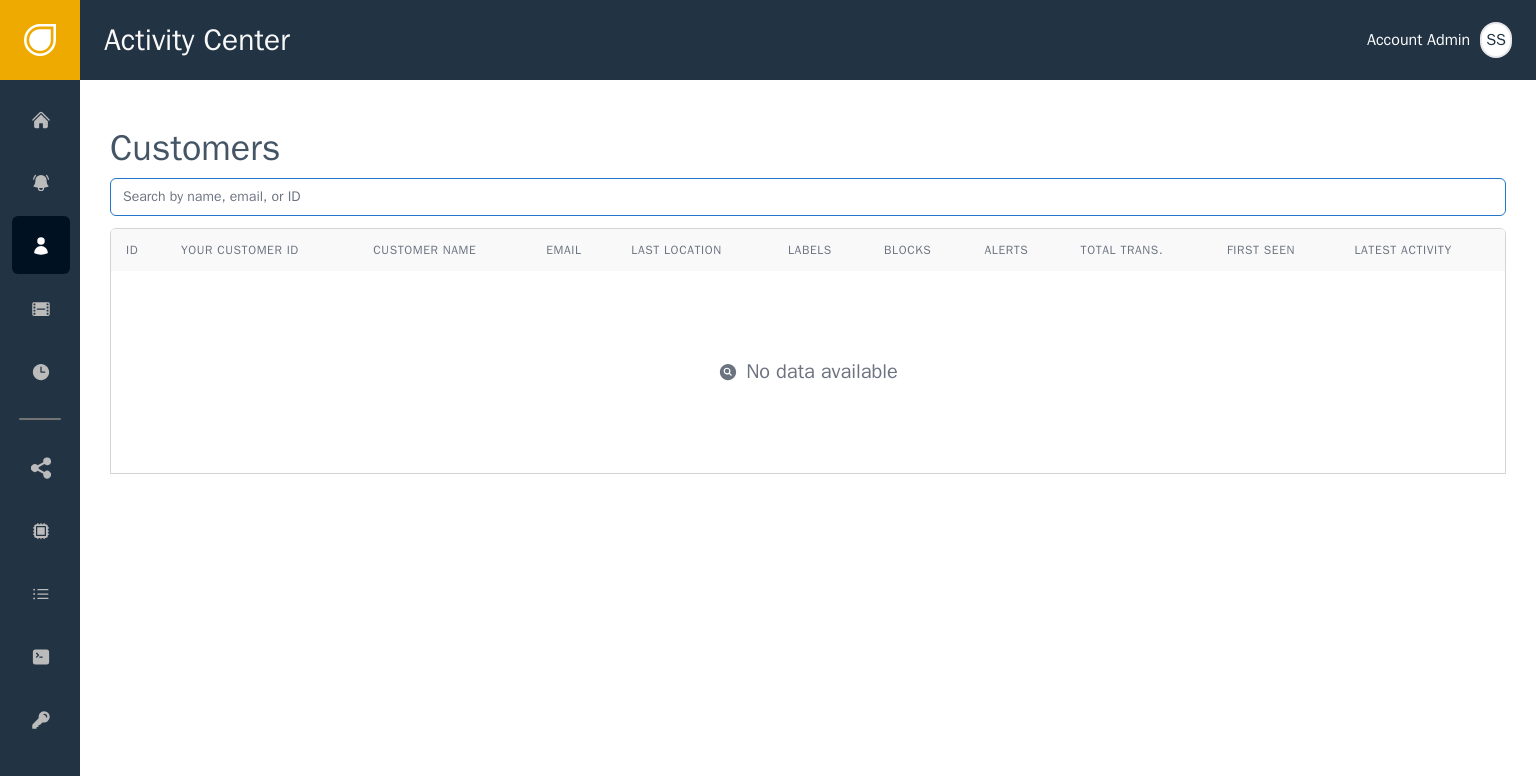 click at bounding box center [808, 197] 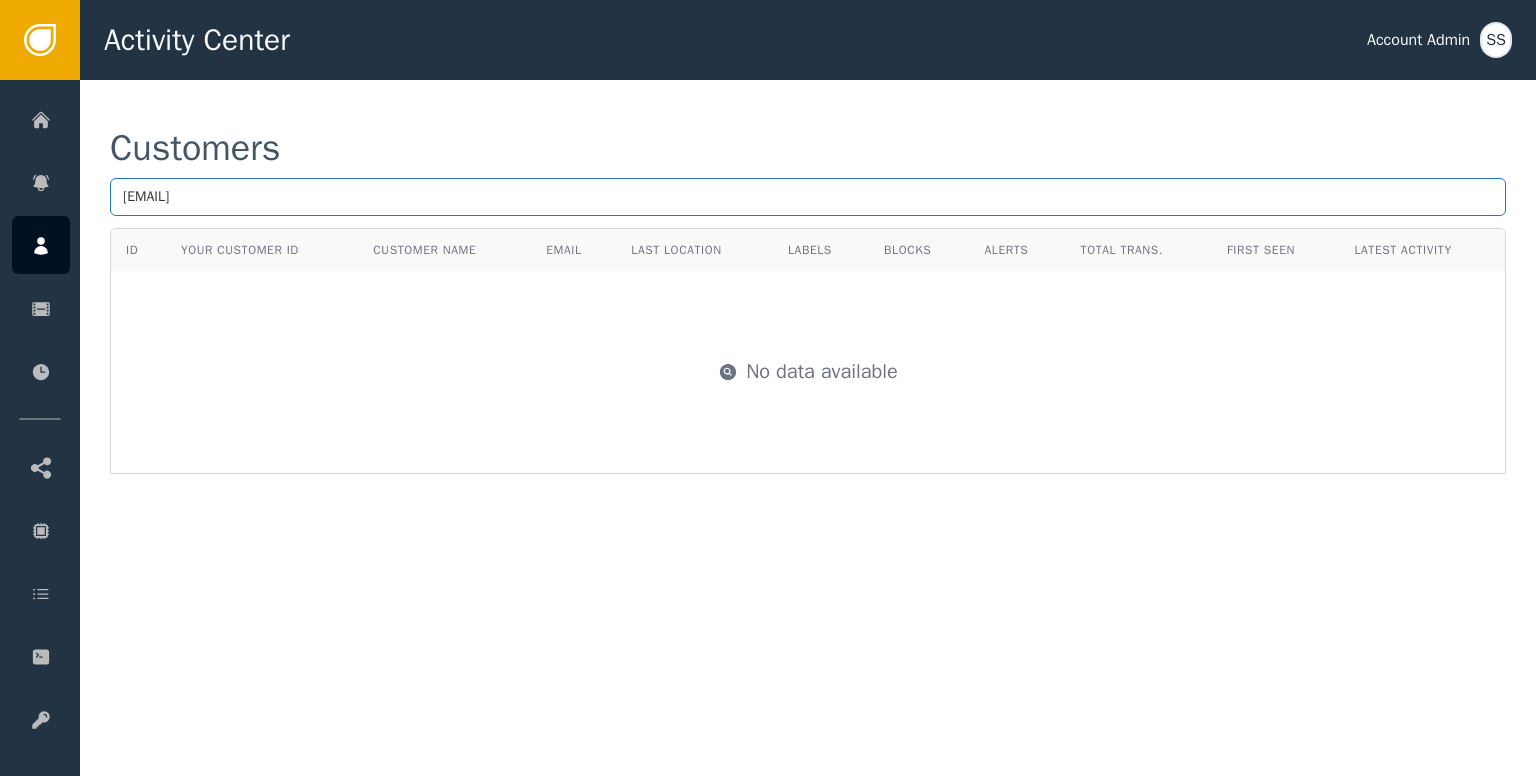 type on "[EMAIL]" 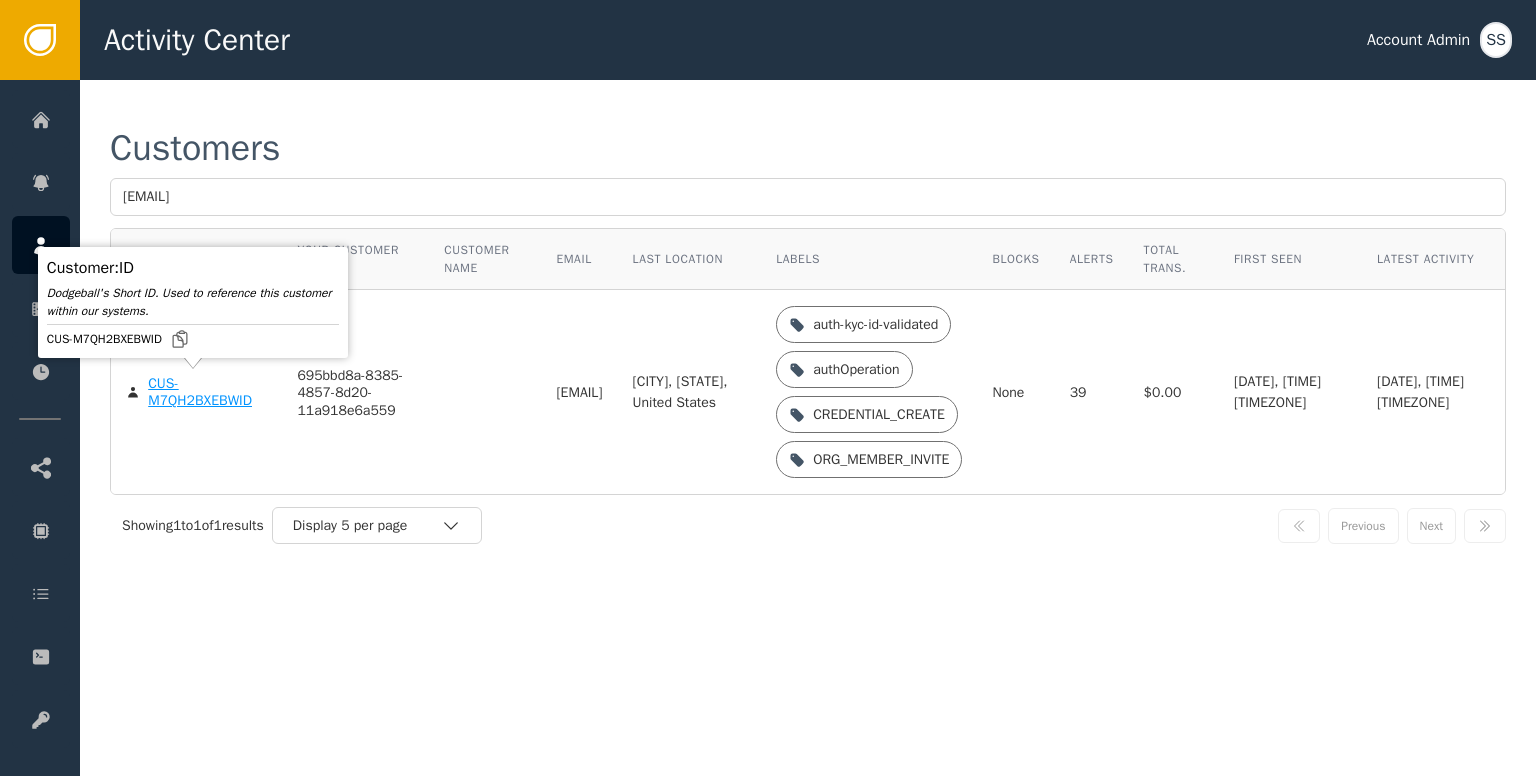 click on "CUS-M7QH2BXEBWID" at bounding box center [207, 392] 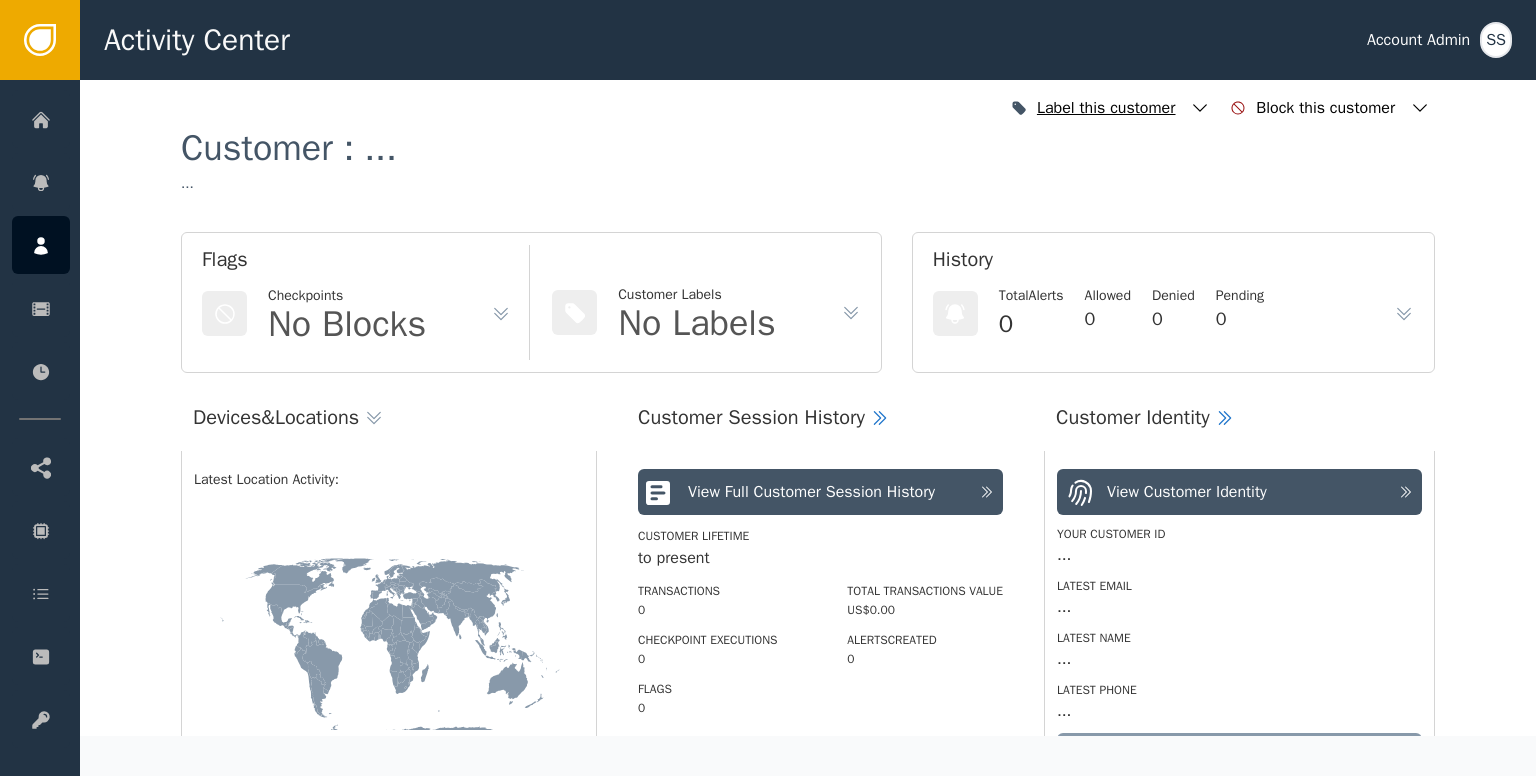 click at bounding box center [1200, 108] 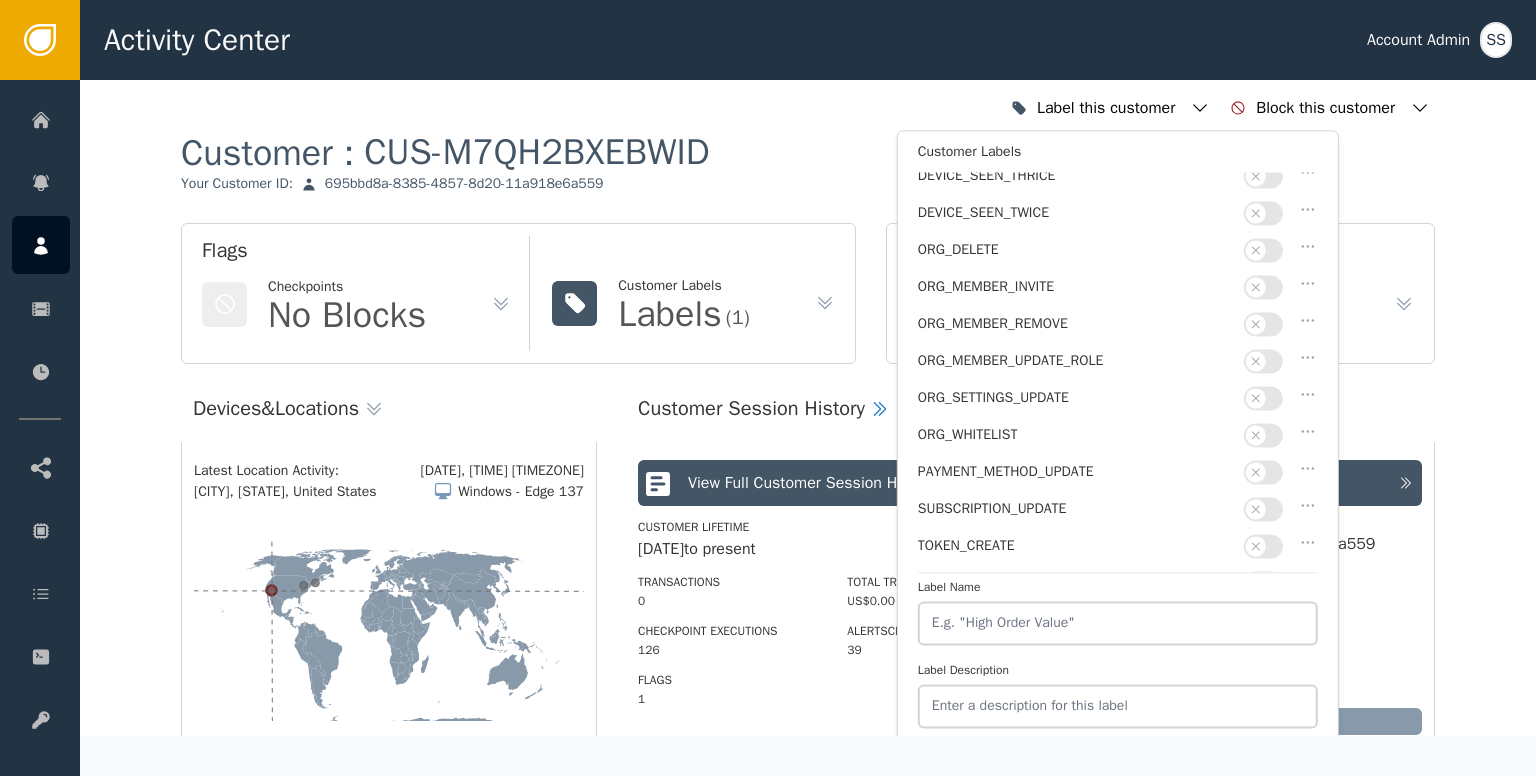 scroll, scrollTop: 500, scrollLeft: 0, axis: vertical 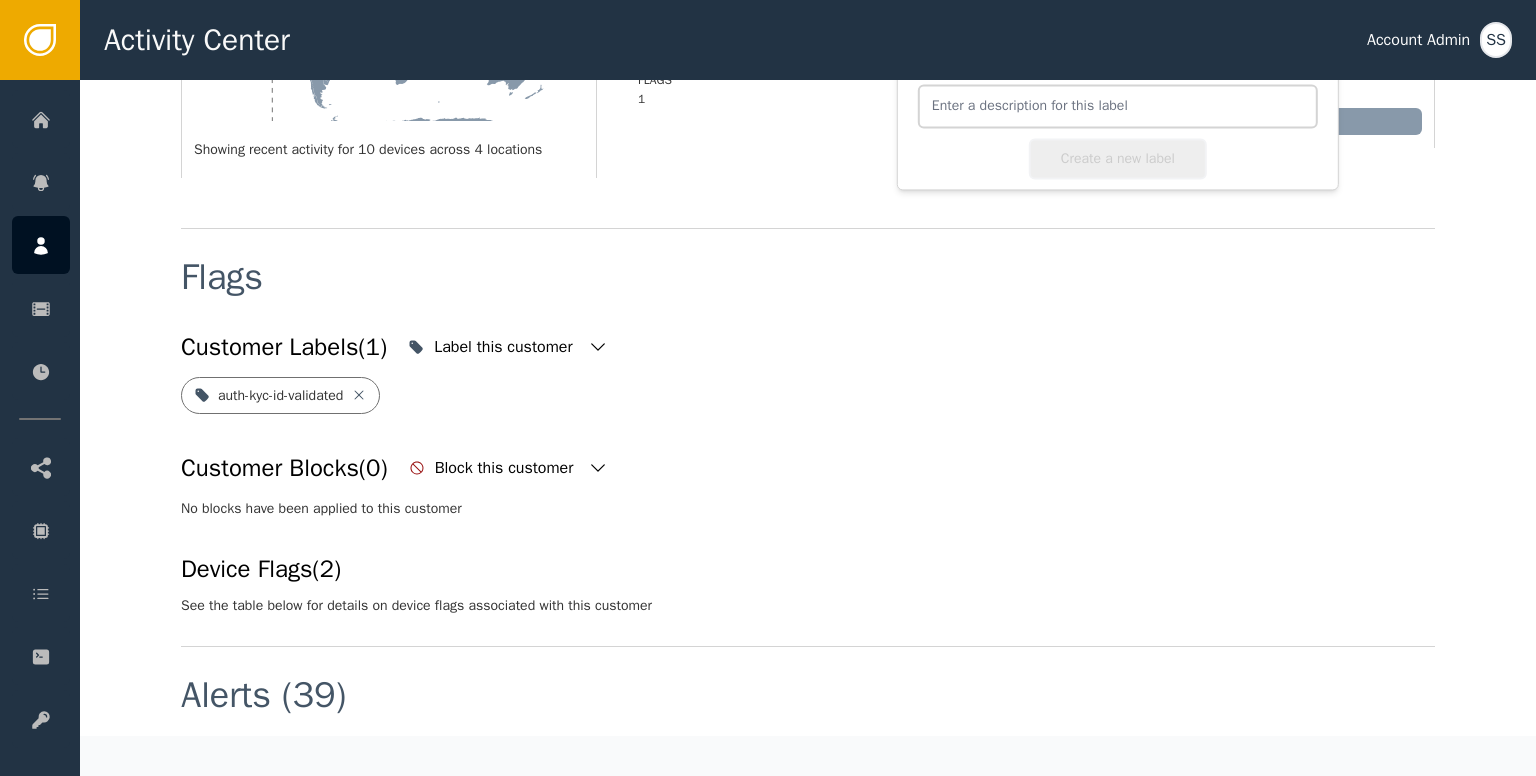 type 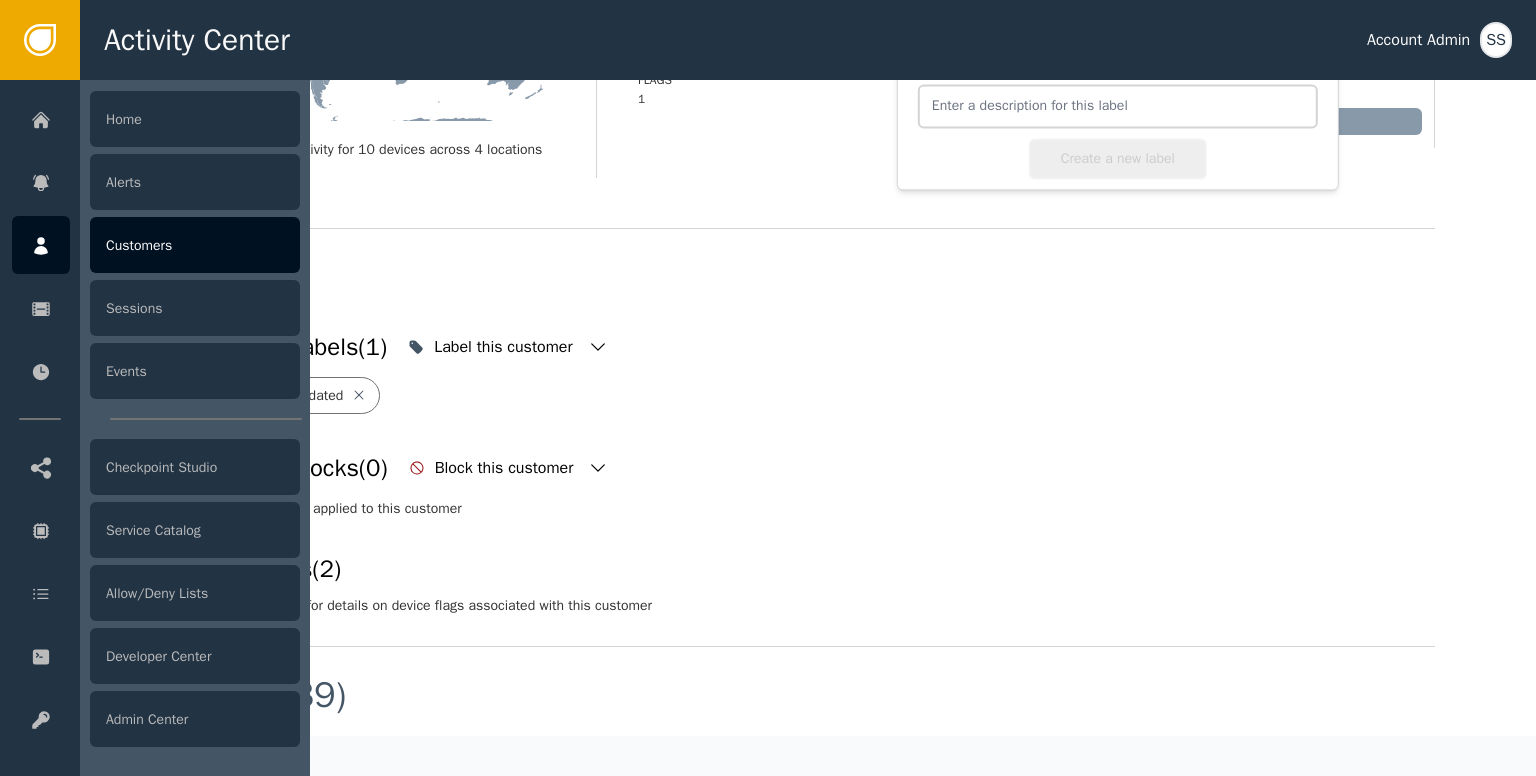 click at bounding box center (41, 246) 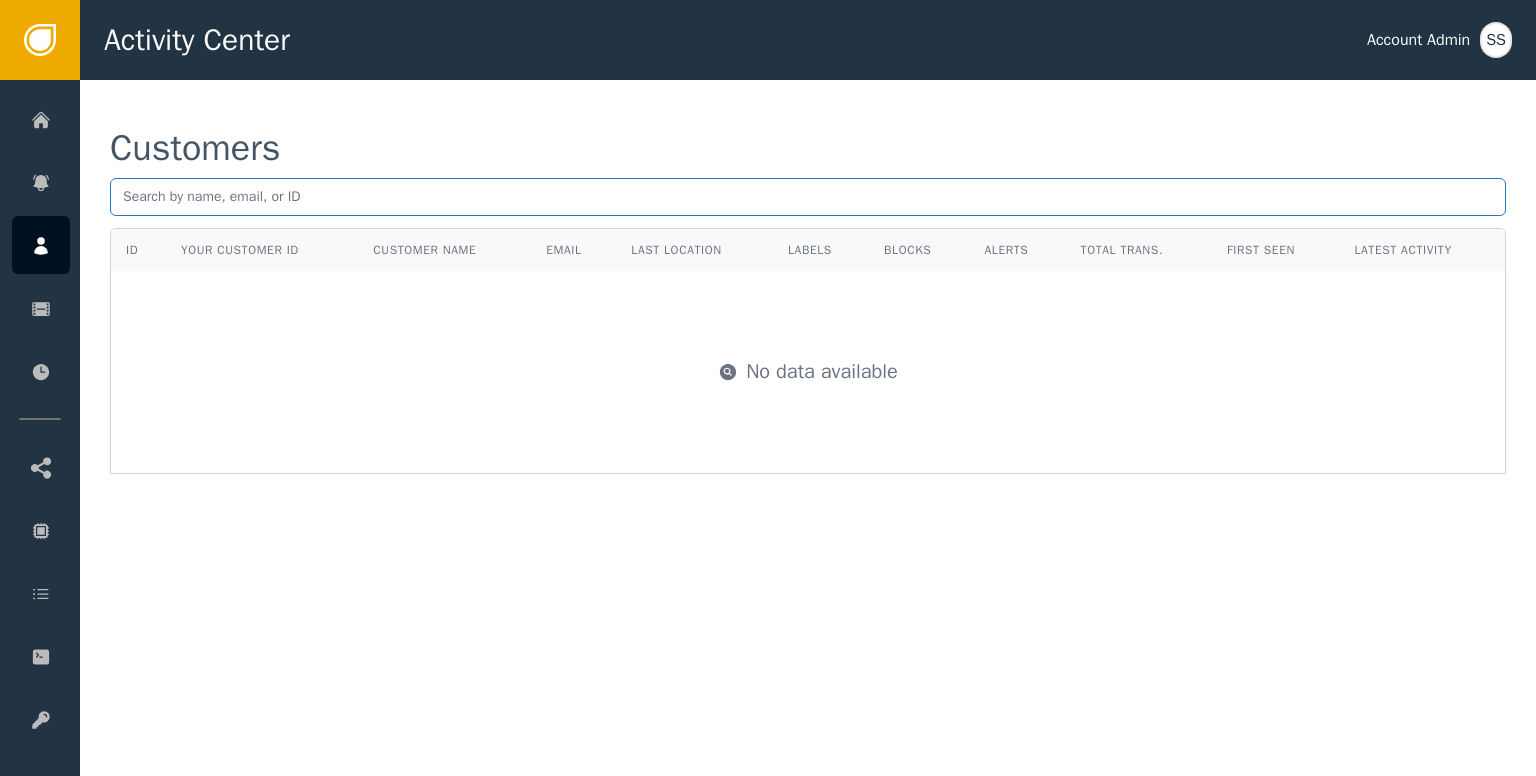 click at bounding box center (808, 197) 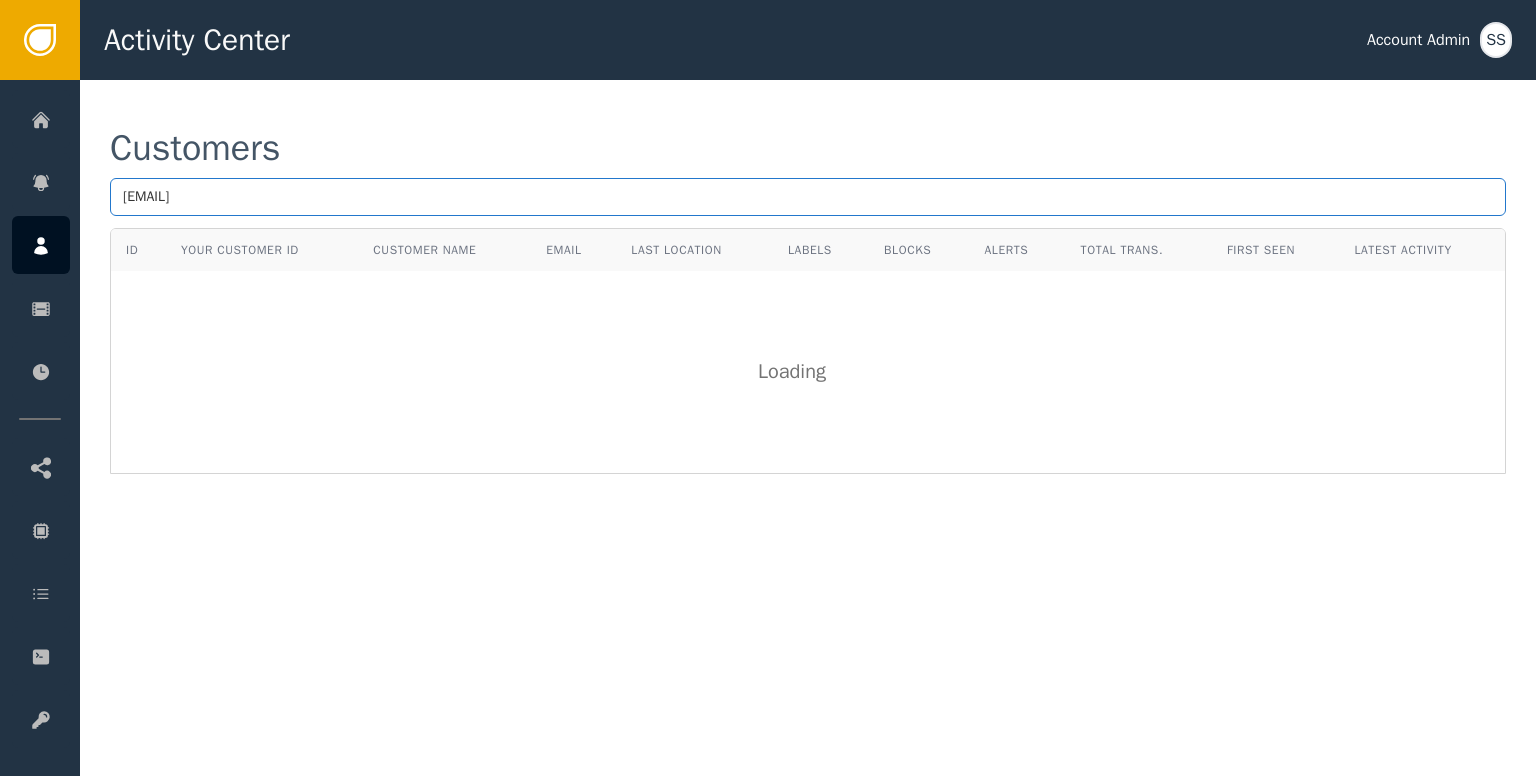 type on "[EMAIL]" 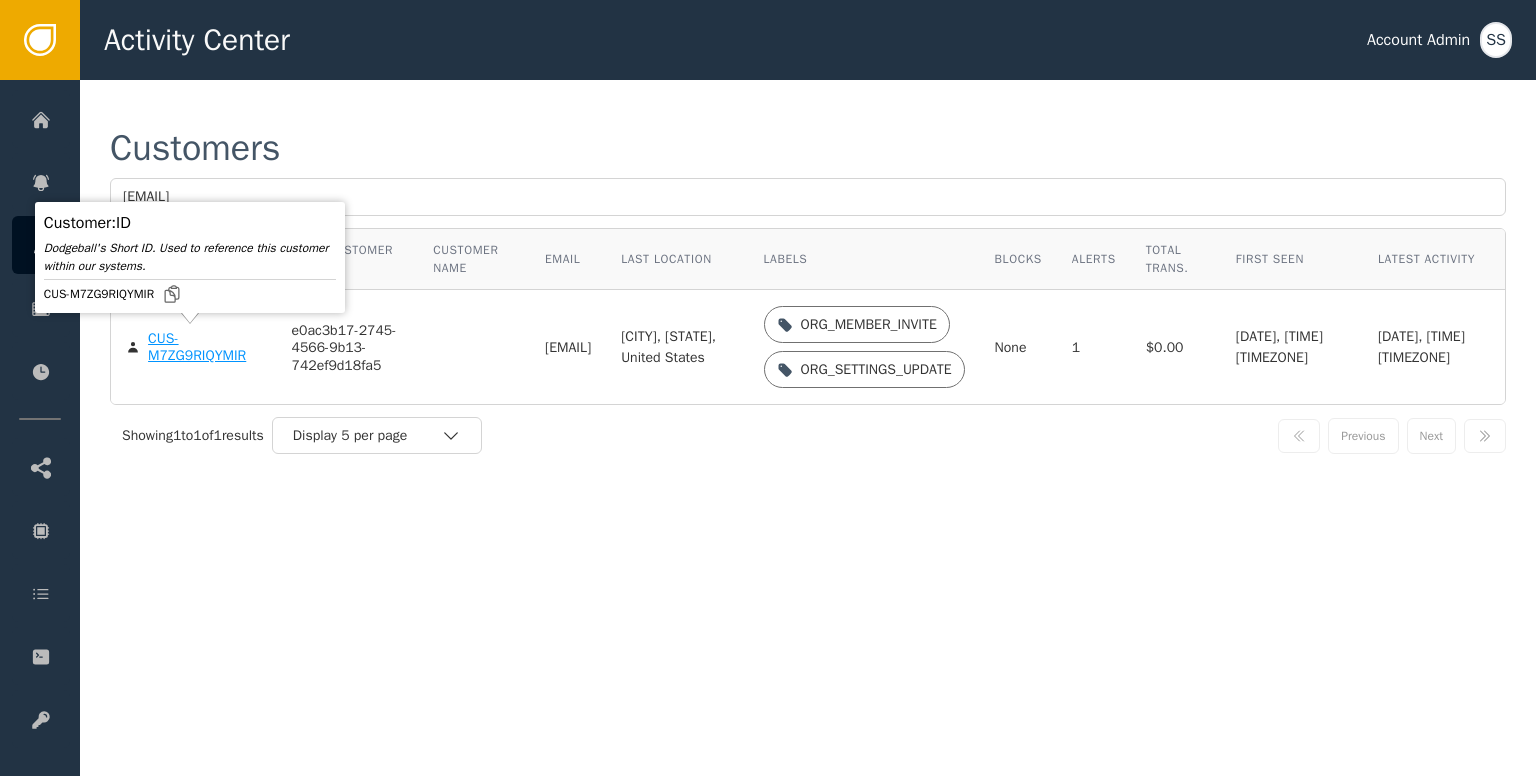 click on "CUS-M7ZG9RIQYMIR" at bounding box center [204, 347] 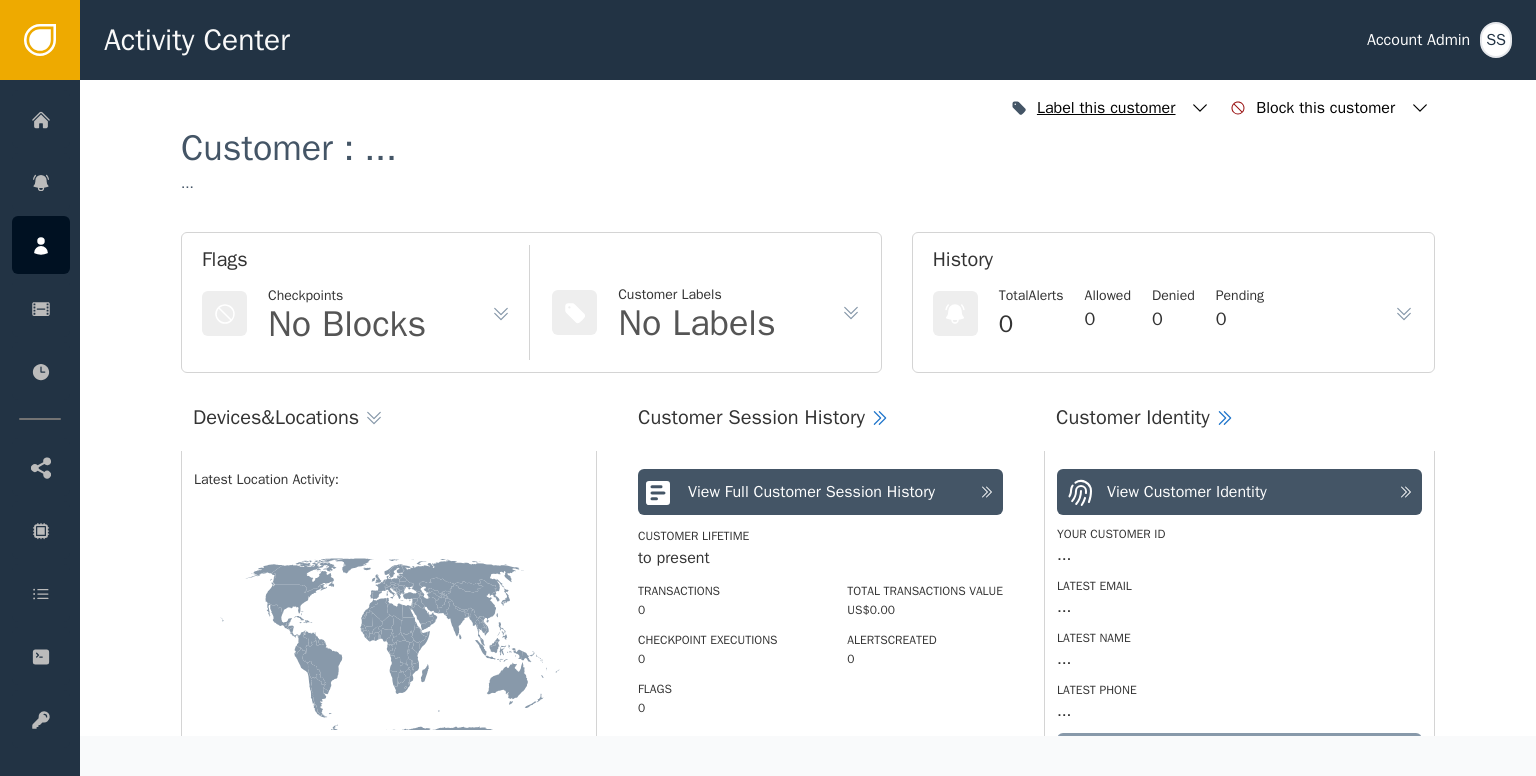 click at bounding box center (1200, 108) 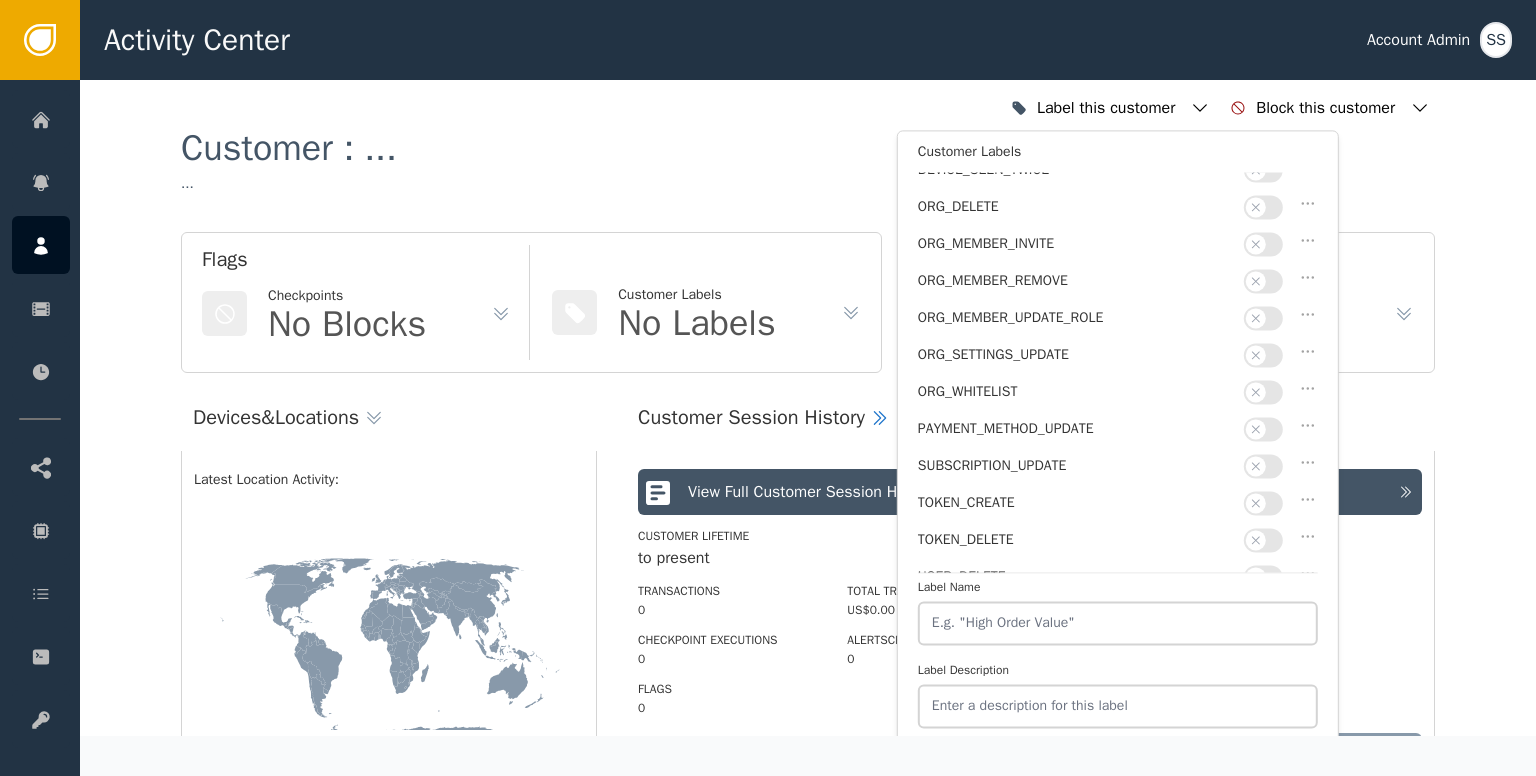 scroll, scrollTop: 500, scrollLeft: 0, axis: vertical 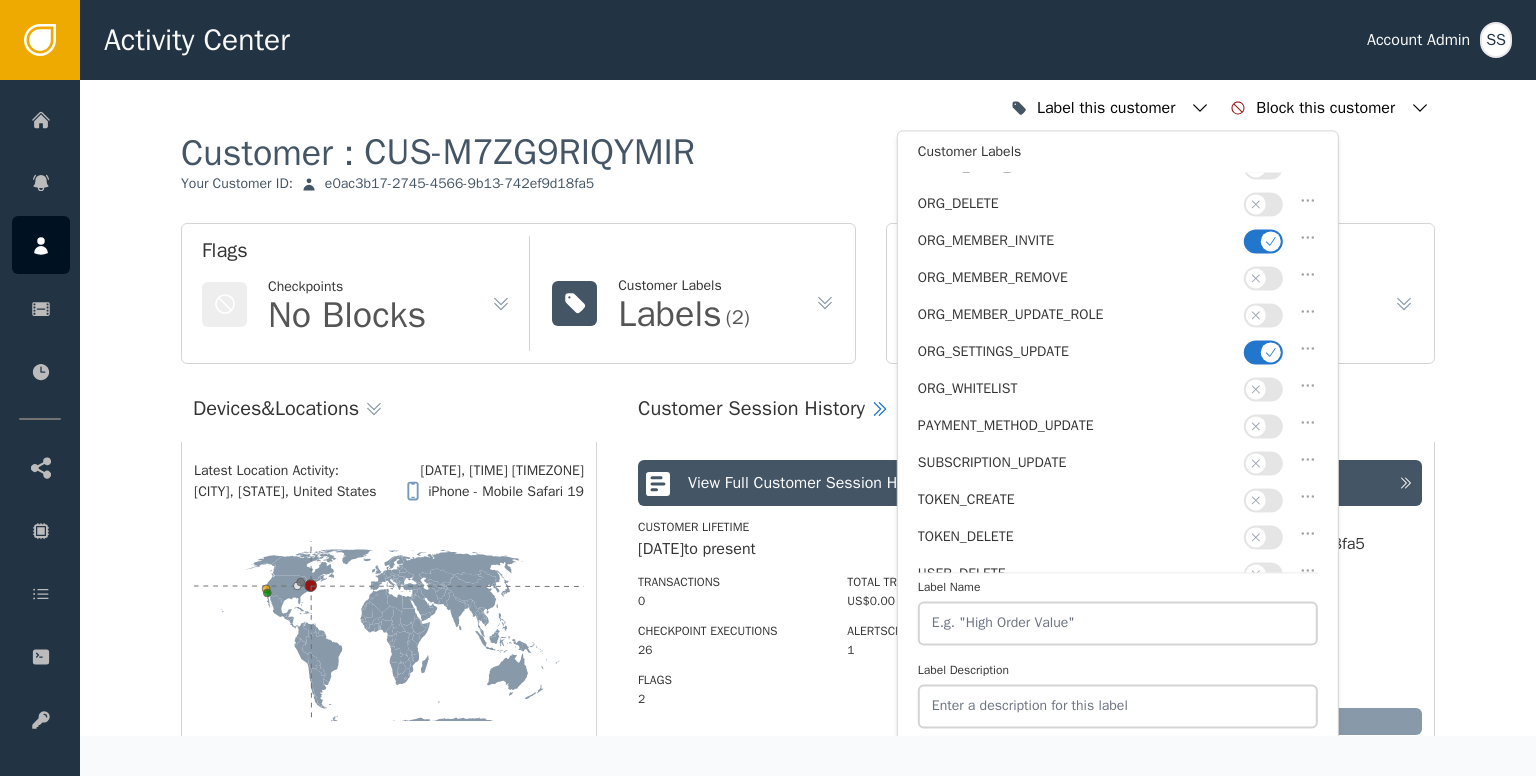 click at bounding box center (1271, 352) 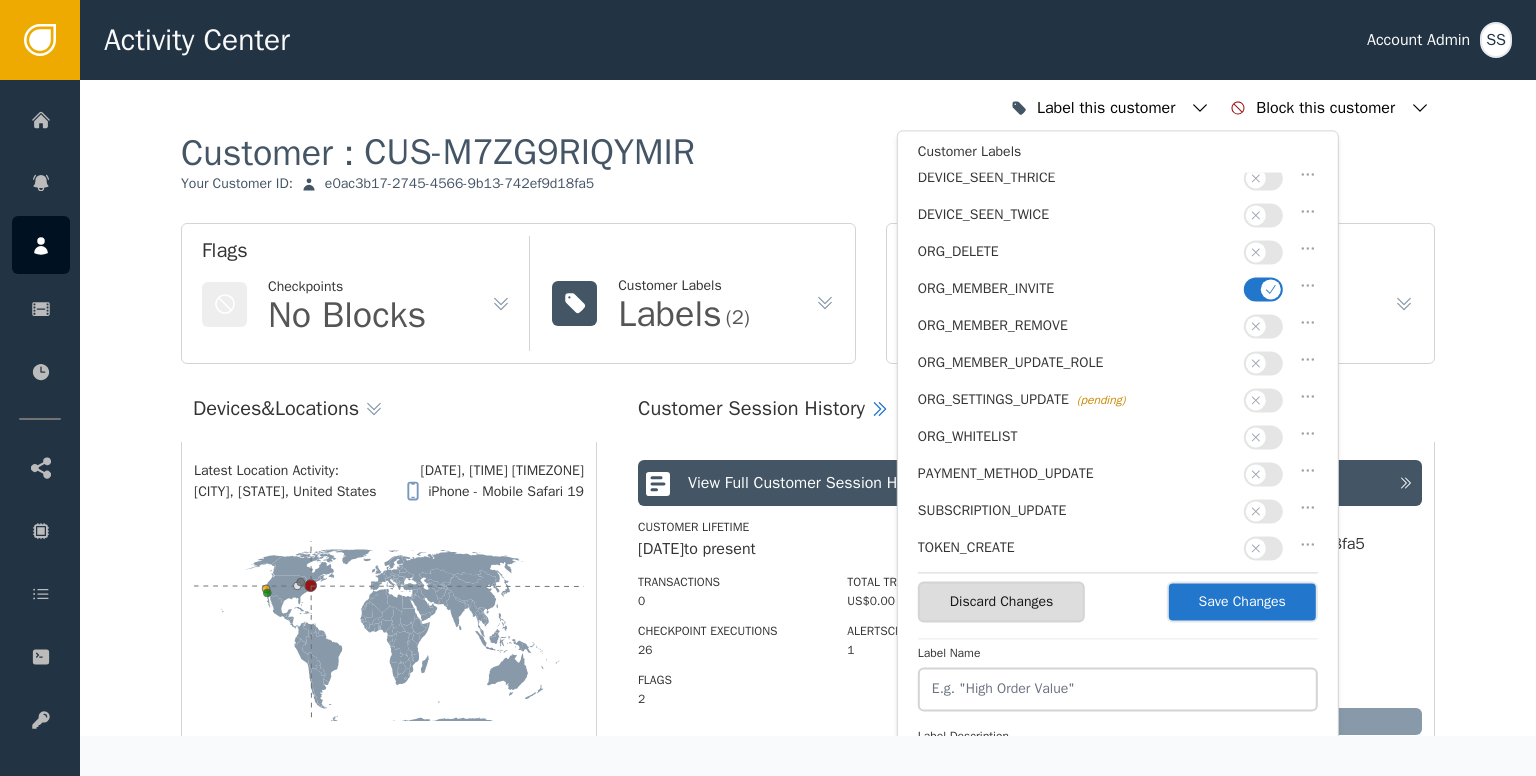 click at bounding box center (1271, 289) 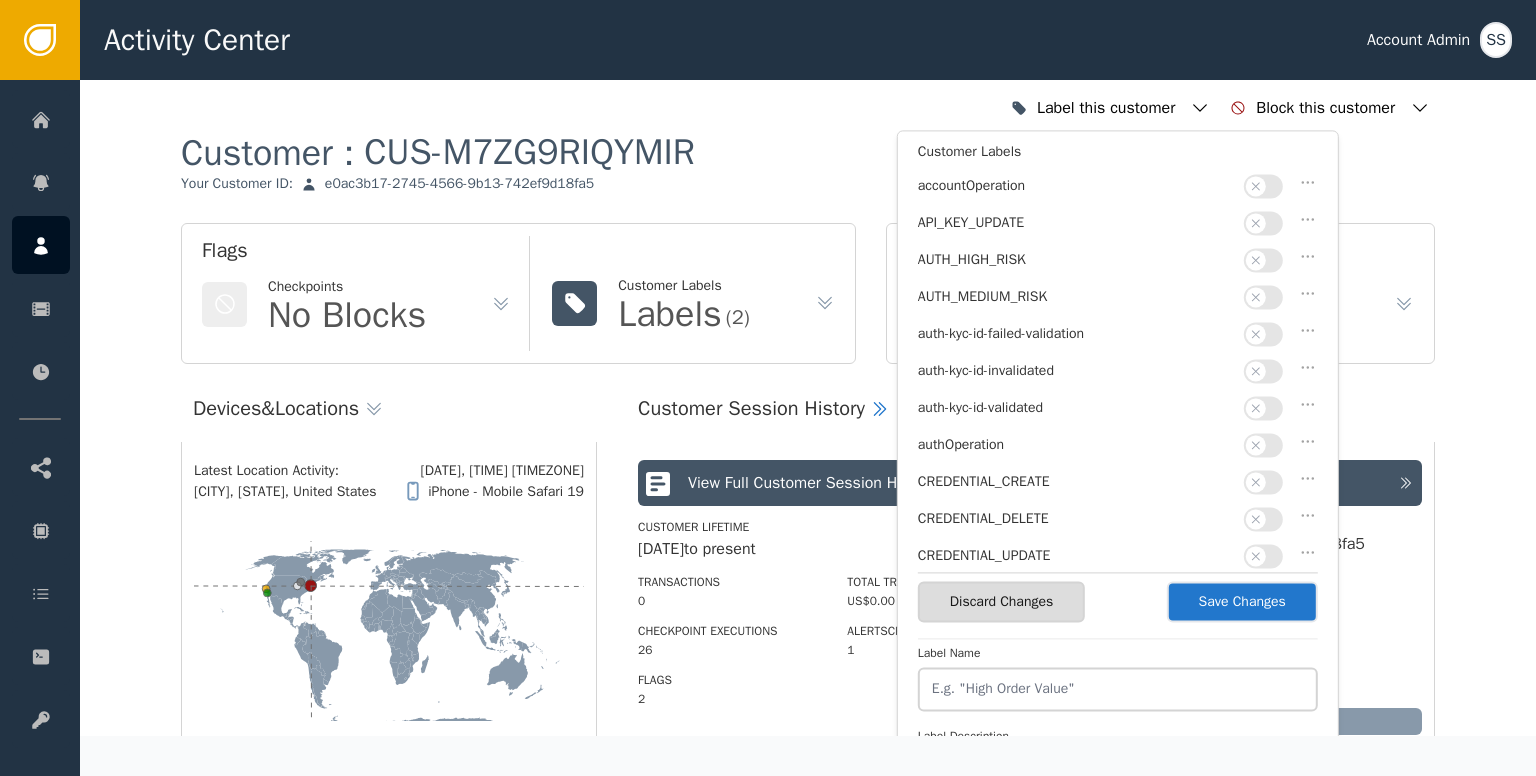 scroll, scrollTop: 27, scrollLeft: 0, axis: vertical 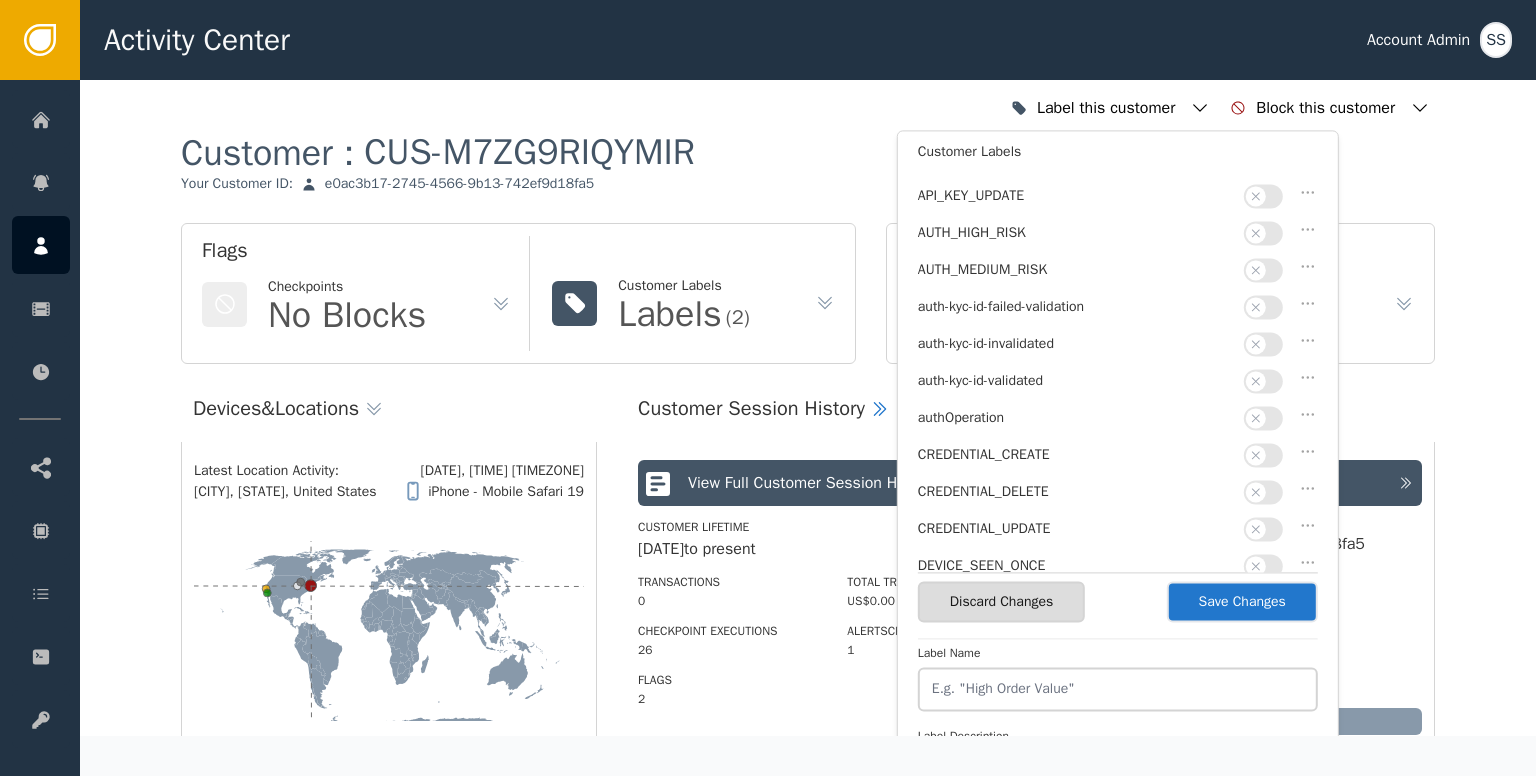click at bounding box center (1263, 381) 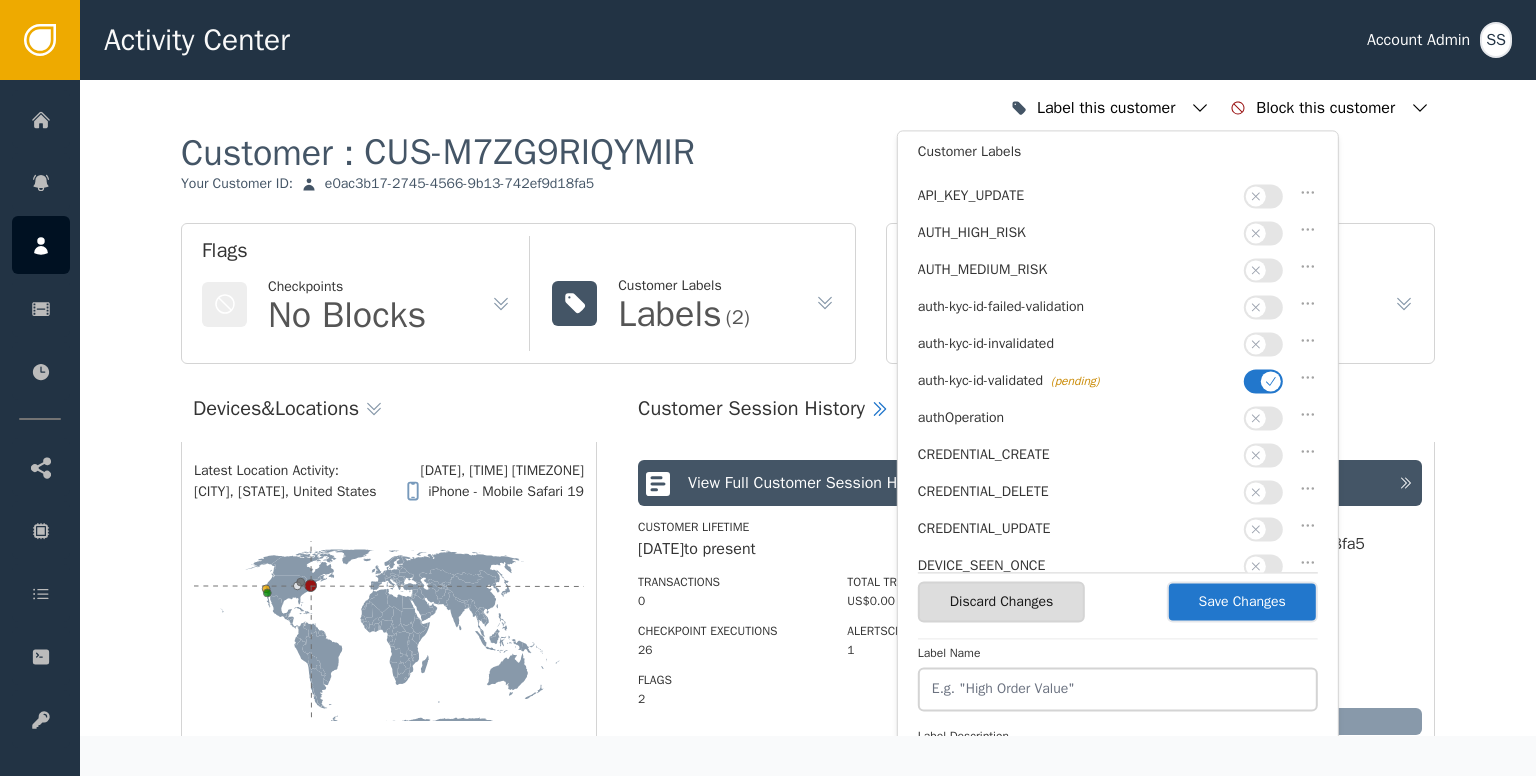 click on "Save Changes" at bounding box center (1242, 601) 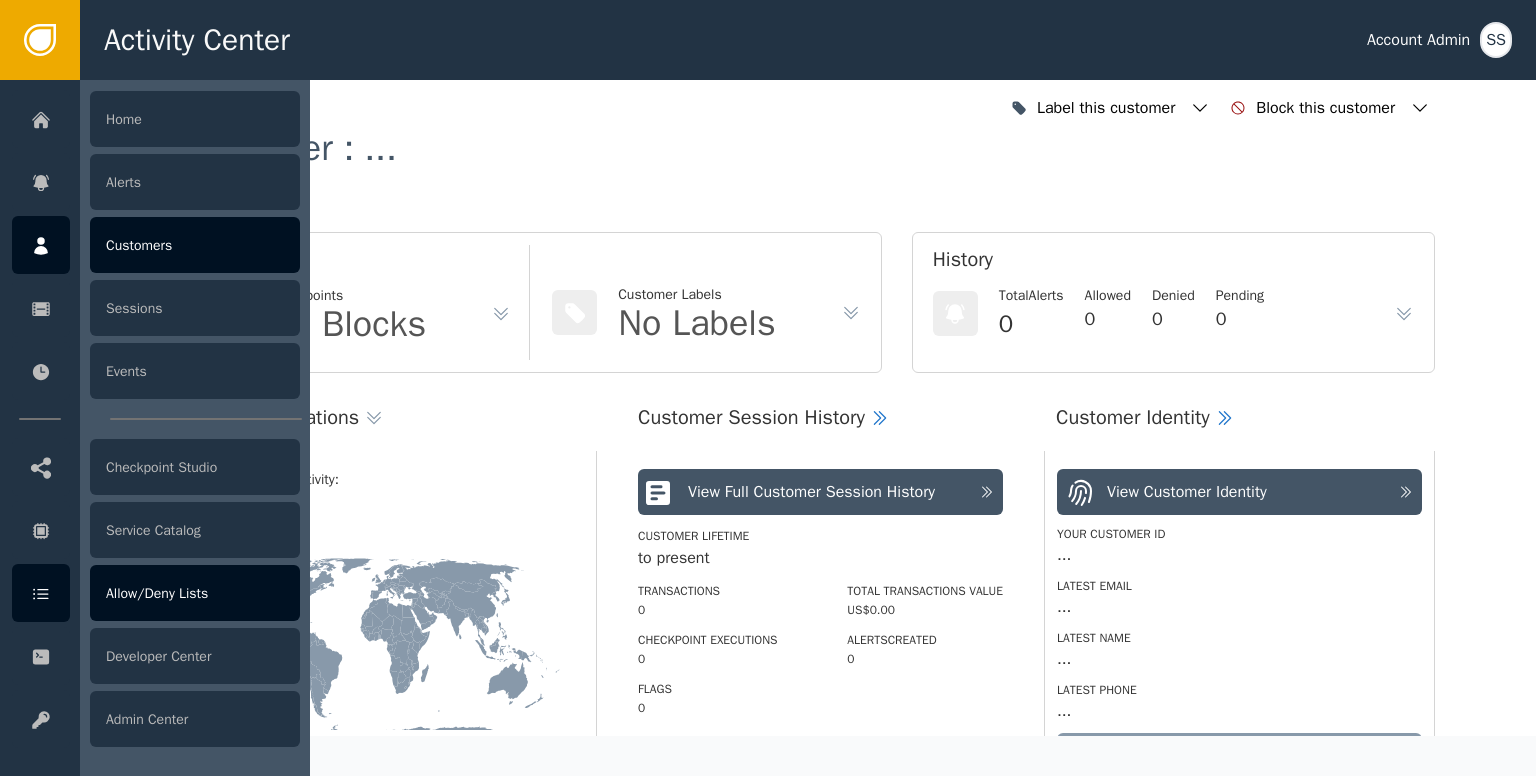 click on "Allow/Deny Lists" at bounding box center [195, 593] 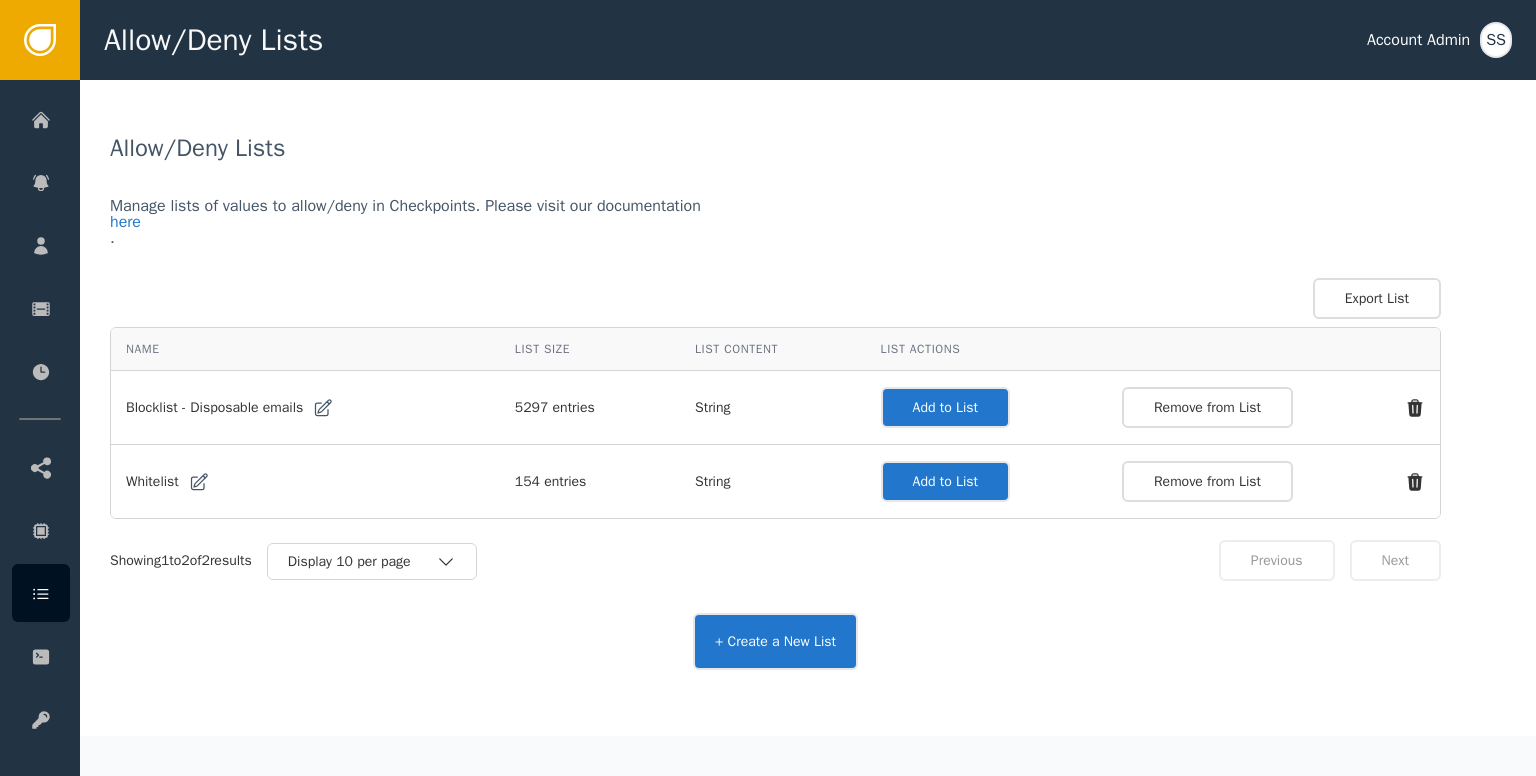 click on "Add to List" at bounding box center [945, 407] 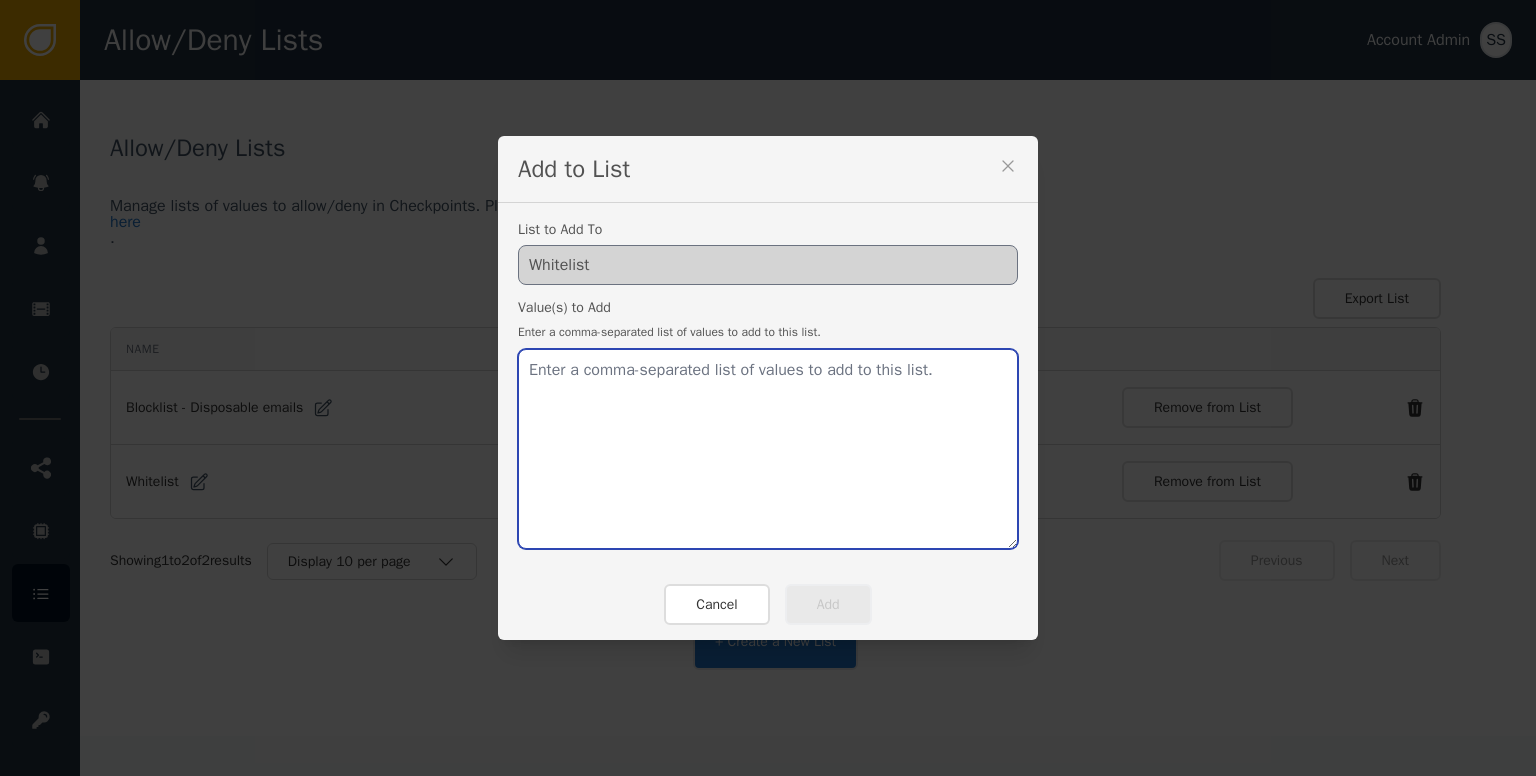 click at bounding box center [768, 449] 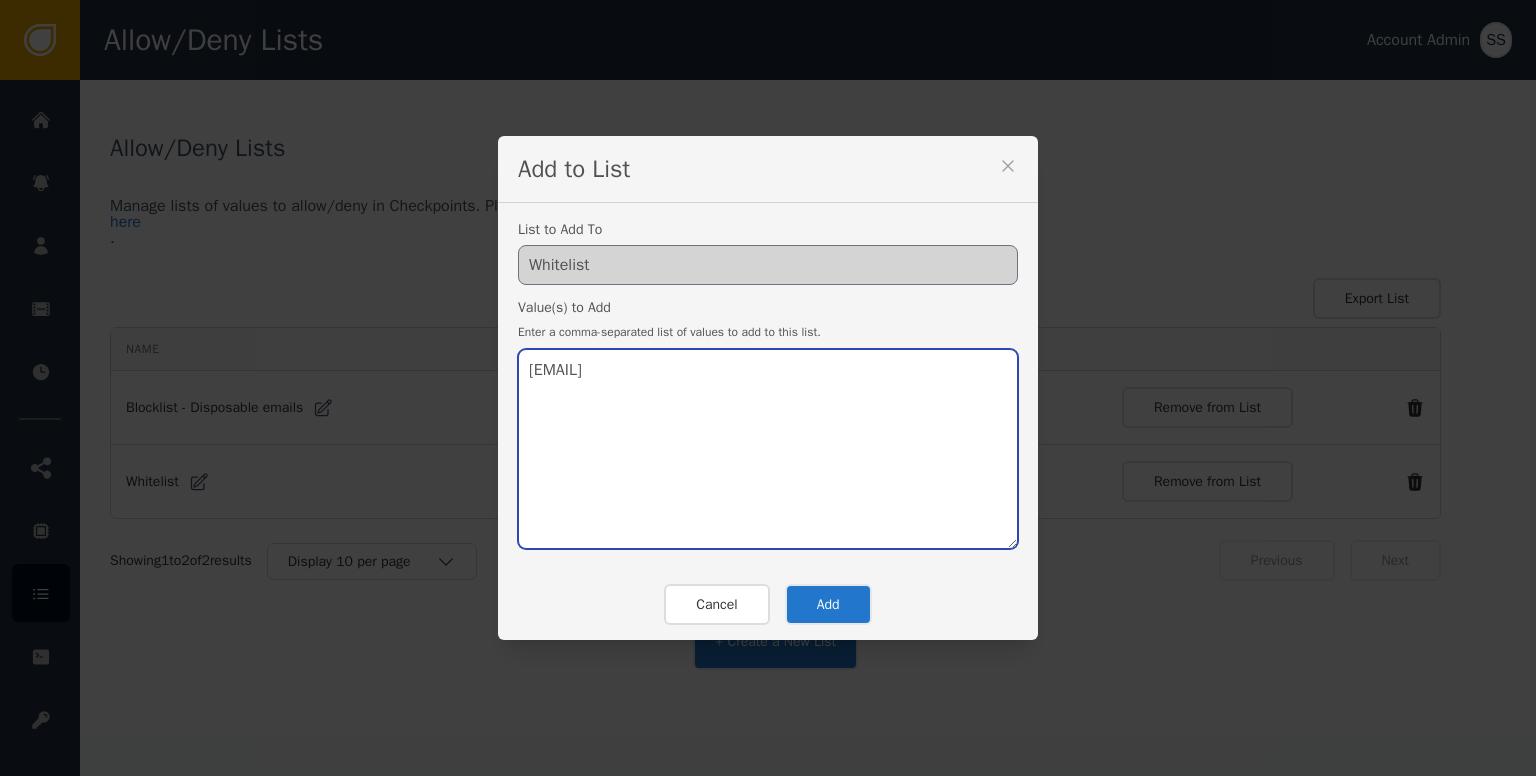 type on "[EMAIL]" 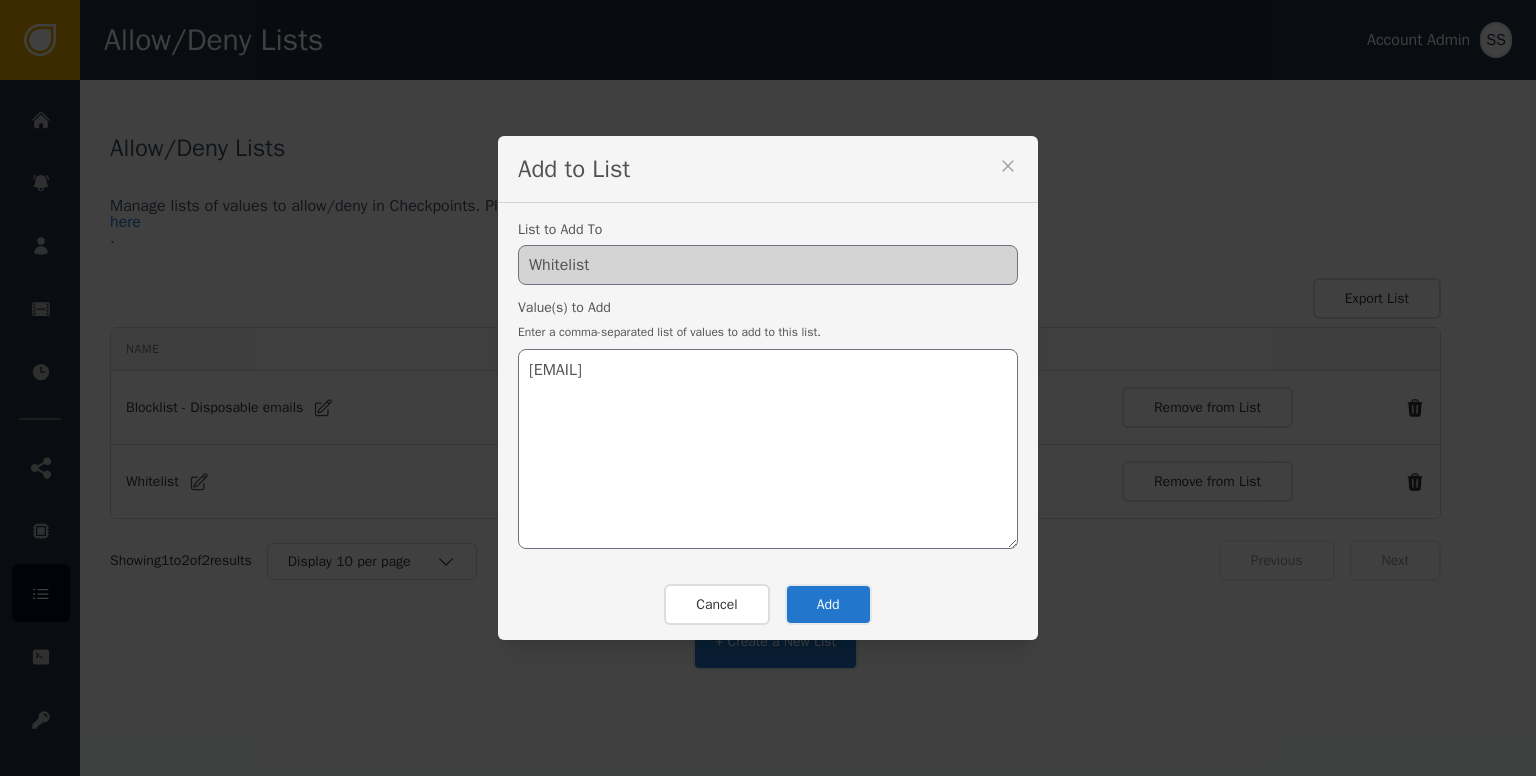 click on "Add" at bounding box center (828, 604) 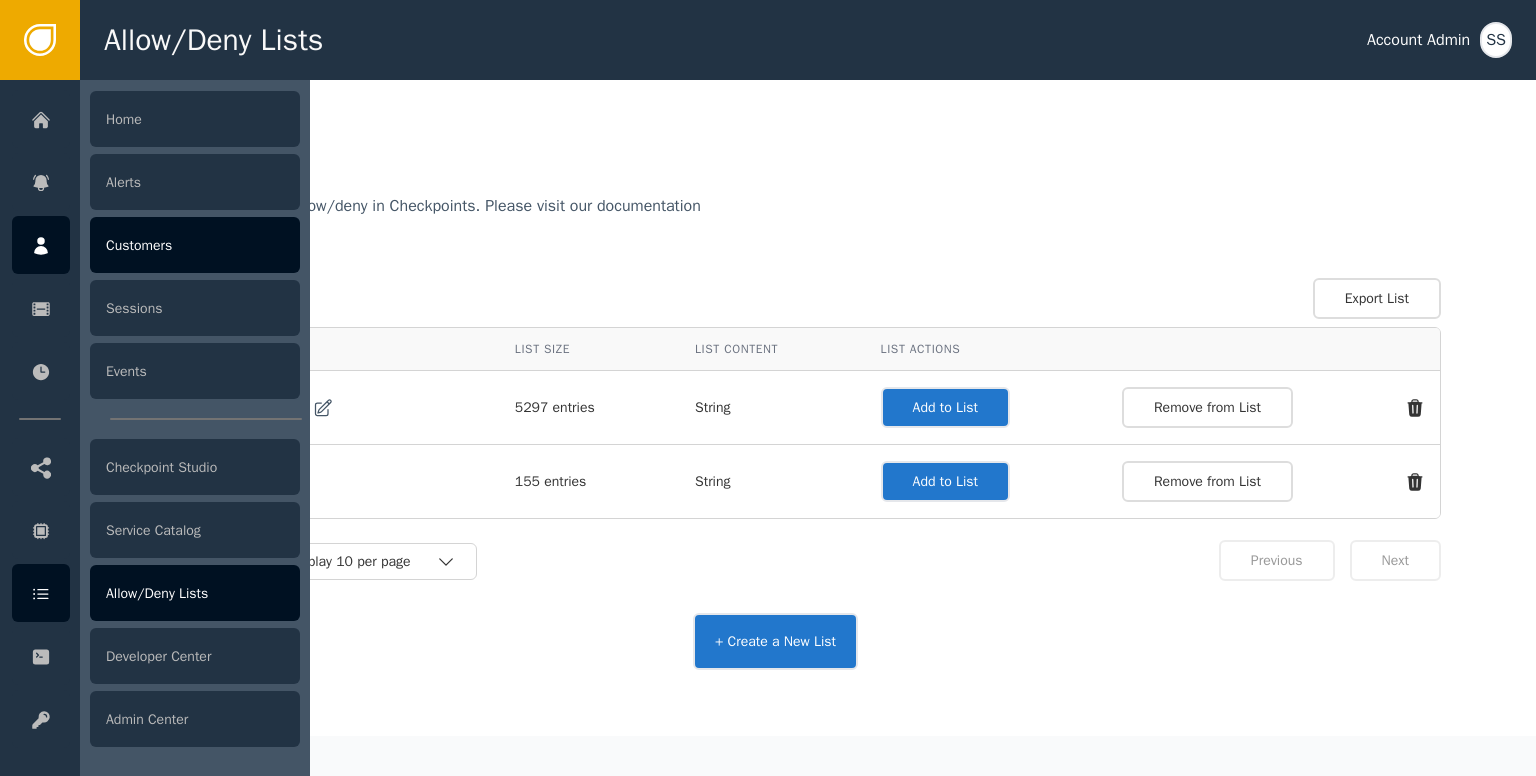 click on "Customers" at bounding box center [195, 245] 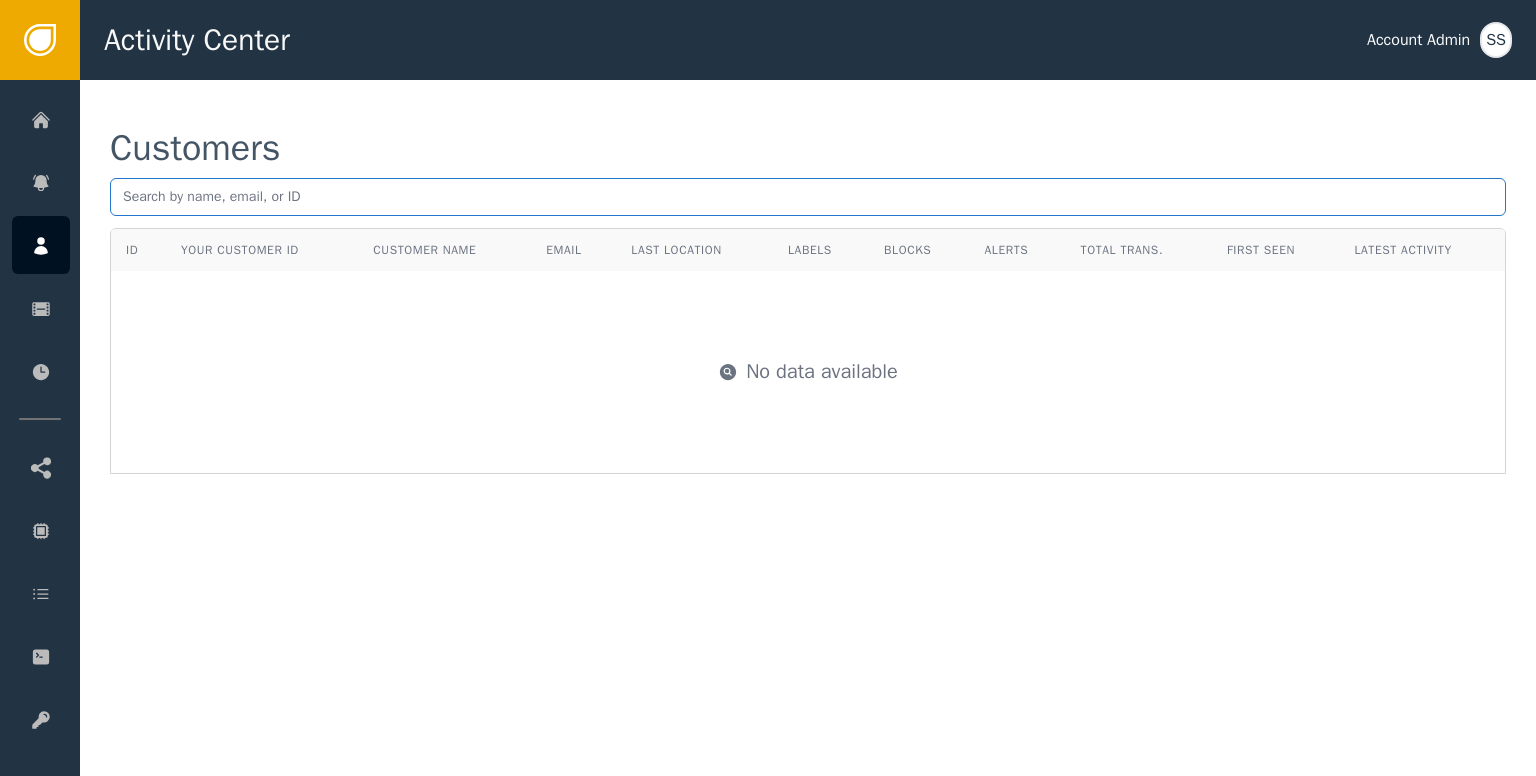click at bounding box center [808, 197] 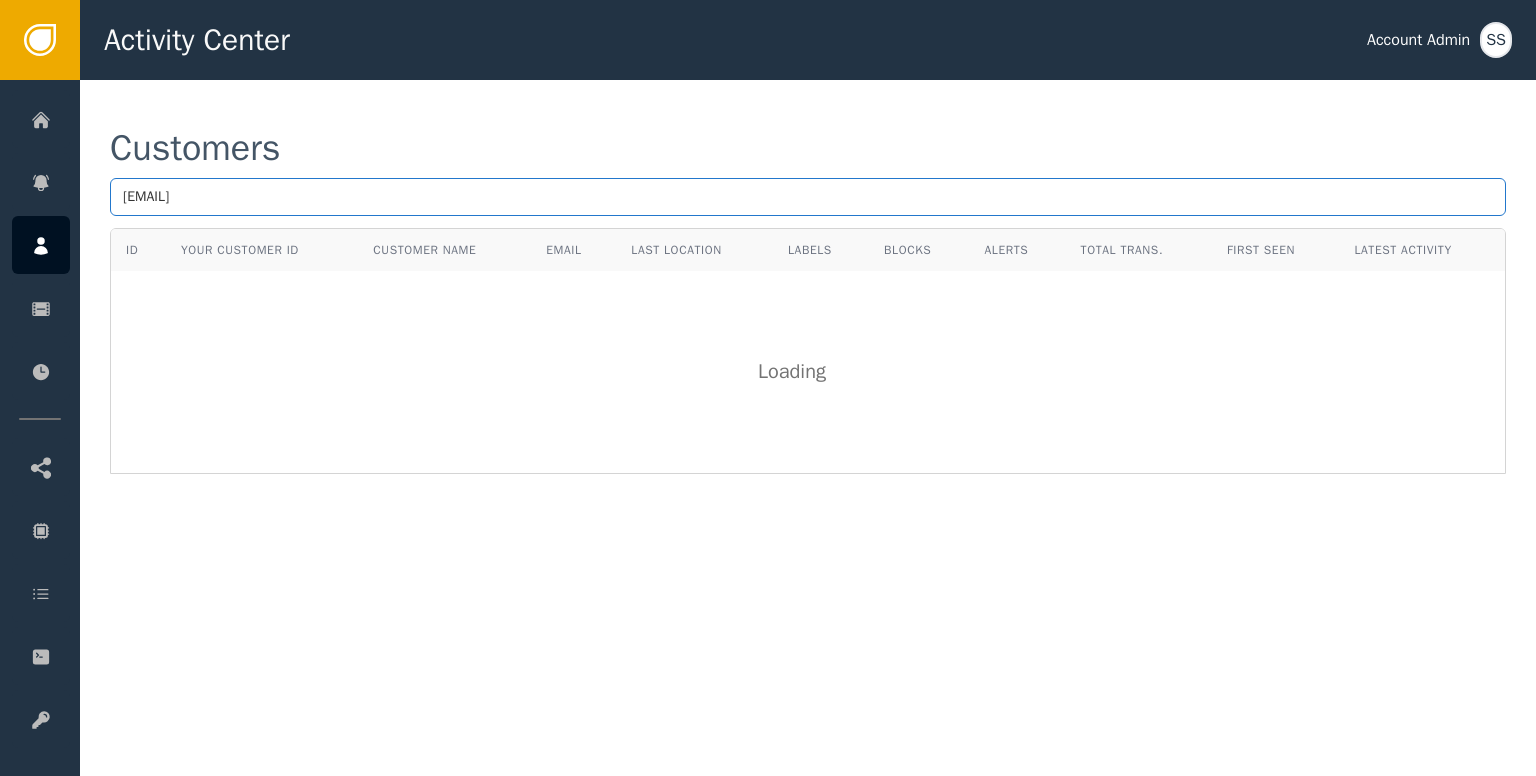 type on "[EMAIL]" 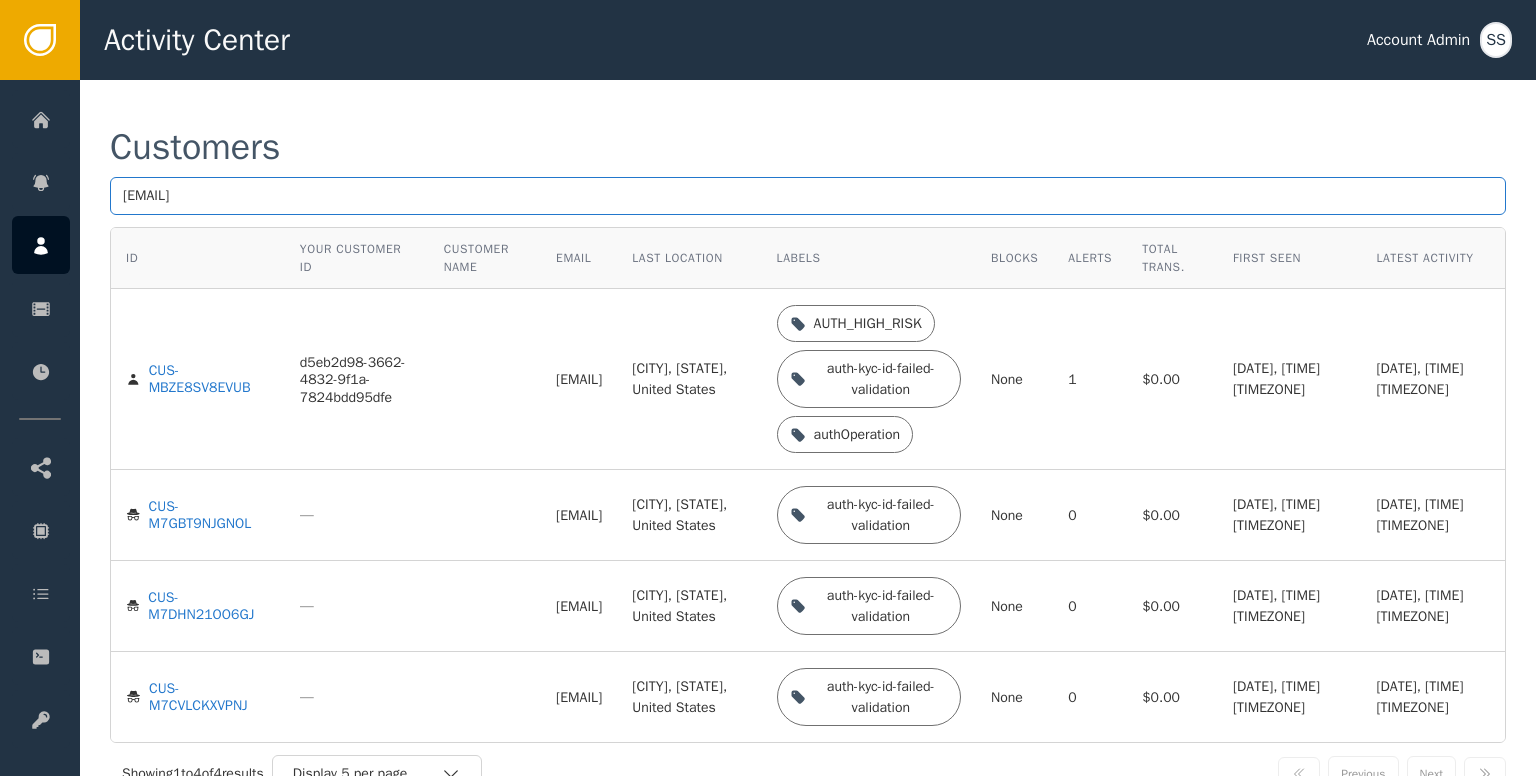 scroll, scrollTop: 0, scrollLeft: 0, axis: both 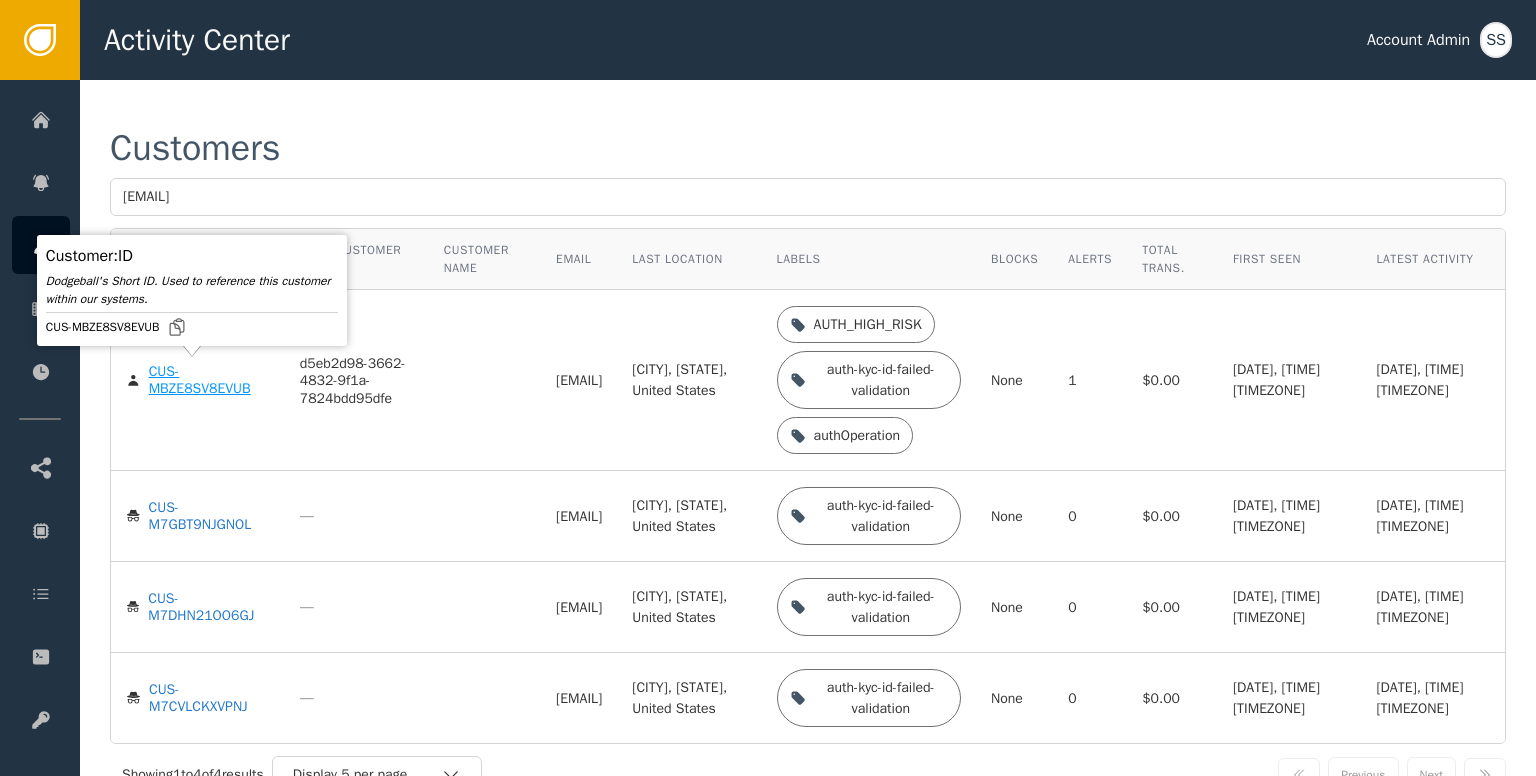 click on "CUS-MBZE8SV8EVUB" at bounding box center (209, 380) 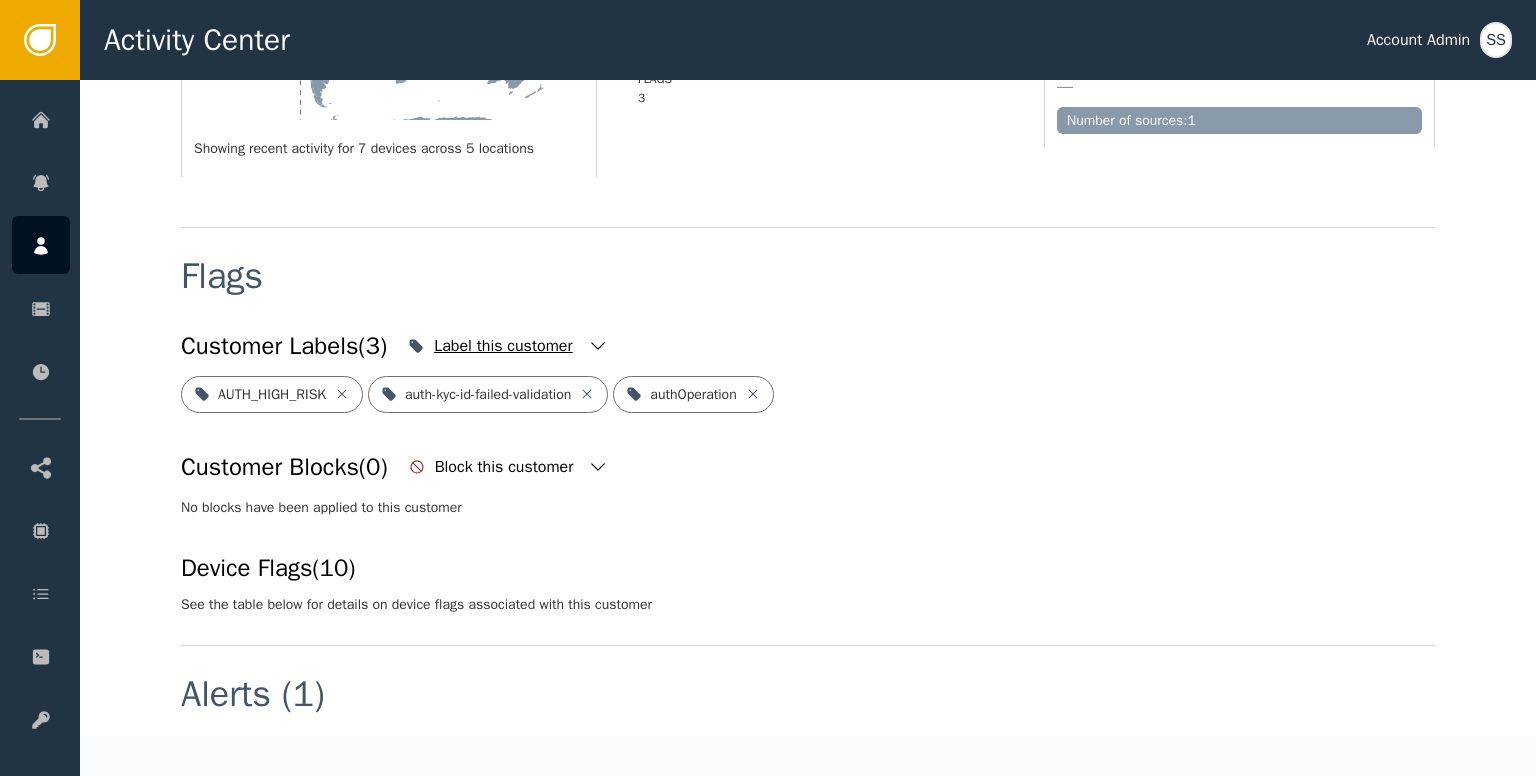 scroll, scrollTop: 600, scrollLeft: 0, axis: vertical 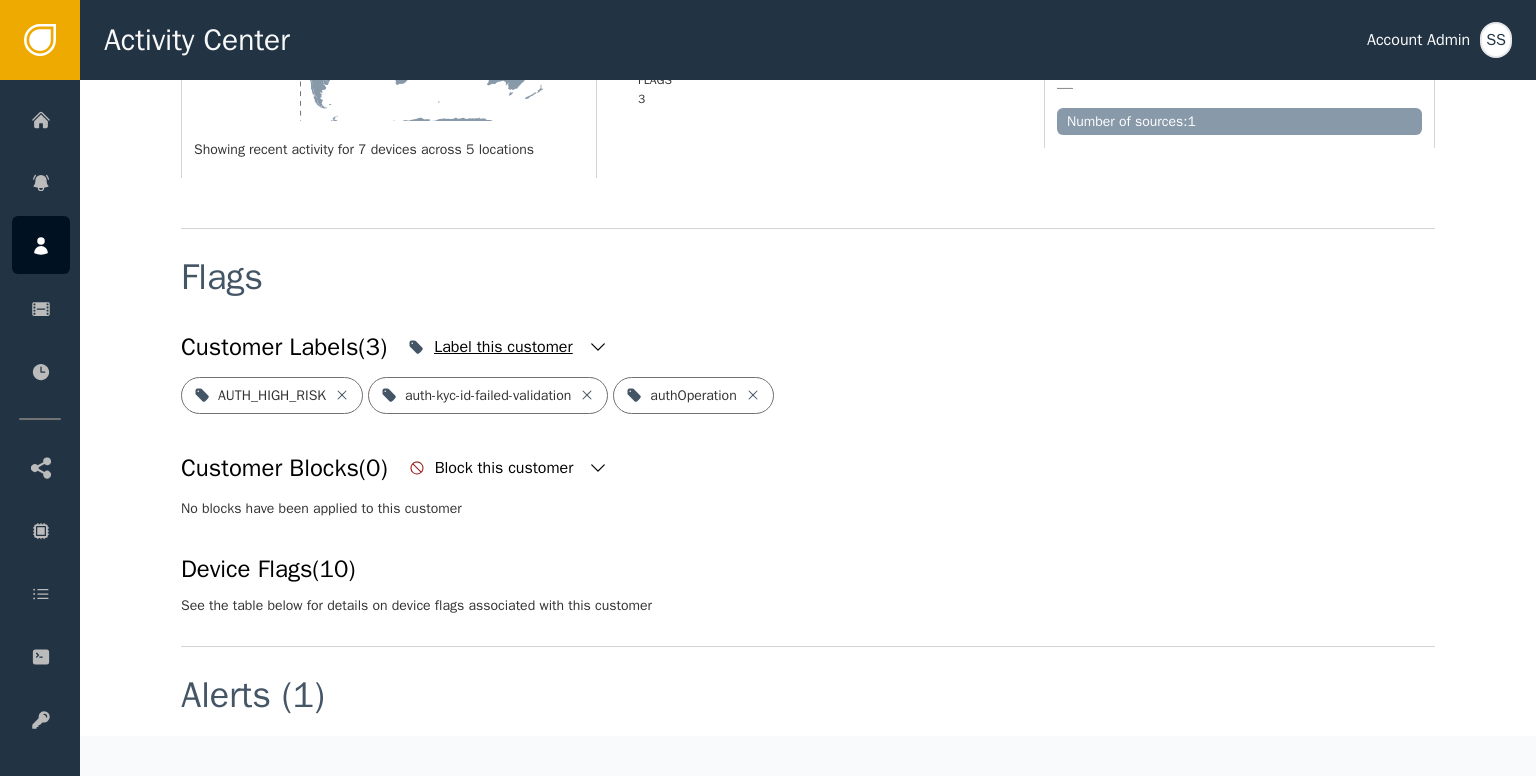 click at bounding box center [598, 347] 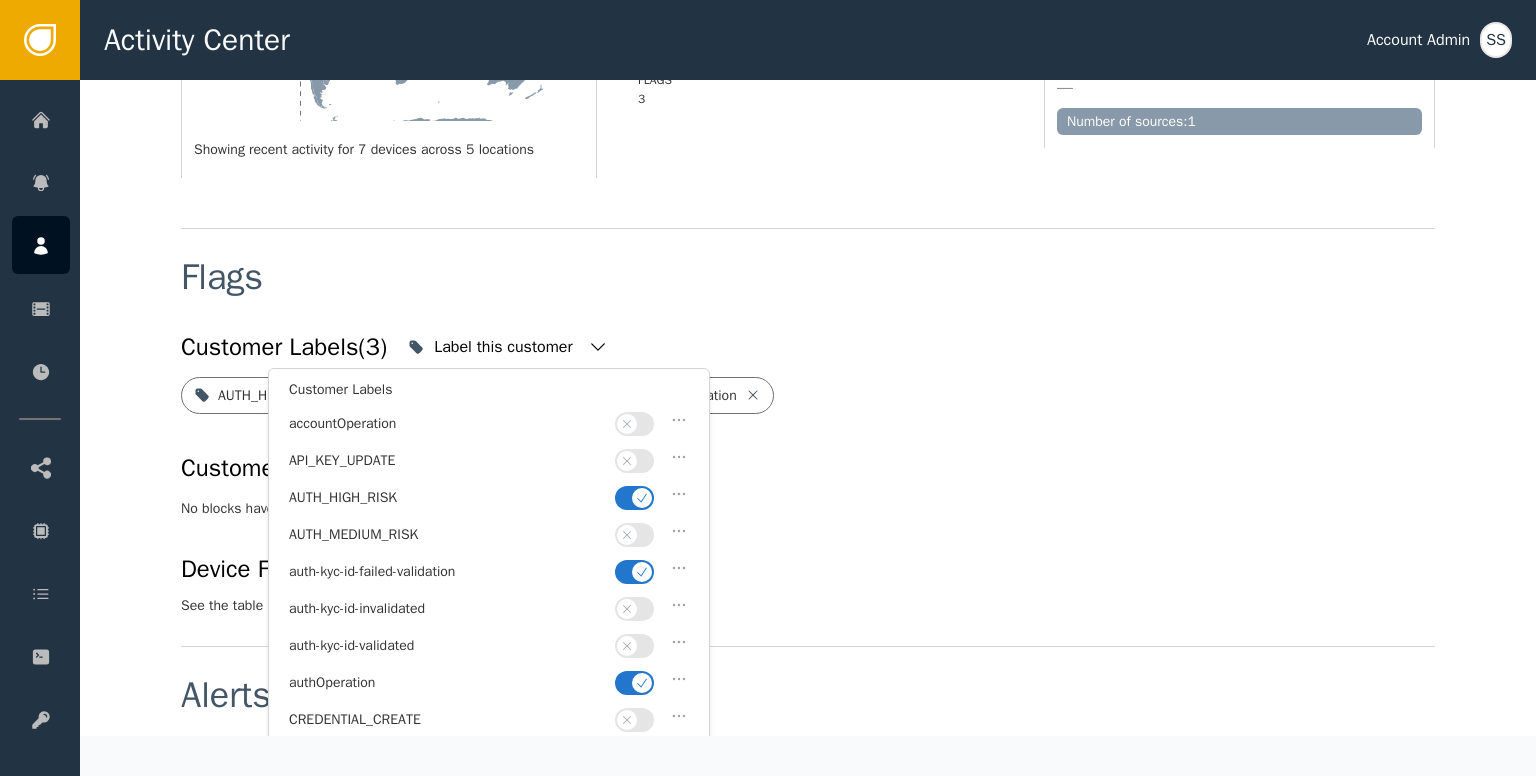 click at bounding box center [642, 498] 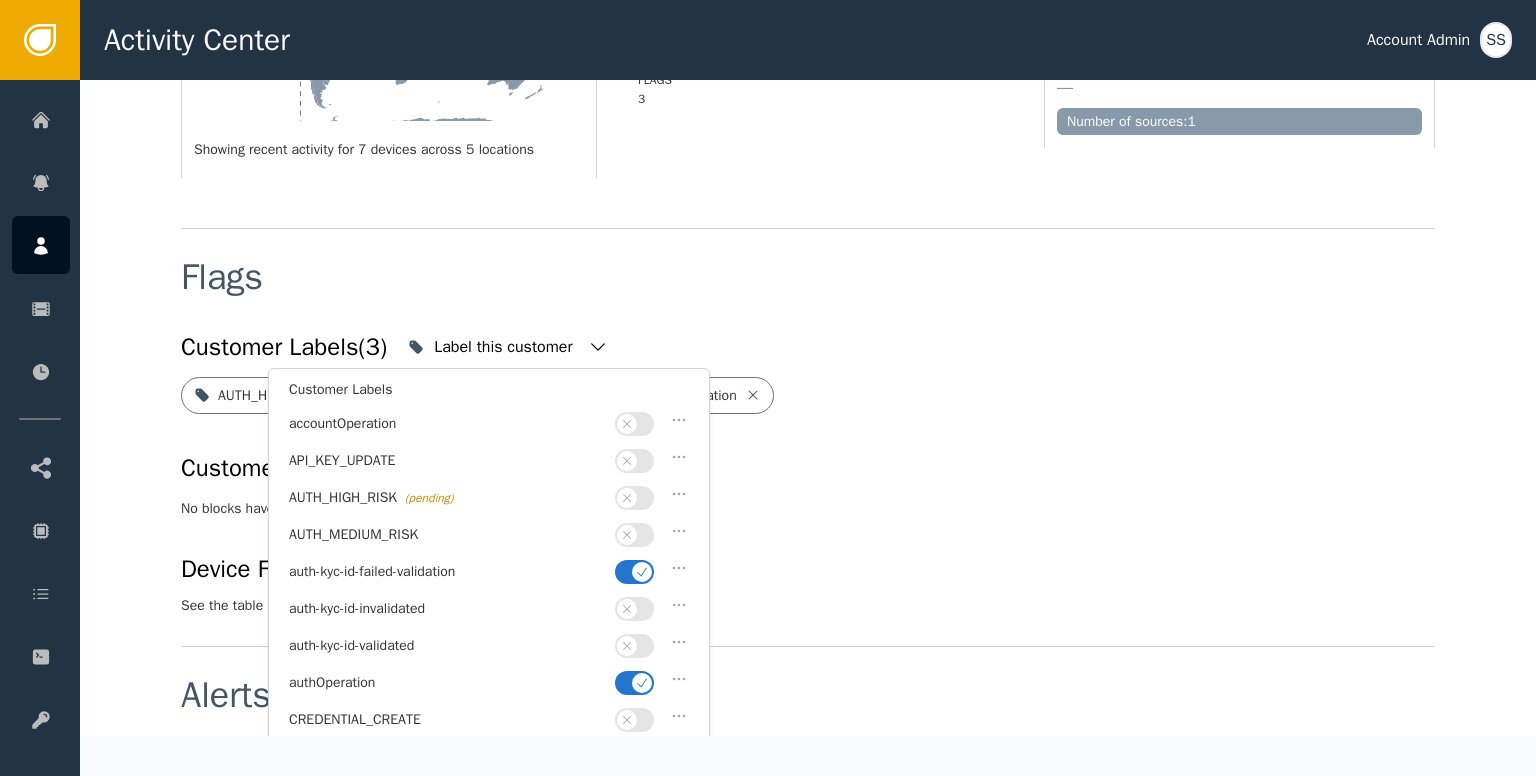 click at bounding box center [627, 646] 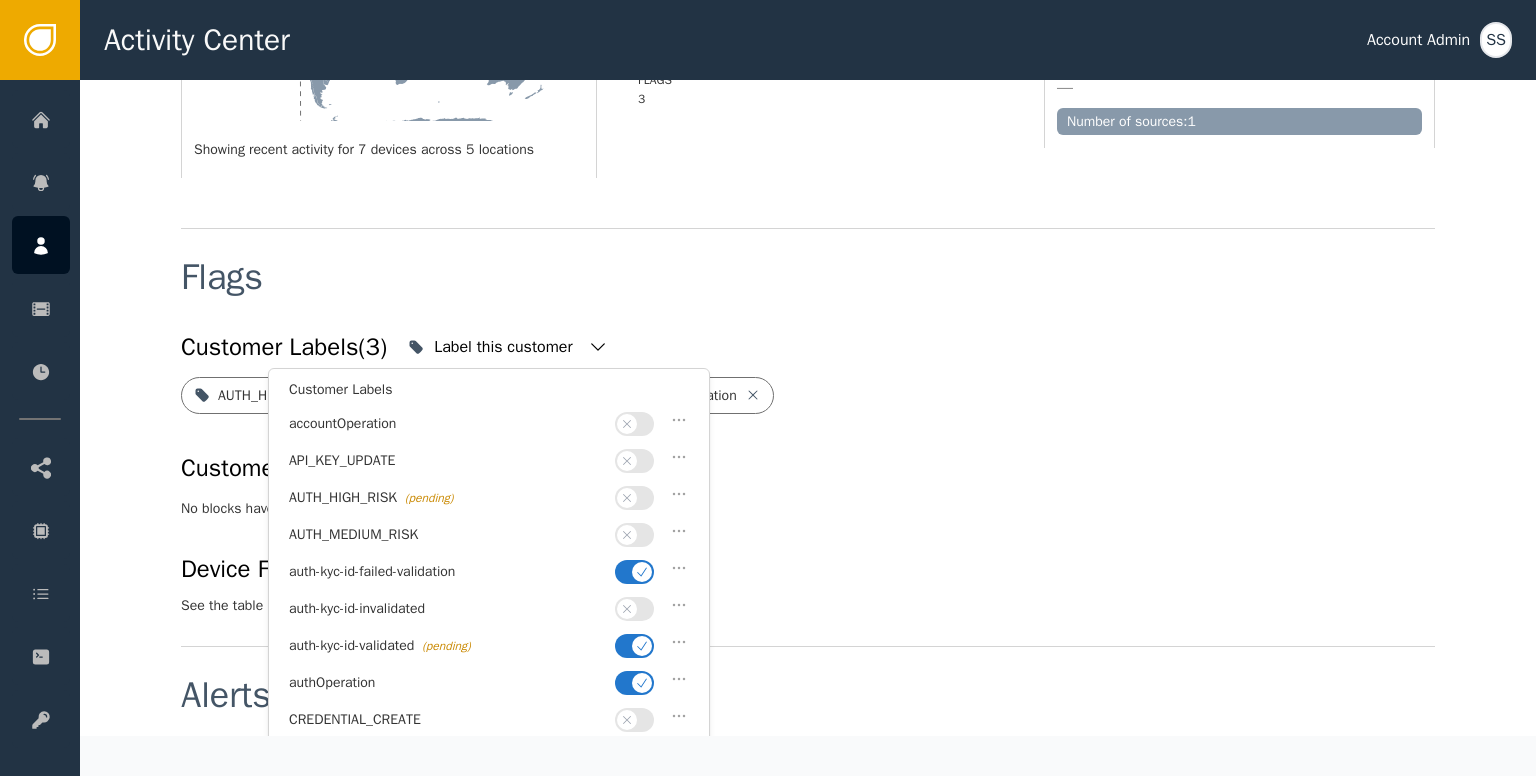 click at bounding box center [642, 683] 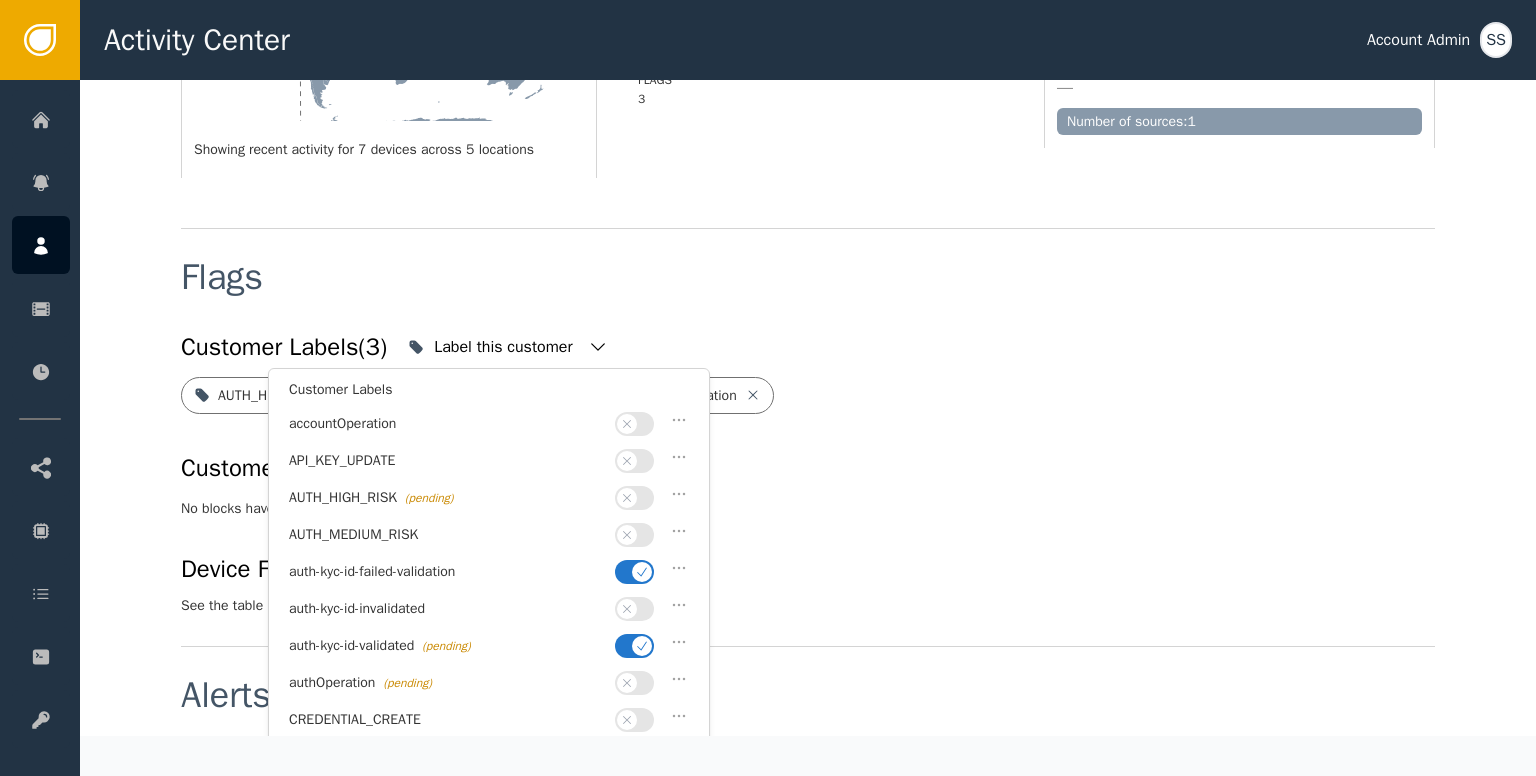 click at bounding box center (634, 572) 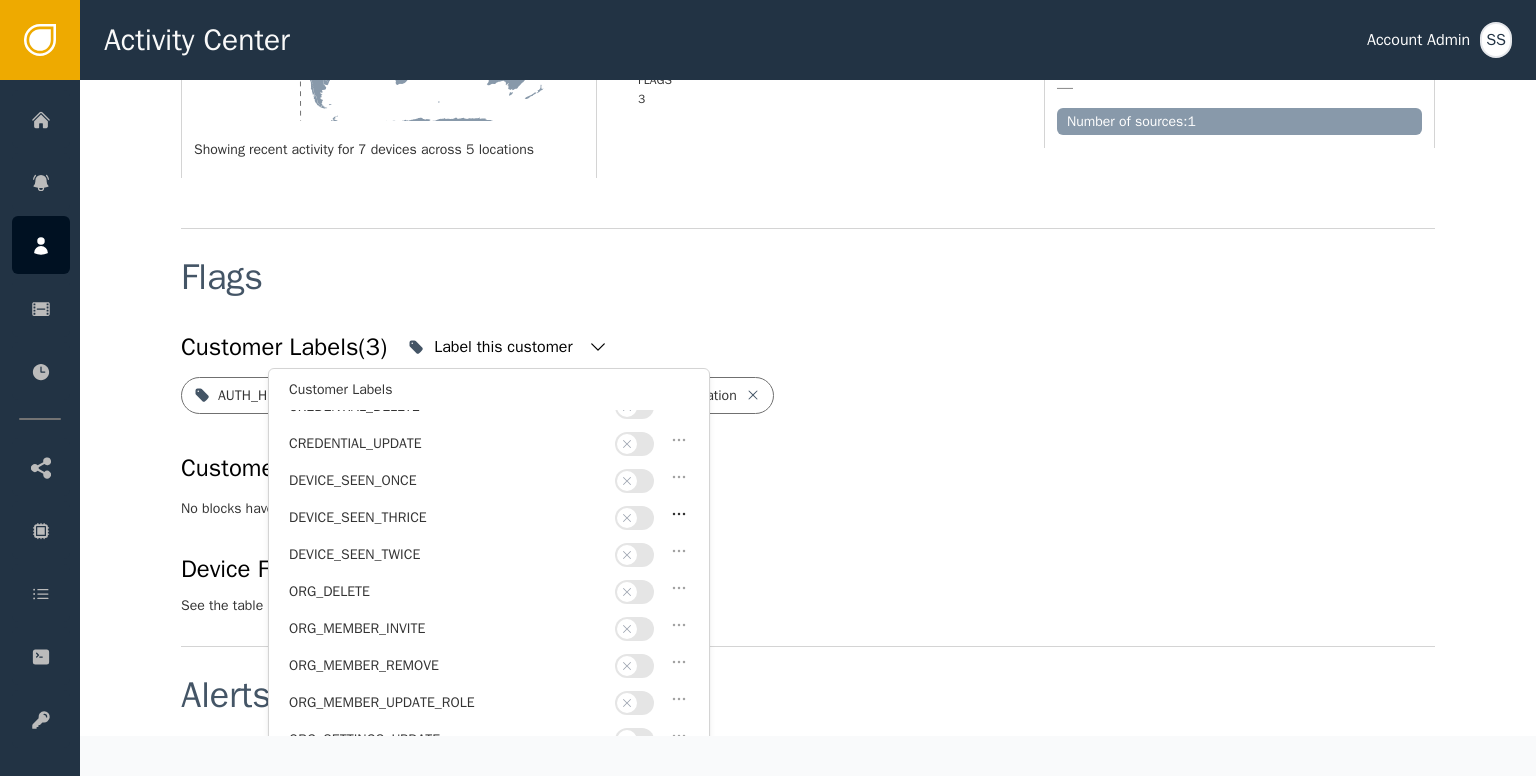 scroll, scrollTop: 300, scrollLeft: 0, axis: vertical 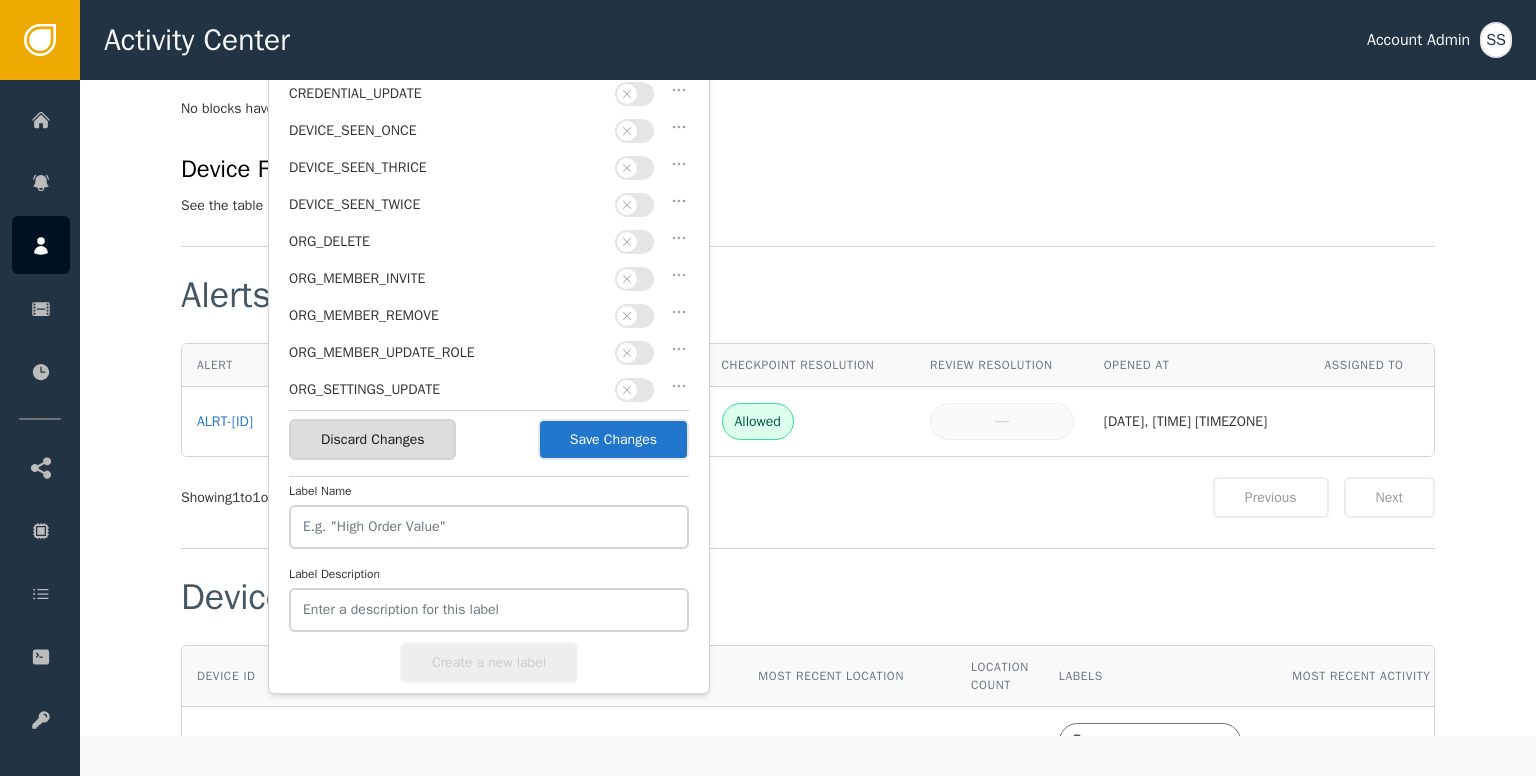 click on "Save Changes" at bounding box center (613, 439) 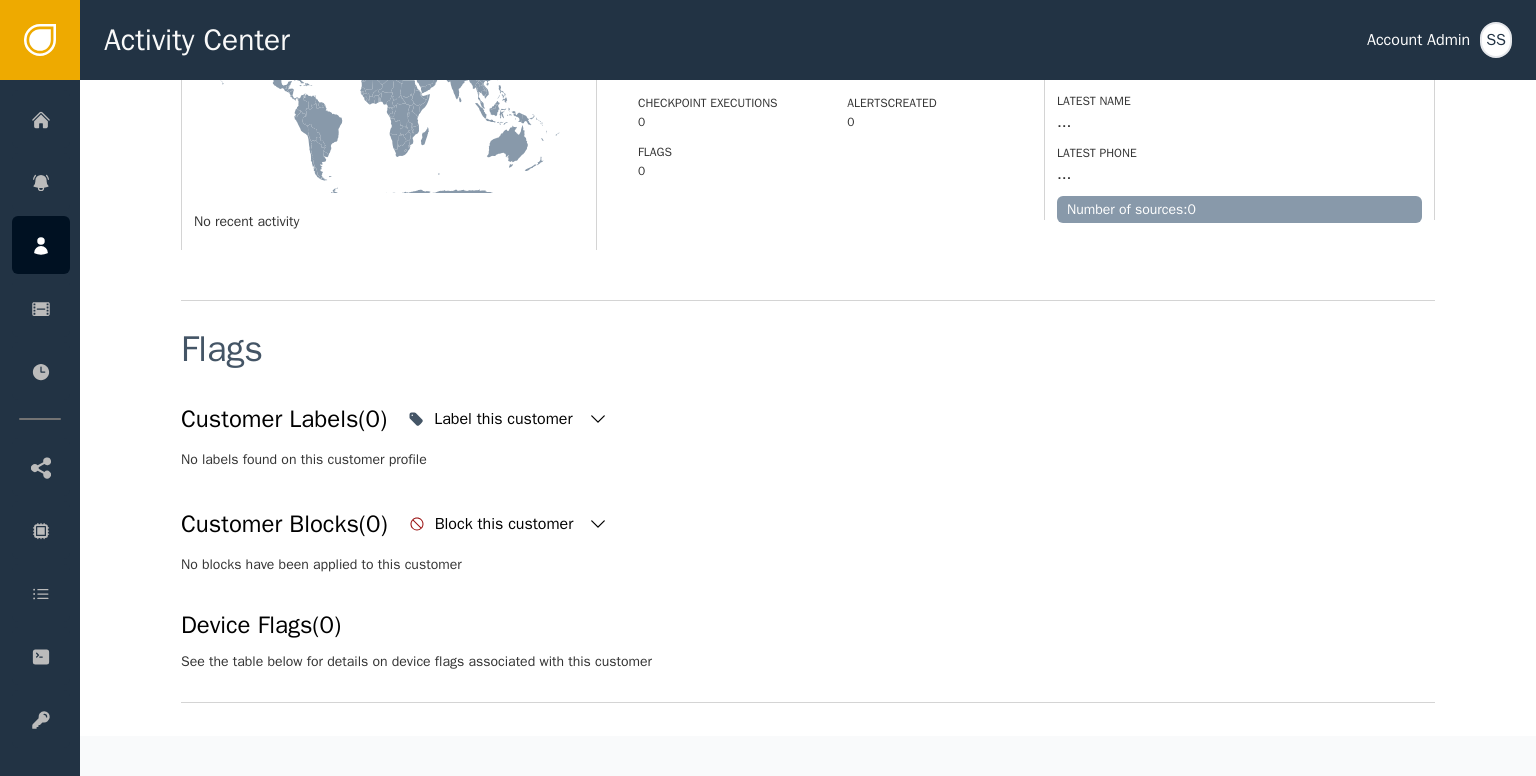 scroll, scrollTop: 547, scrollLeft: 0, axis: vertical 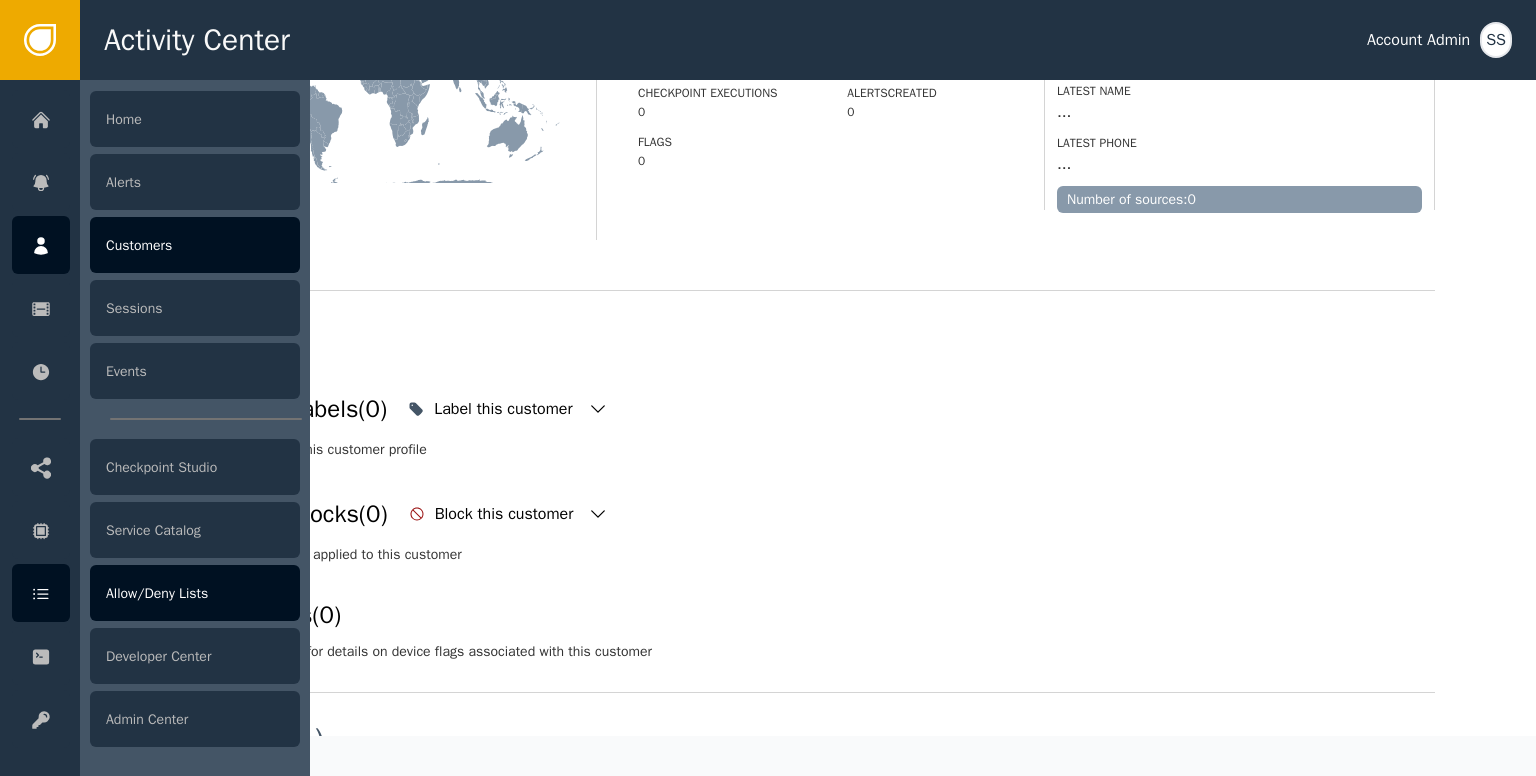 click on "Allow/Deny Lists" at bounding box center [195, 593] 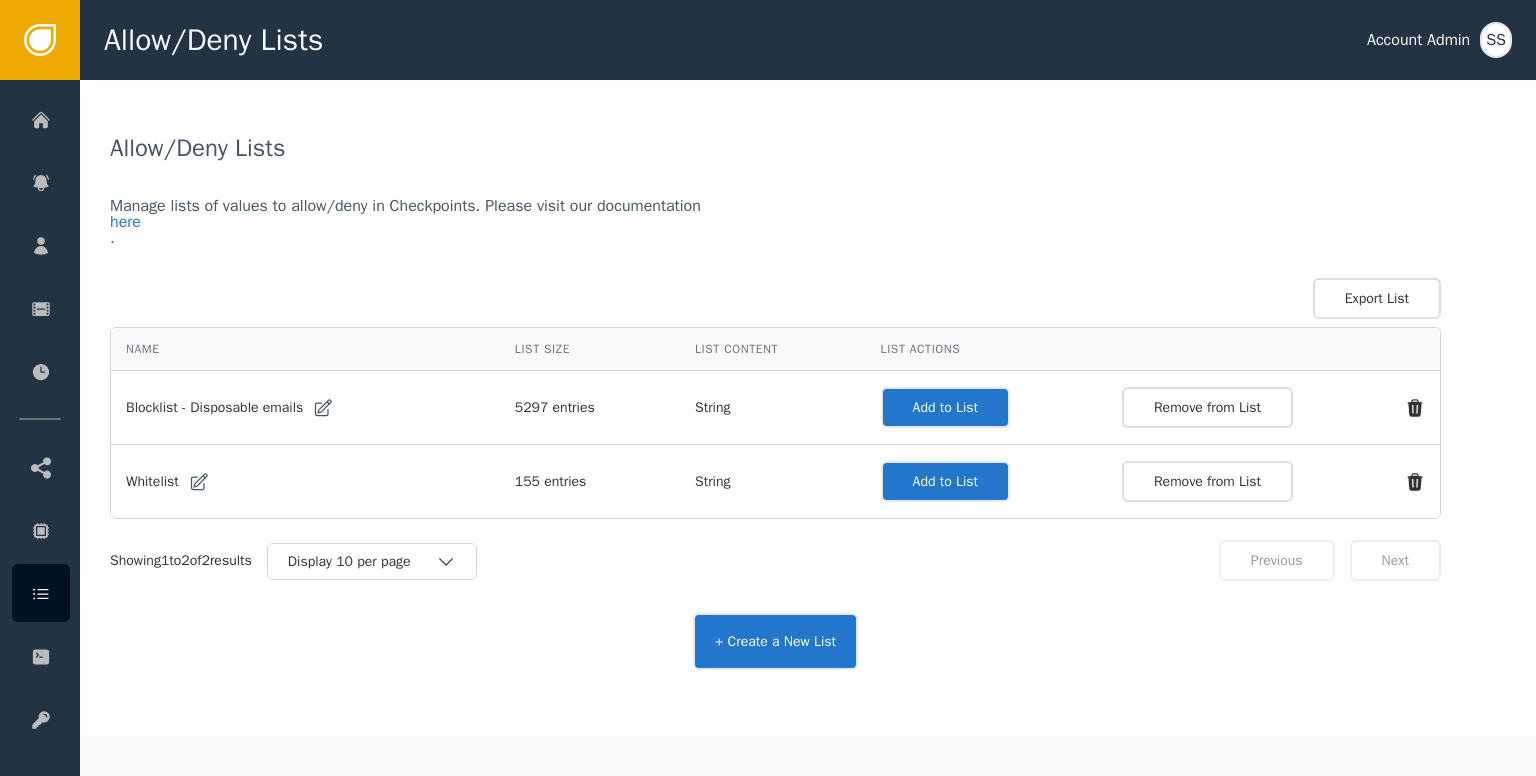 click on "Add to List" at bounding box center (945, 407) 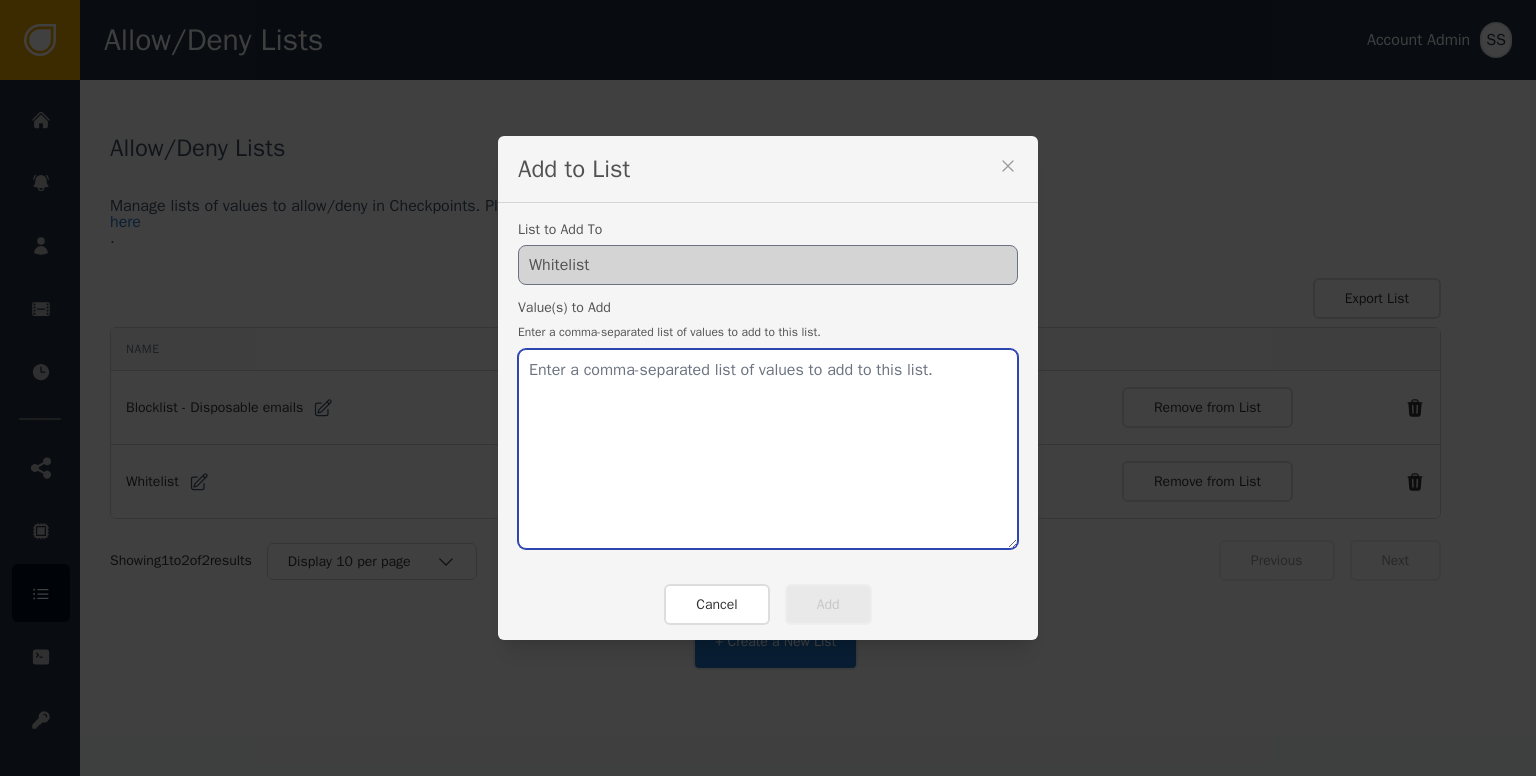 click at bounding box center (768, 449) 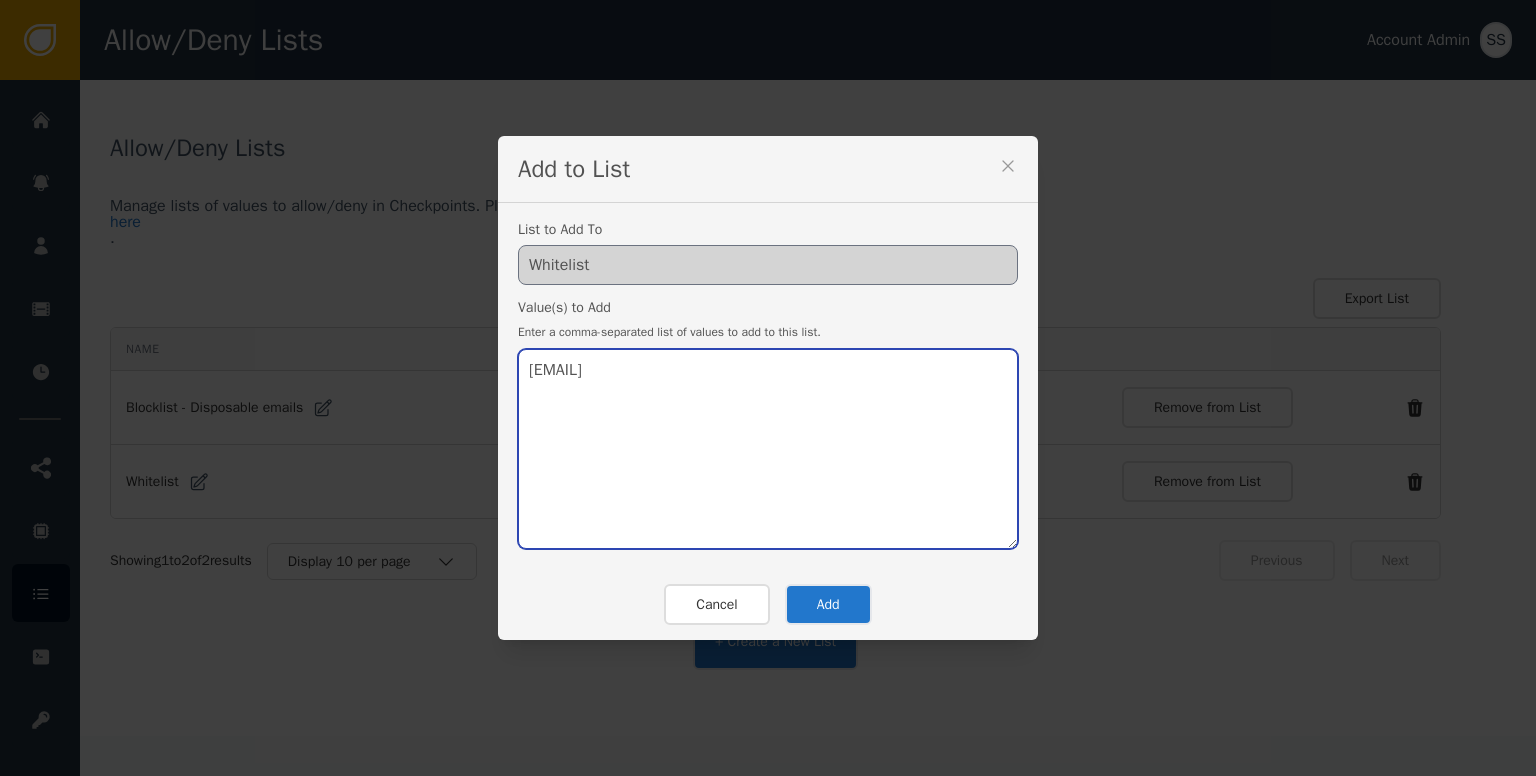 type on "[EMAIL]" 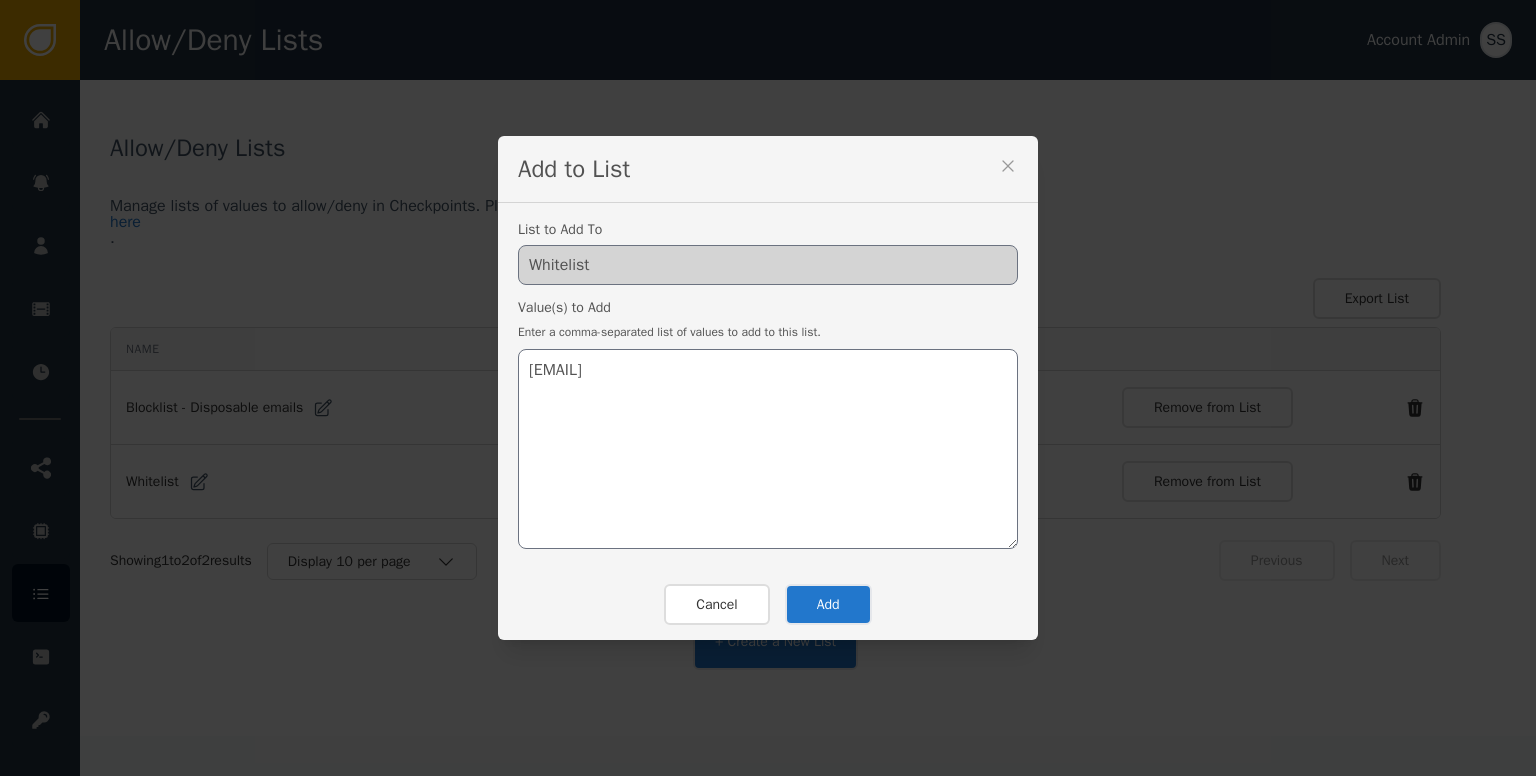click on "Add" at bounding box center [828, 604] 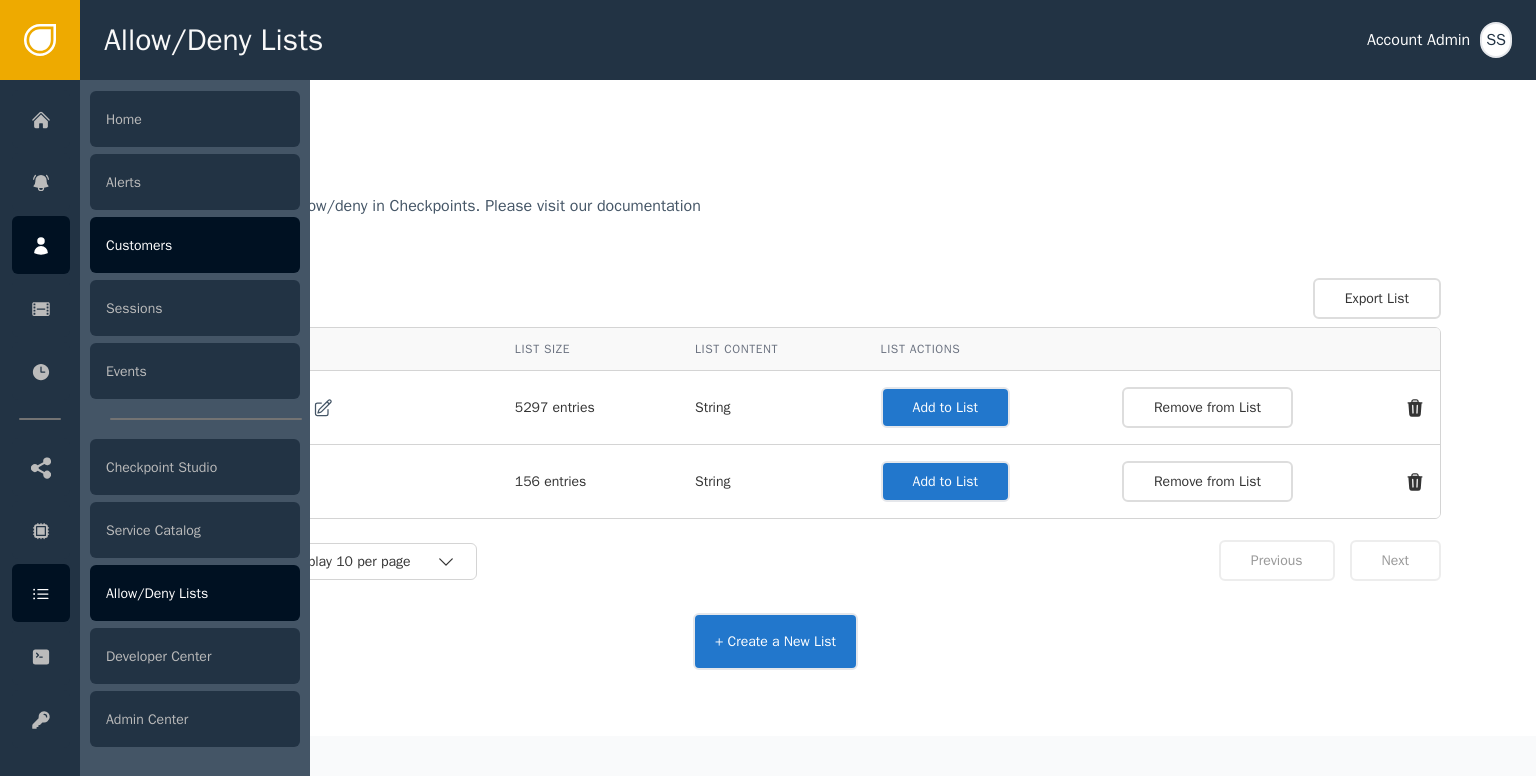 click on "Customers" at bounding box center [195, 245] 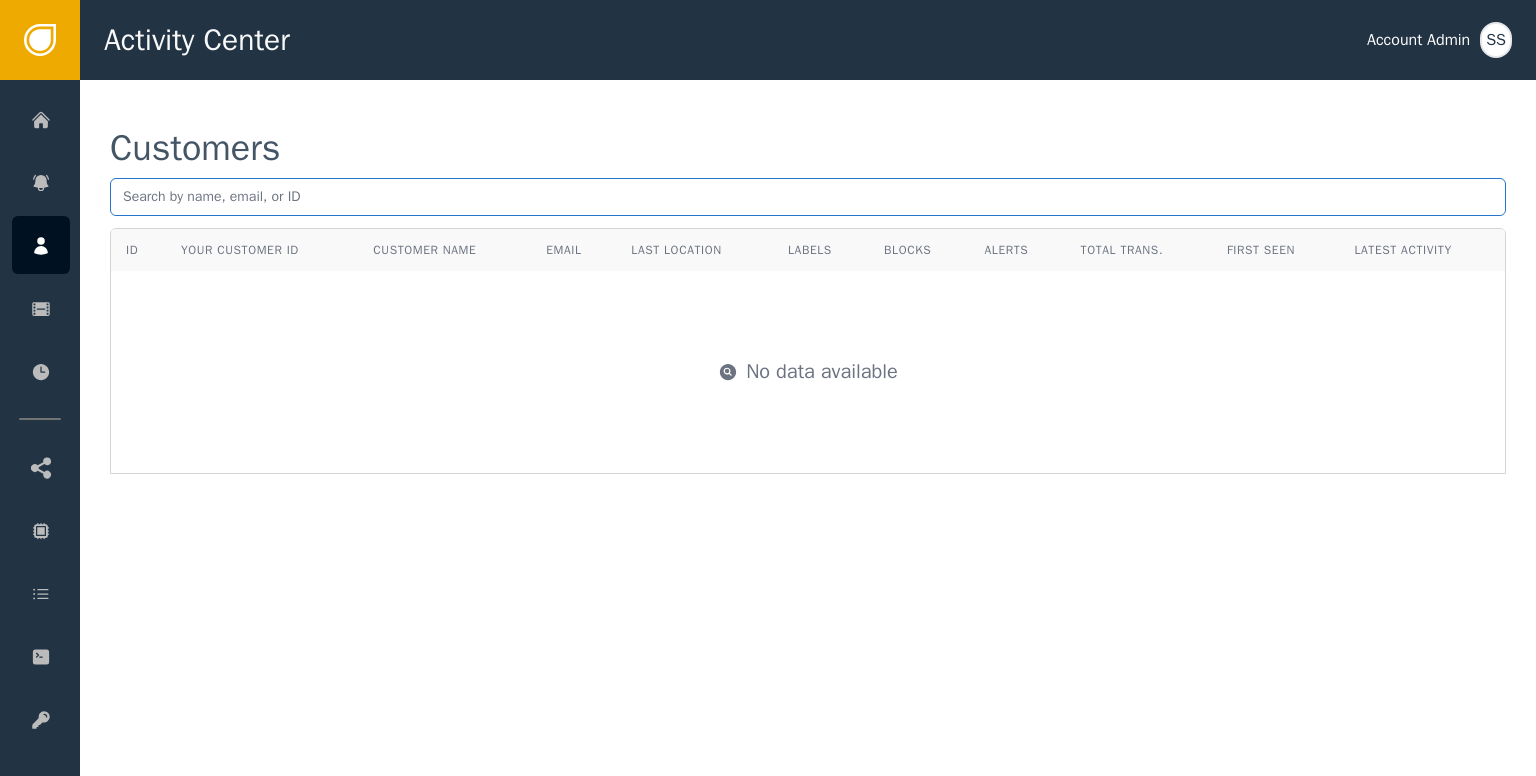 click at bounding box center (808, 197) 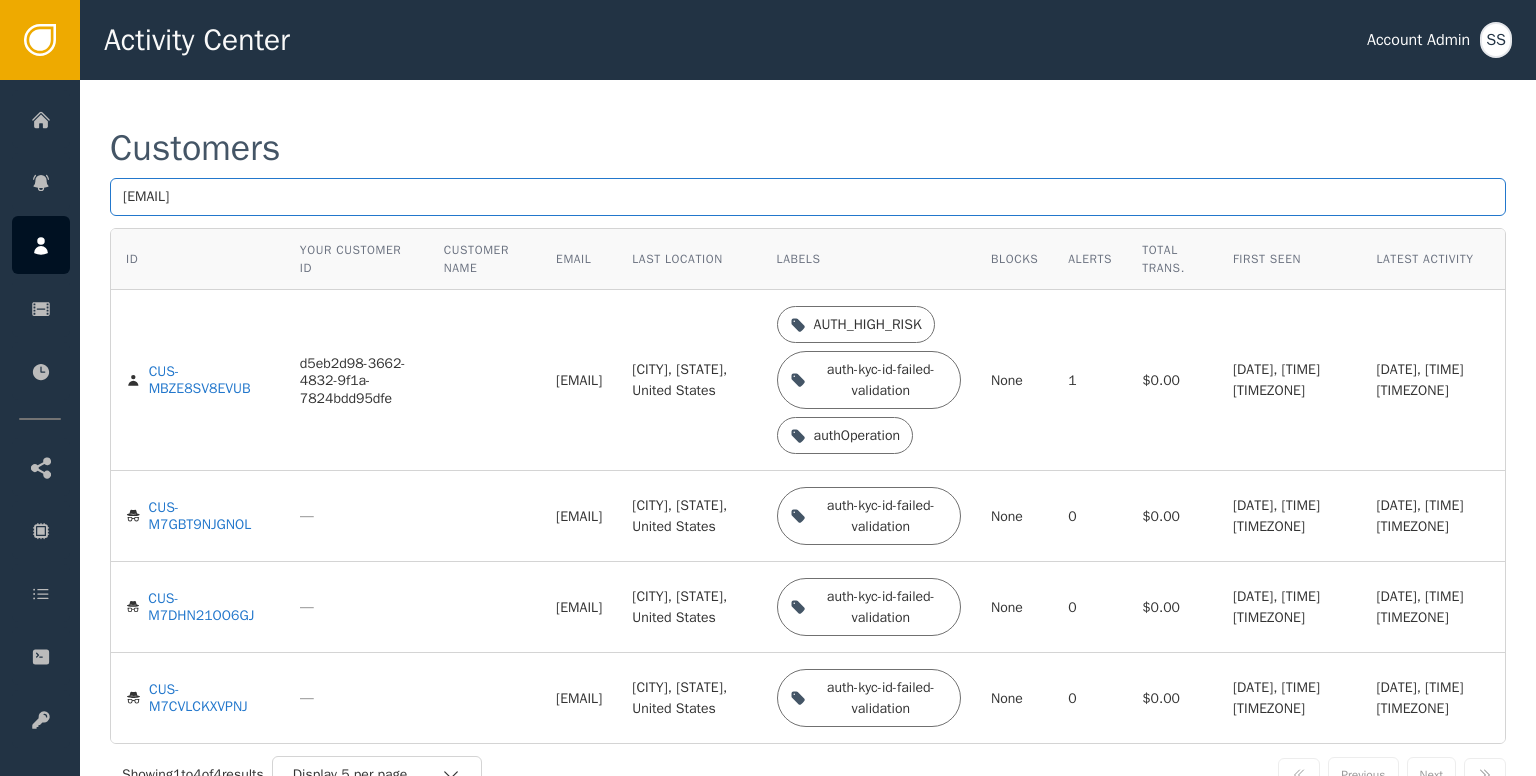 type on "[EMAIL]" 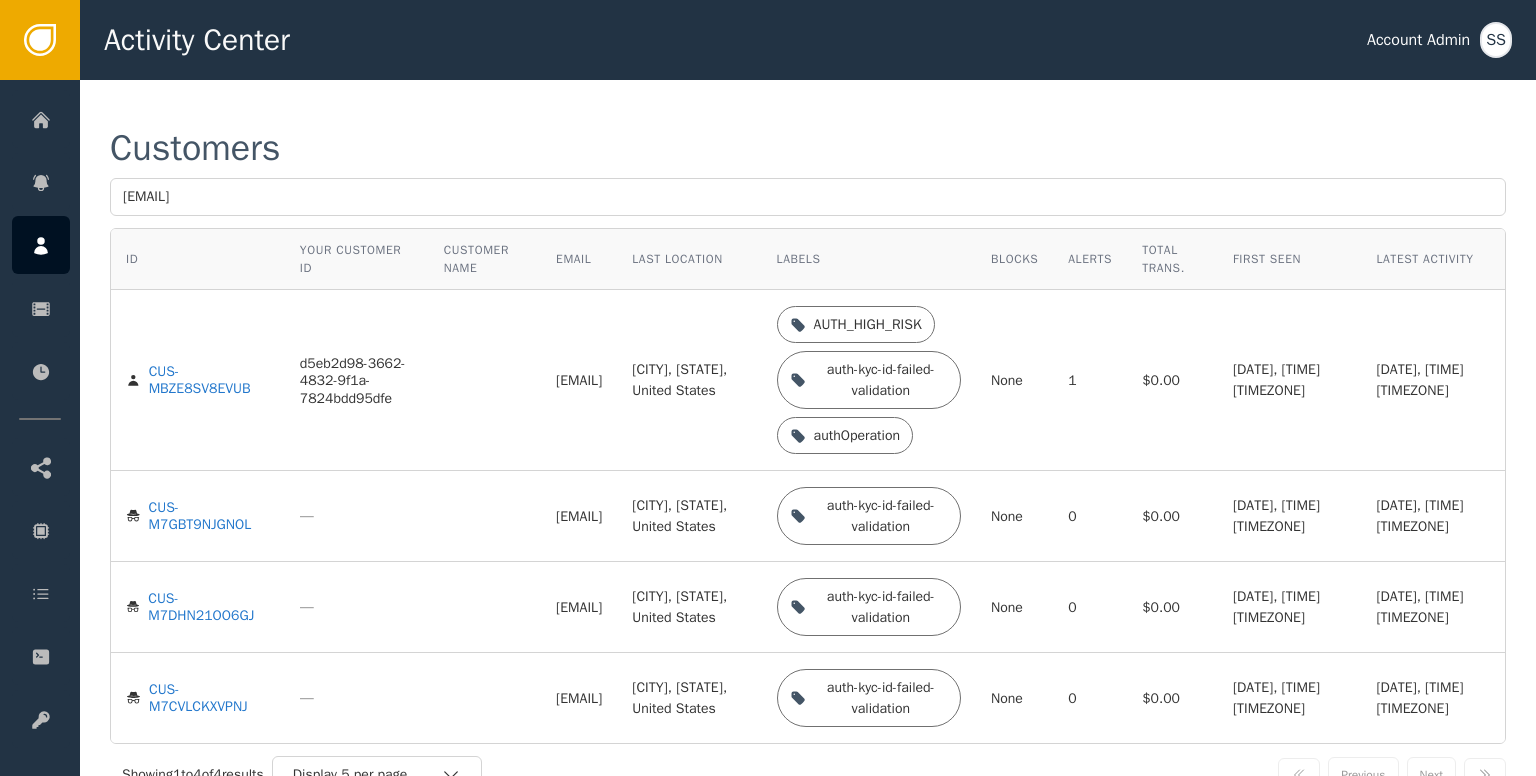 drag, startPoint x: 519, startPoint y: 381, endPoint x: 700, endPoint y: 385, distance: 181.04419 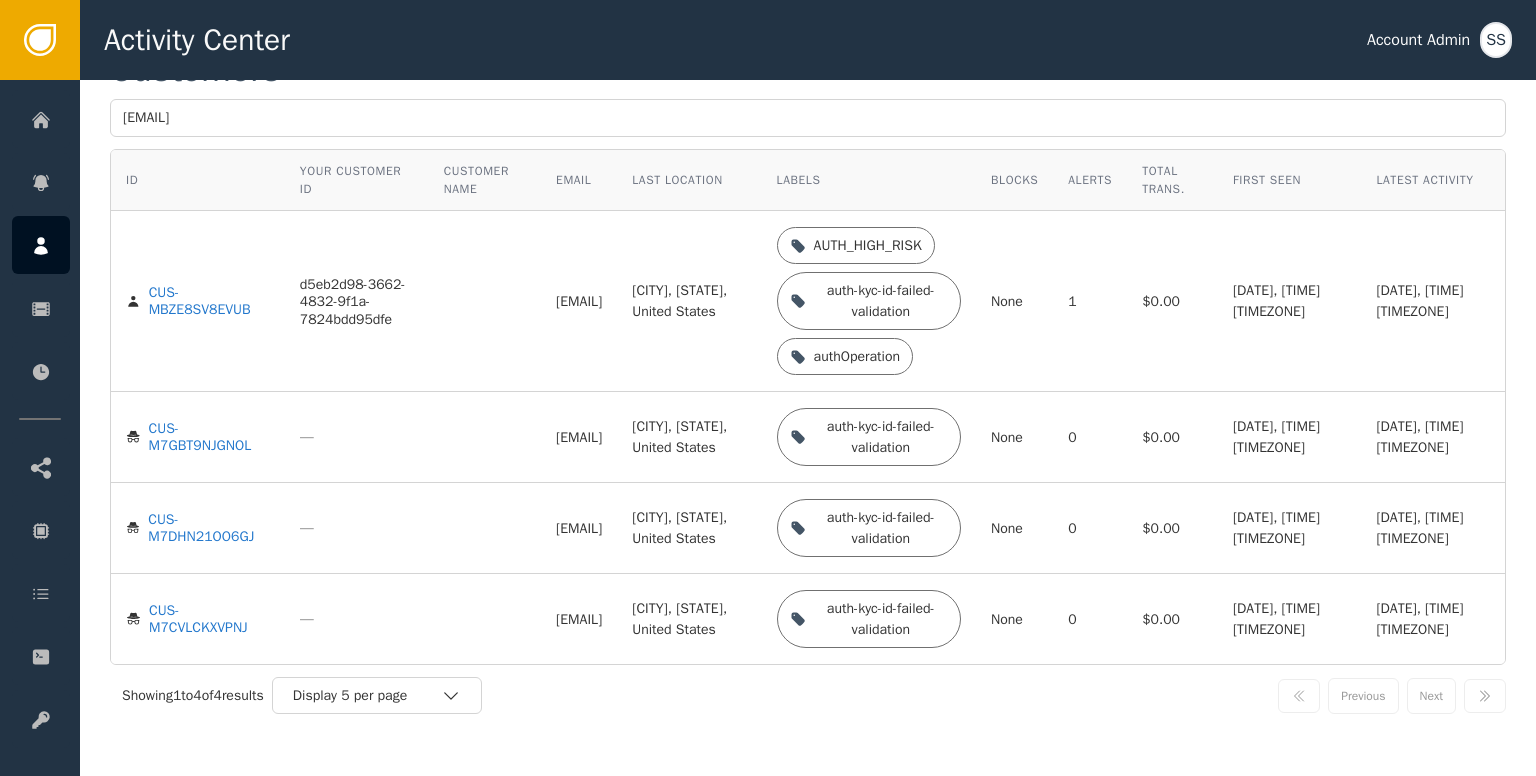scroll, scrollTop: 0, scrollLeft: 0, axis: both 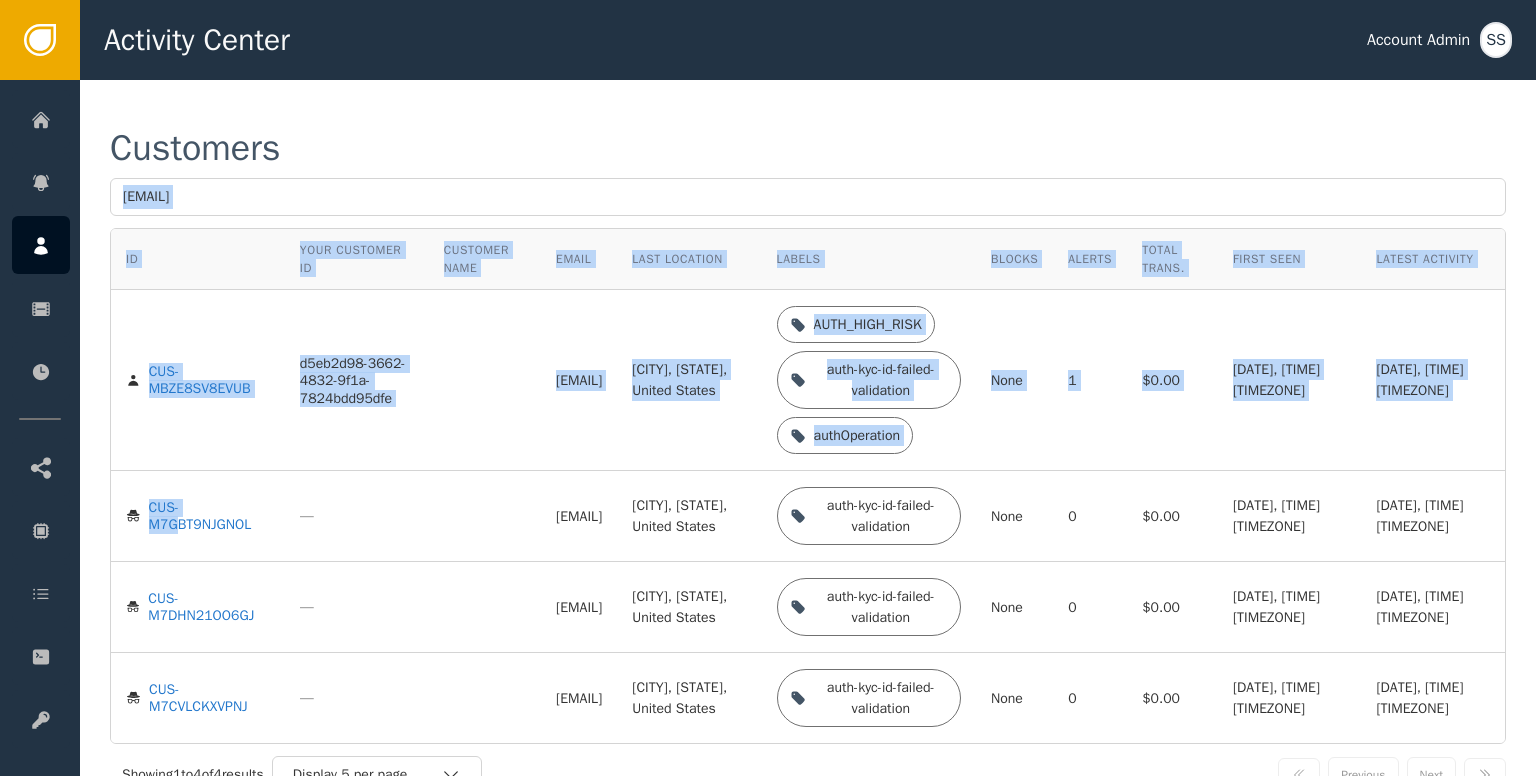 drag, startPoint x: 175, startPoint y: 536, endPoint x: 439, endPoint y: 377, distance: 308.18338 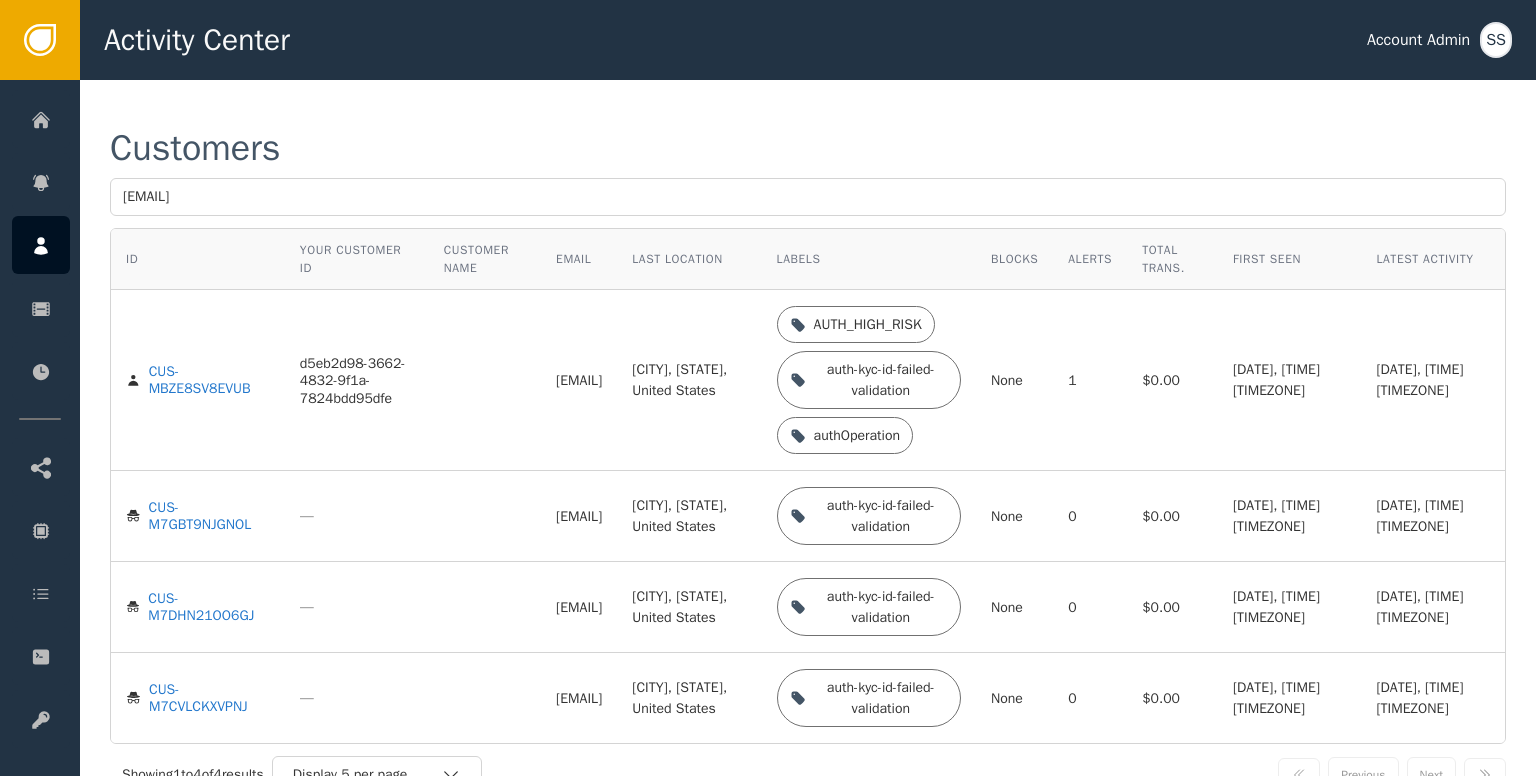 click on "—" at bounding box center (357, 380) 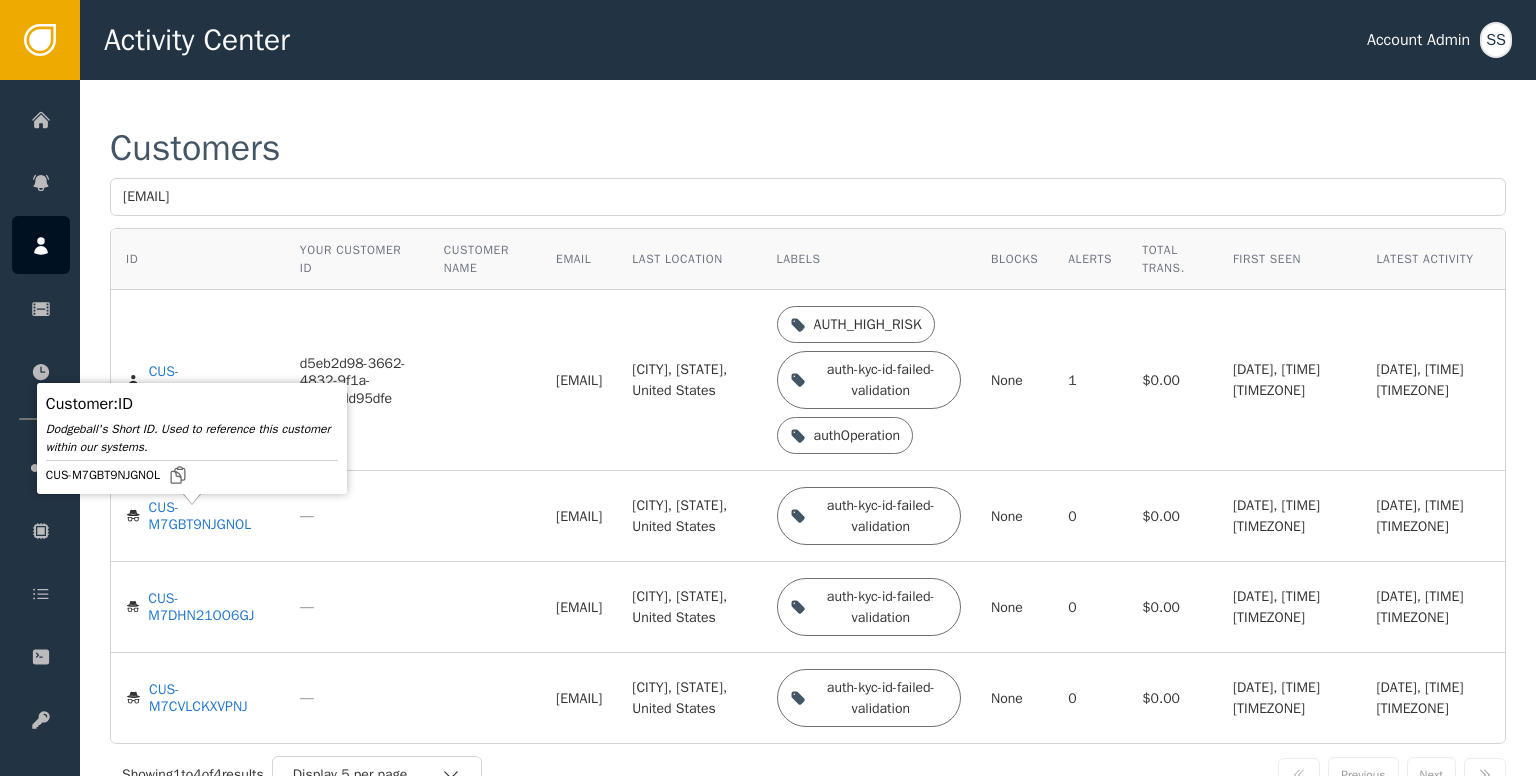 drag, startPoint x: 194, startPoint y: 533, endPoint x: 478, endPoint y: 559, distance: 285.18765 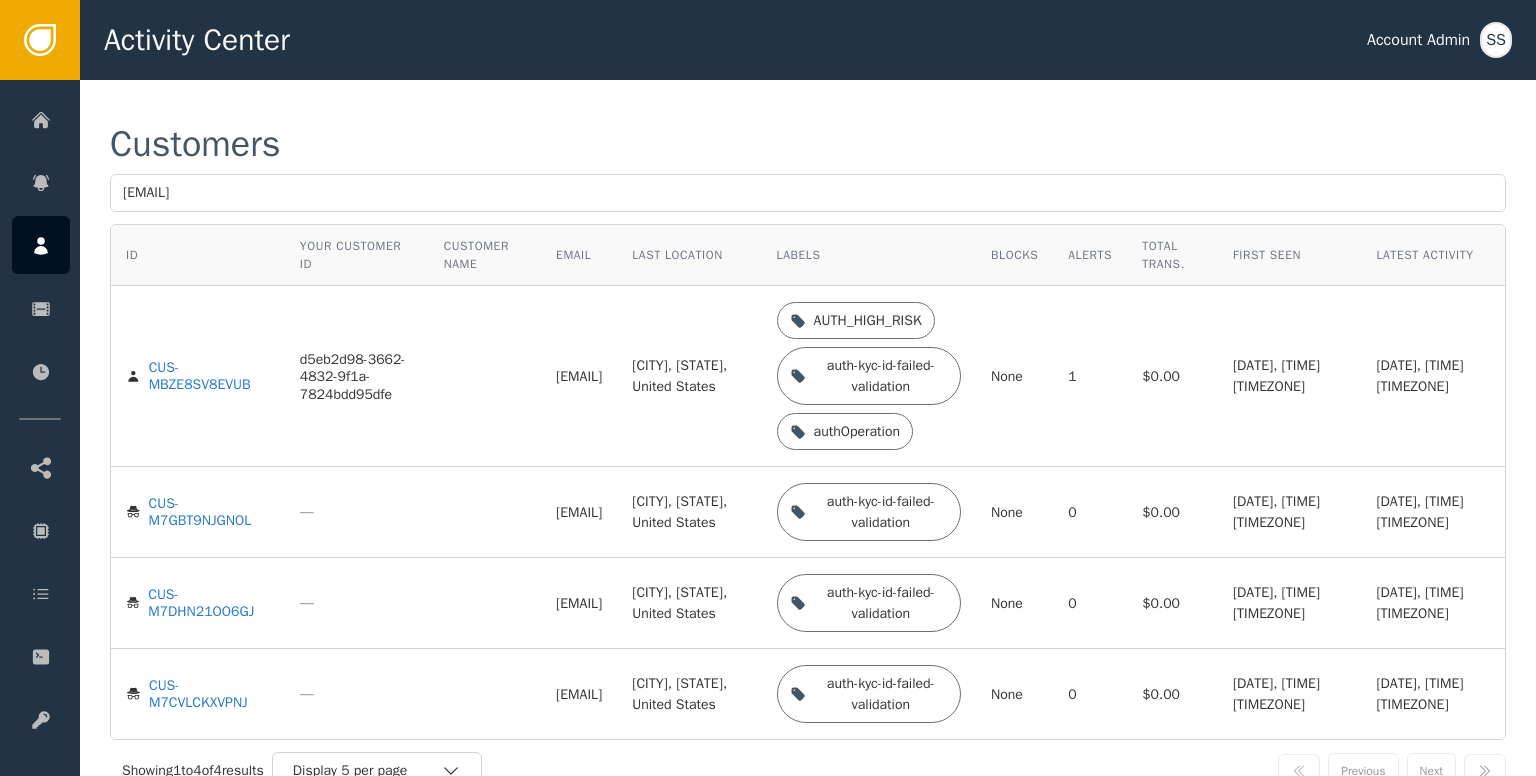 scroll, scrollTop: 0, scrollLeft: 0, axis: both 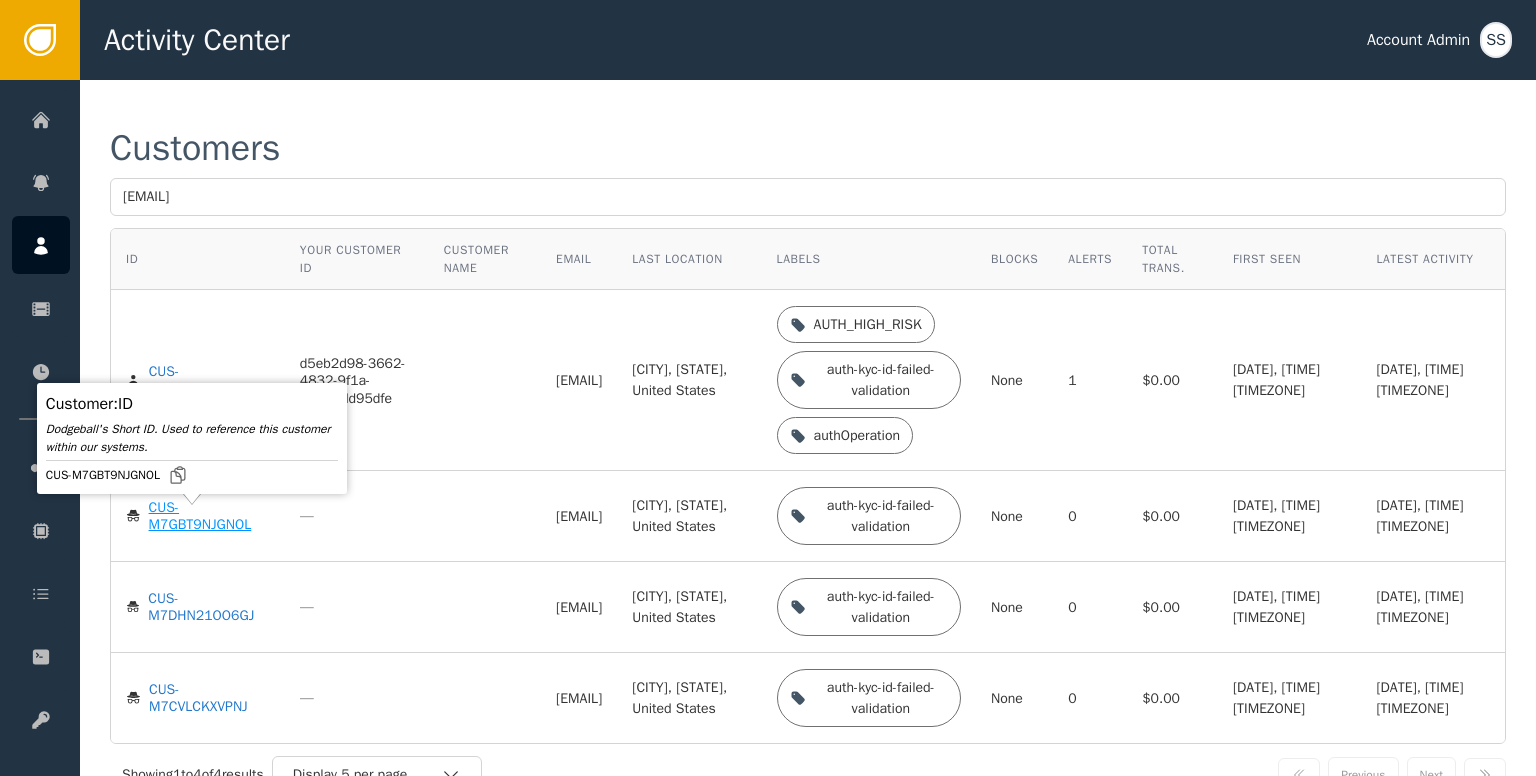 click on "CUS-M7GBT9NJGNOL" at bounding box center (209, 380) 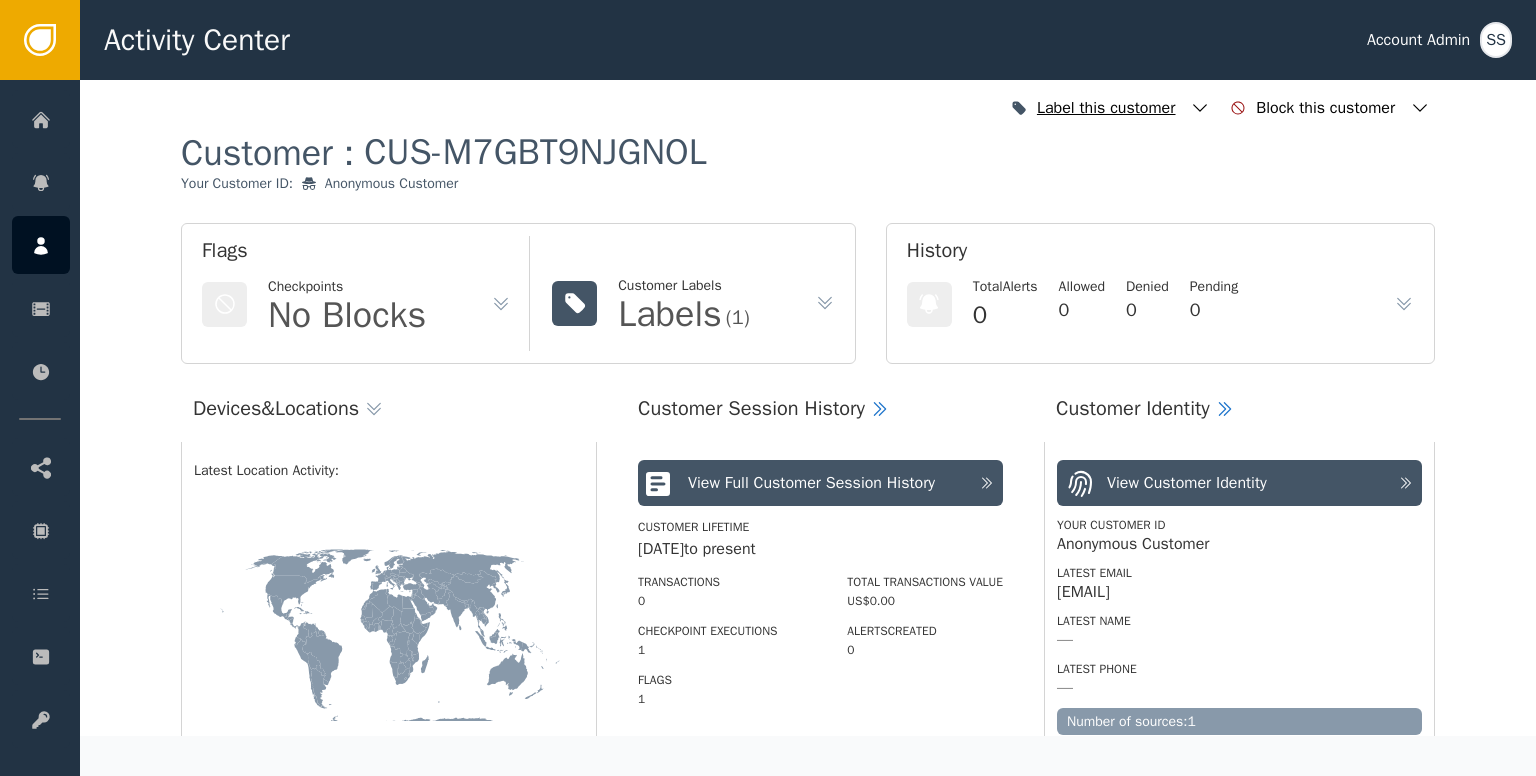 click at bounding box center (1200, 108) 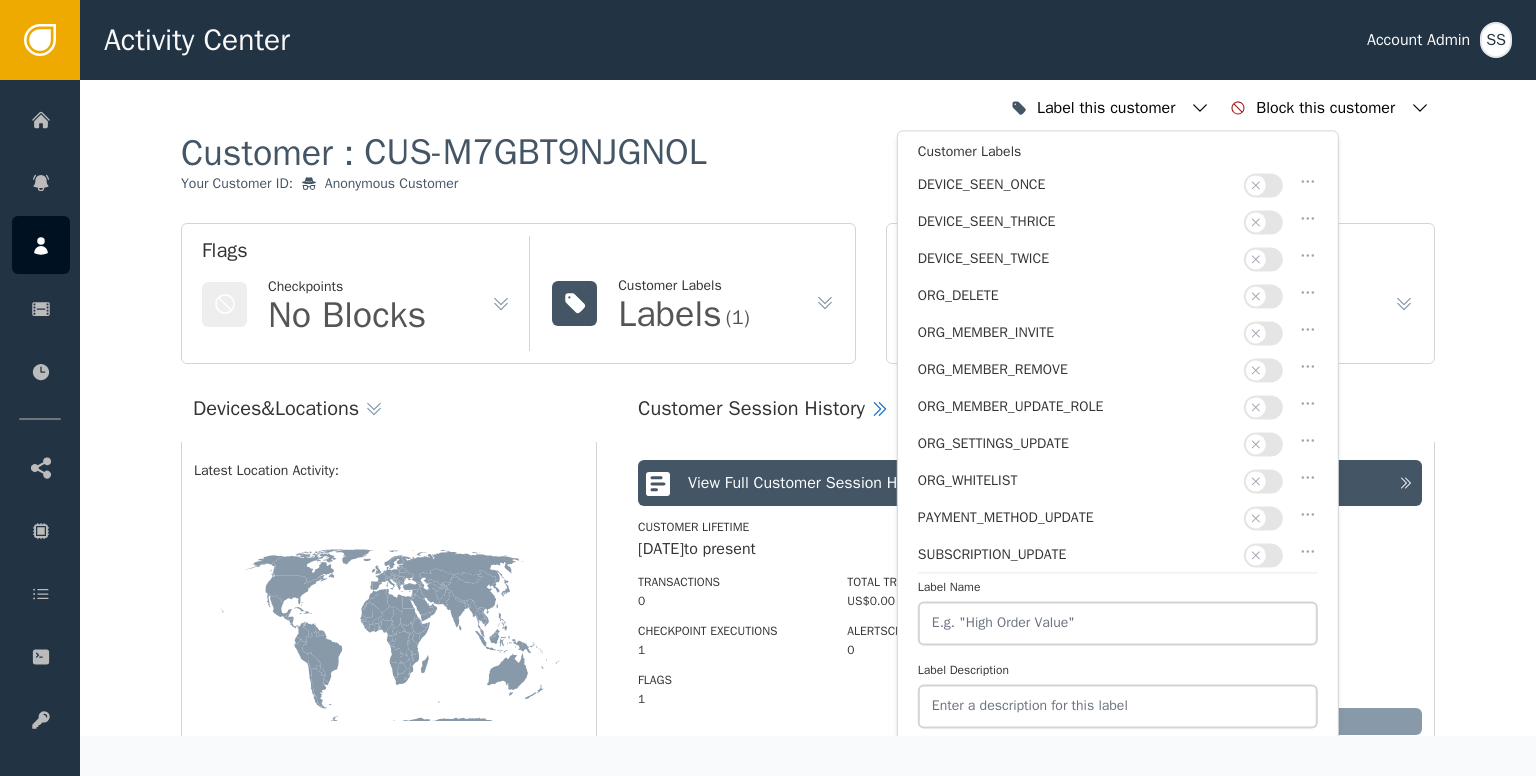 scroll, scrollTop: 500, scrollLeft: 0, axis: vertical 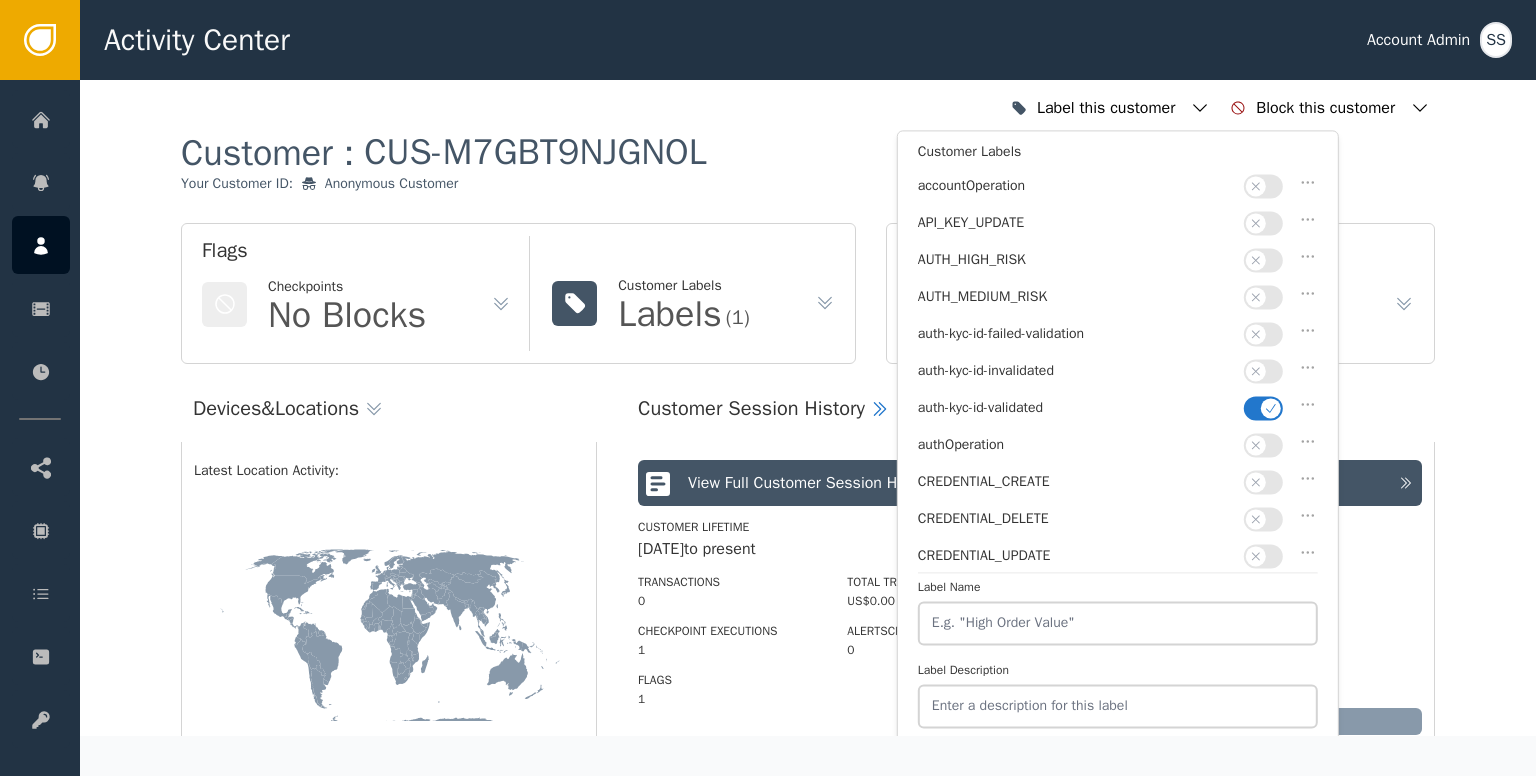 click on "Customer :   CUS-M7GBT9NJGNOL Your Customer ID :  Anonymous Customer" at bounding box center (808, 176) 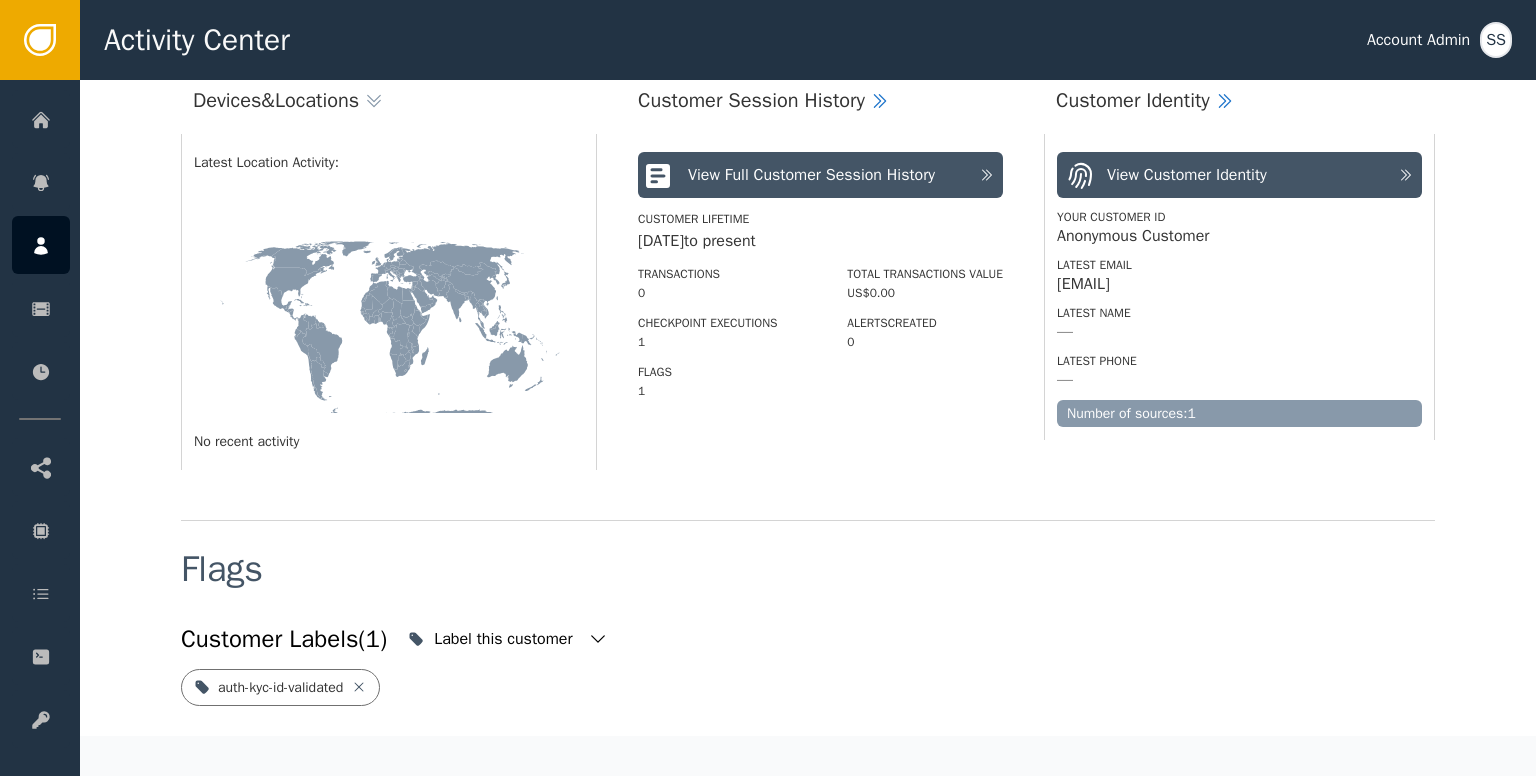 scroll, scrollTop: 200, scrollLeft: 0, axis: vertical 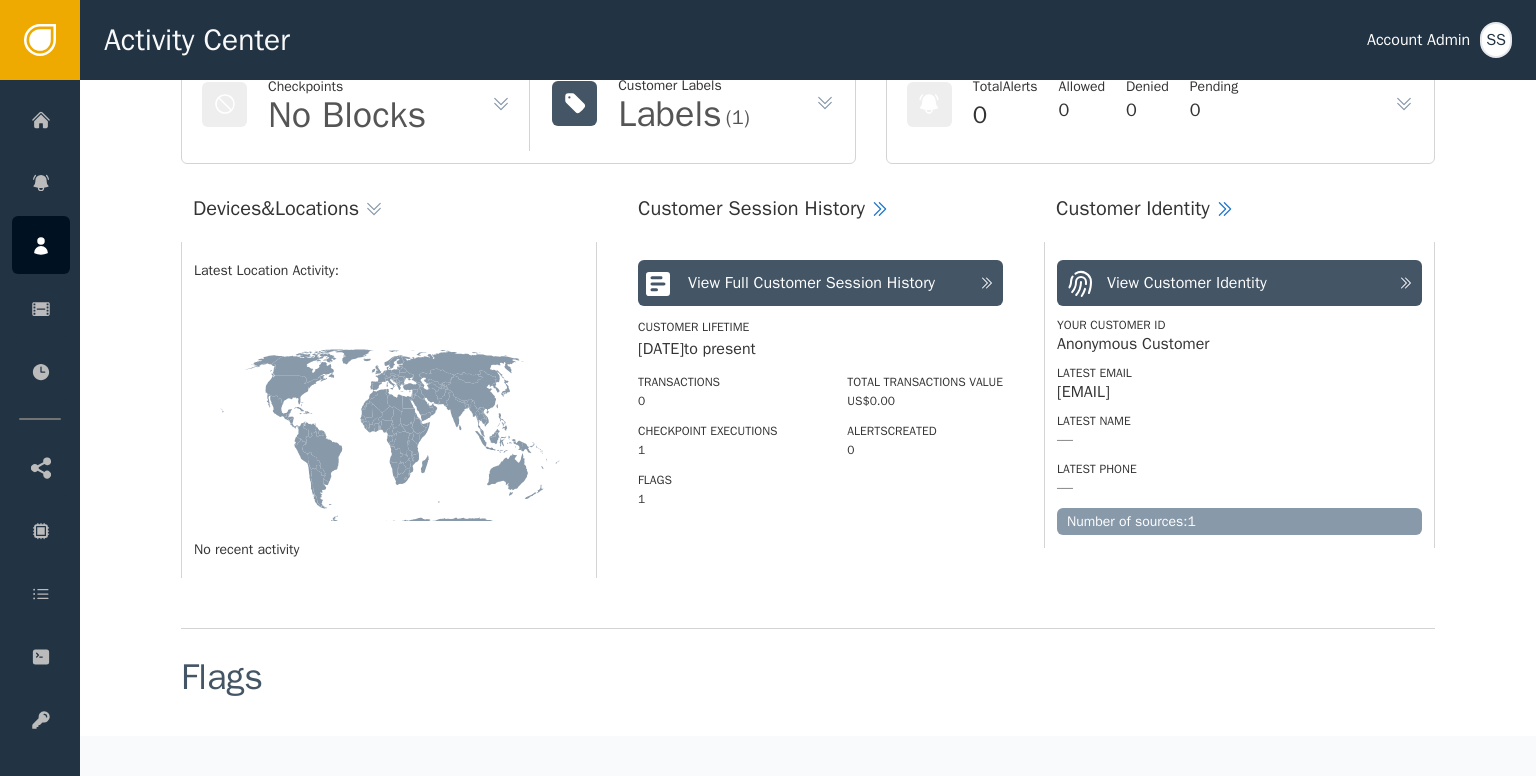 drag, startPoint x: 1284, startPoint y: 393, endPoint x: 1122, endPoint y: 402, distance: 162.2498 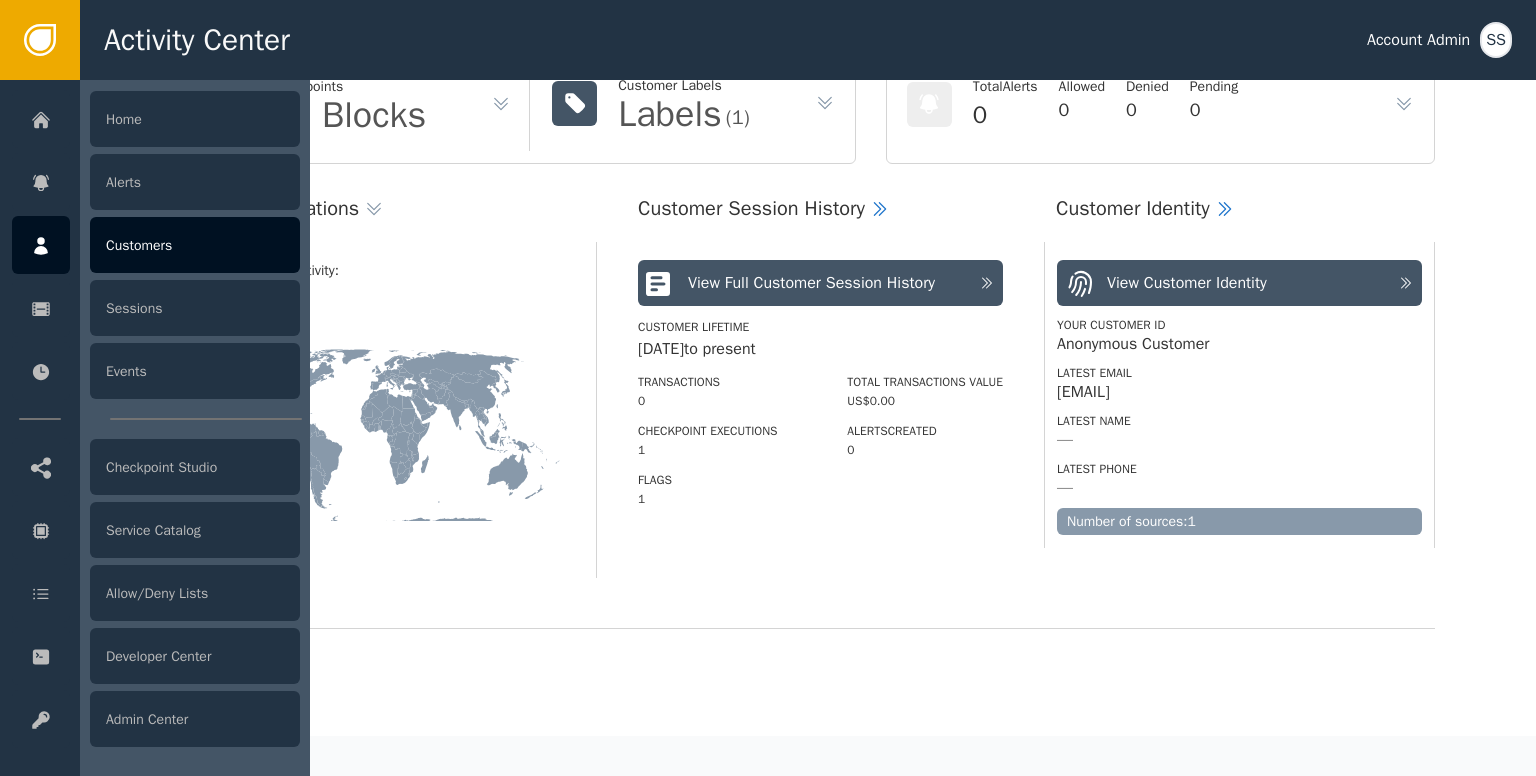 click on "Customers" at bounding box center [195, 245] 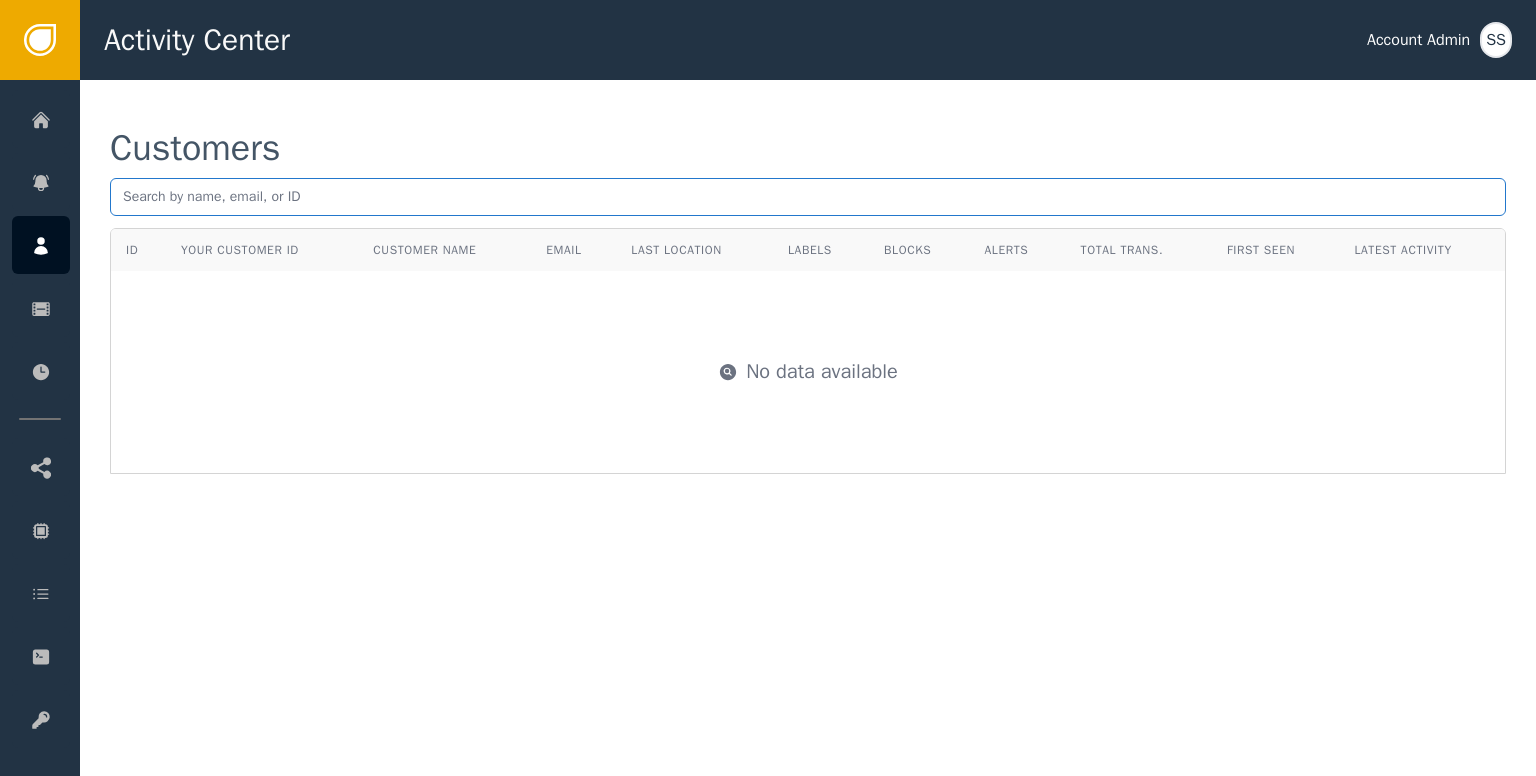 click at bounding box center [808, 197] 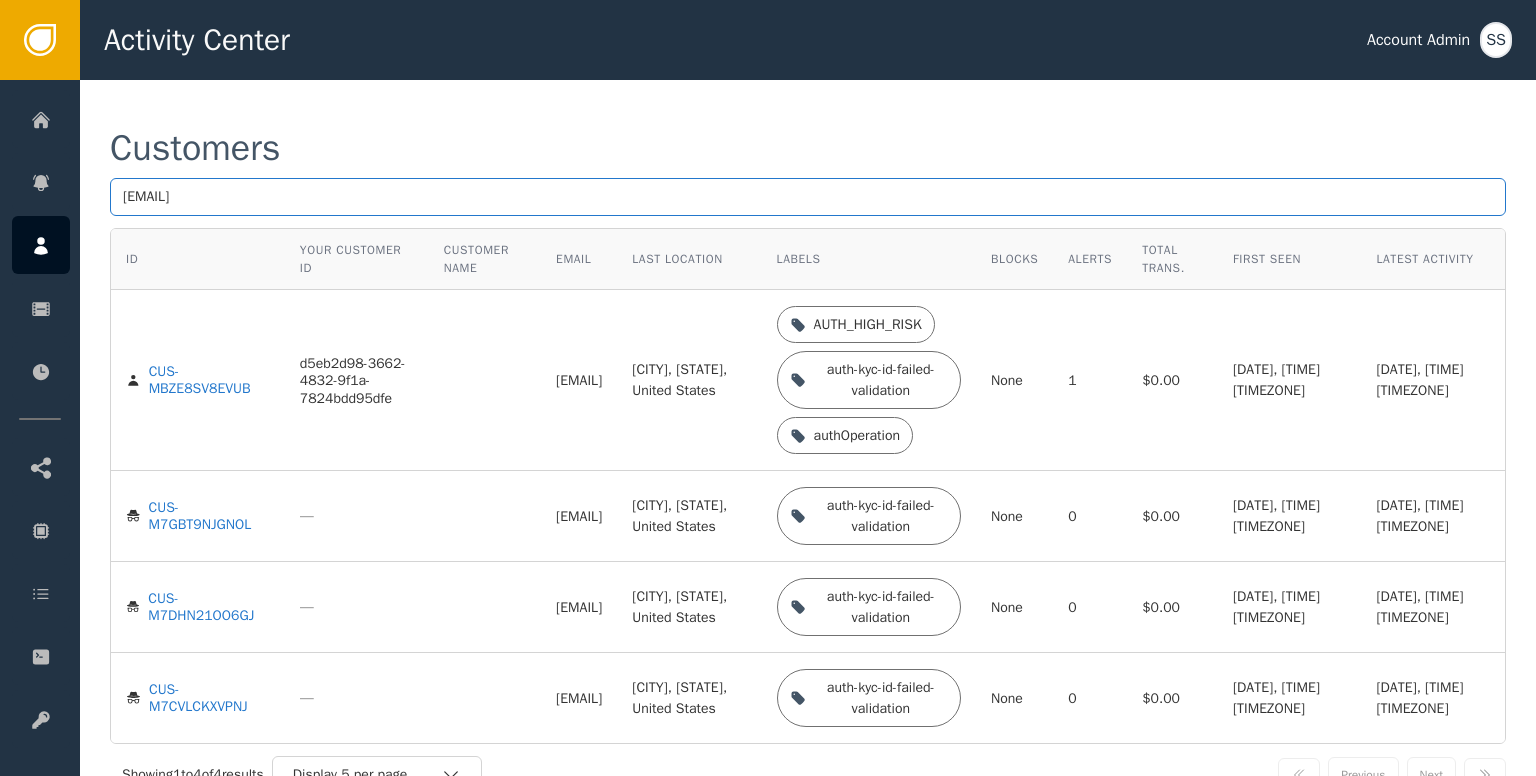 type on "[EMAIL]" 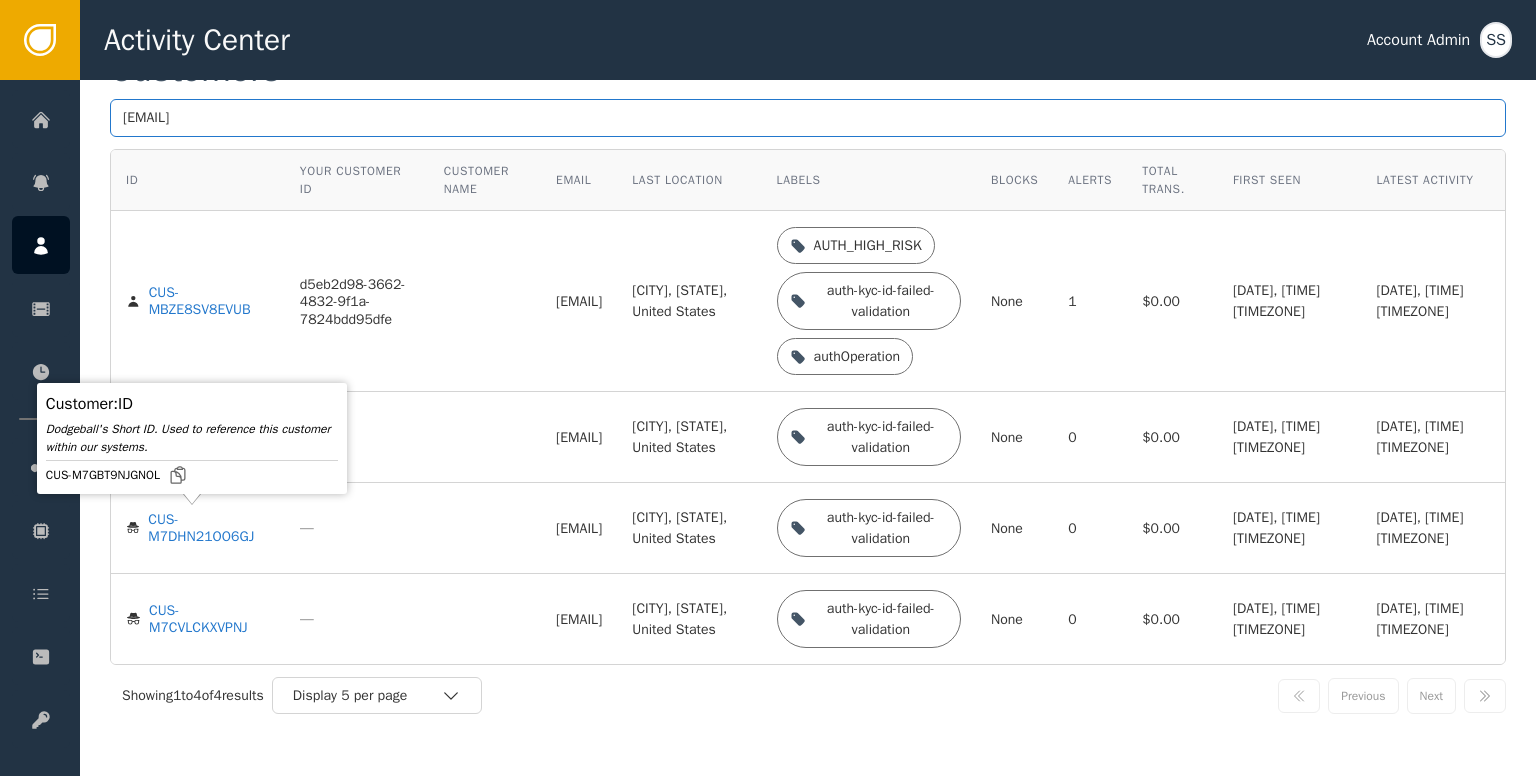 scroll, scrollTop: 153, scrollLeft: 0, axis: vertical 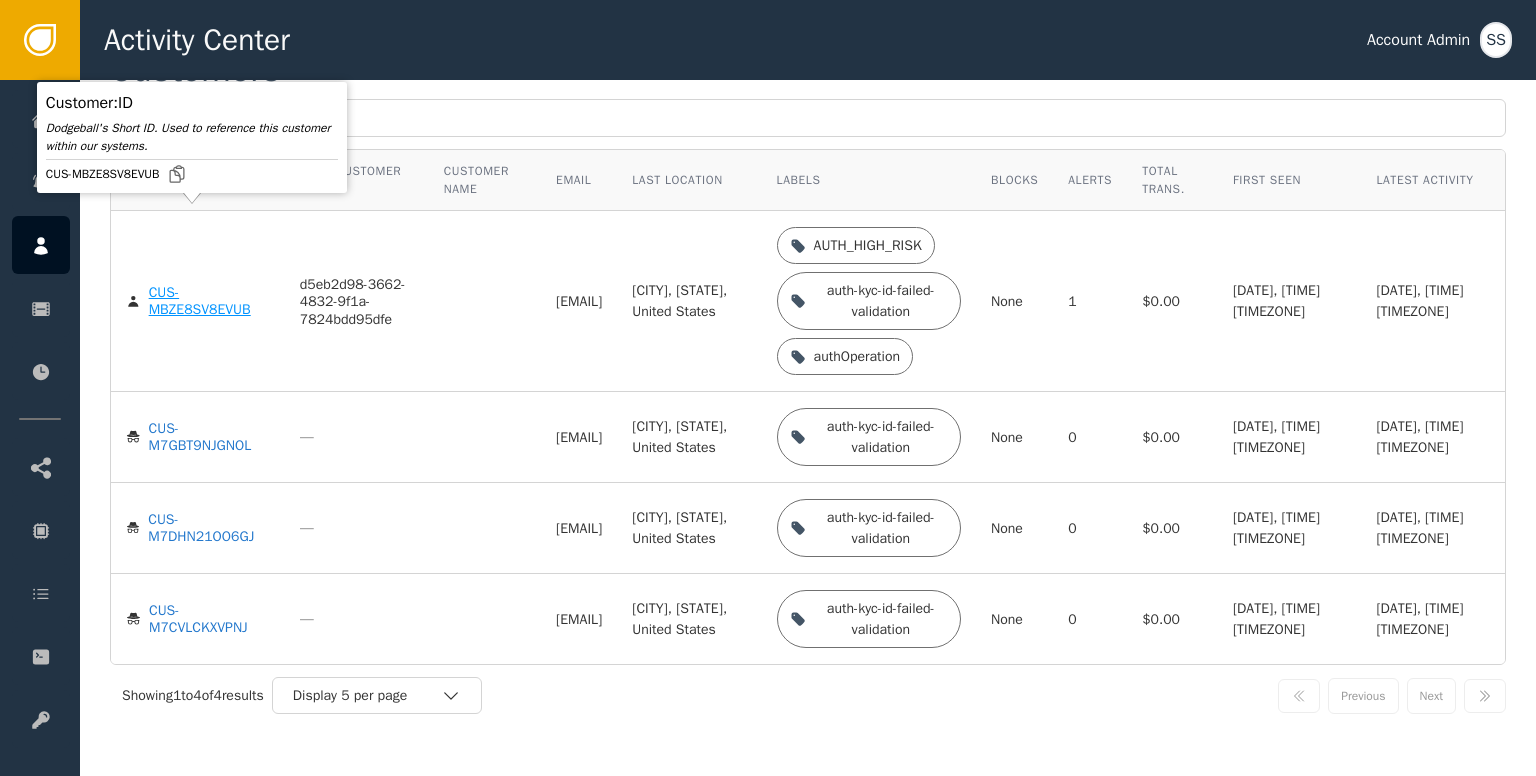 click on "CUS-MBZE8SV8EVUB" at bounding box center (209, 301) 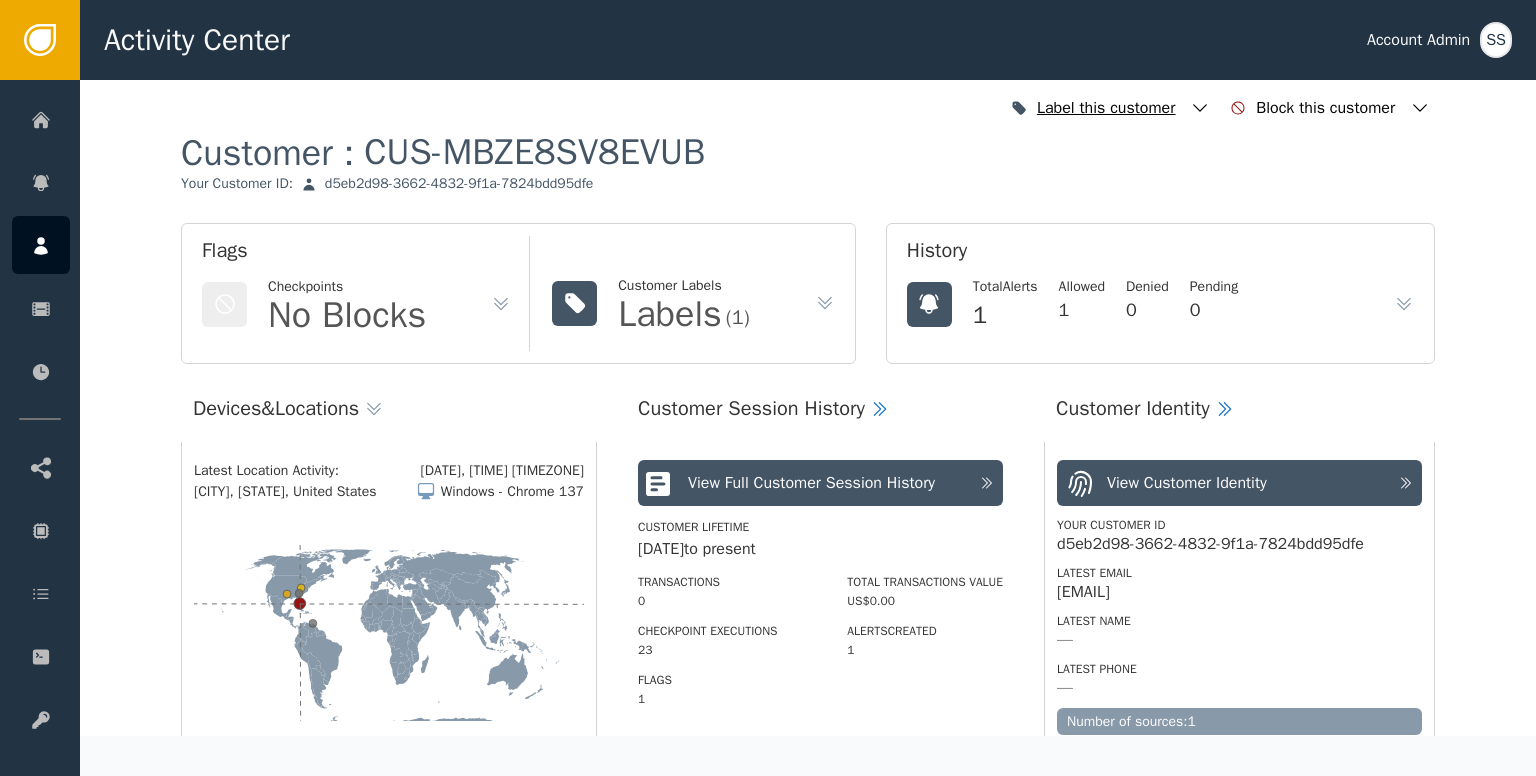click at bounding box center (1200, 108) 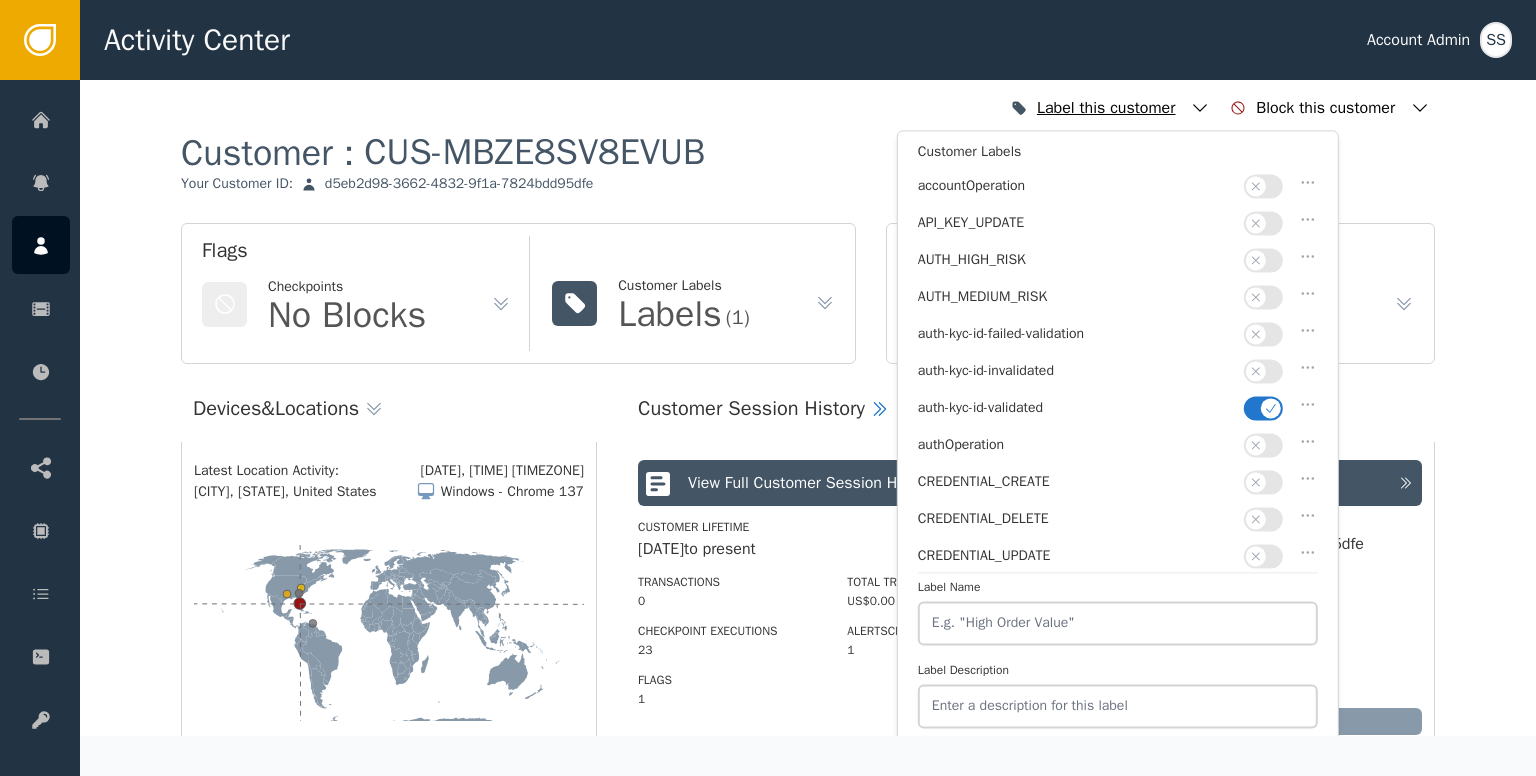 click at bounding box center [1200, 108] 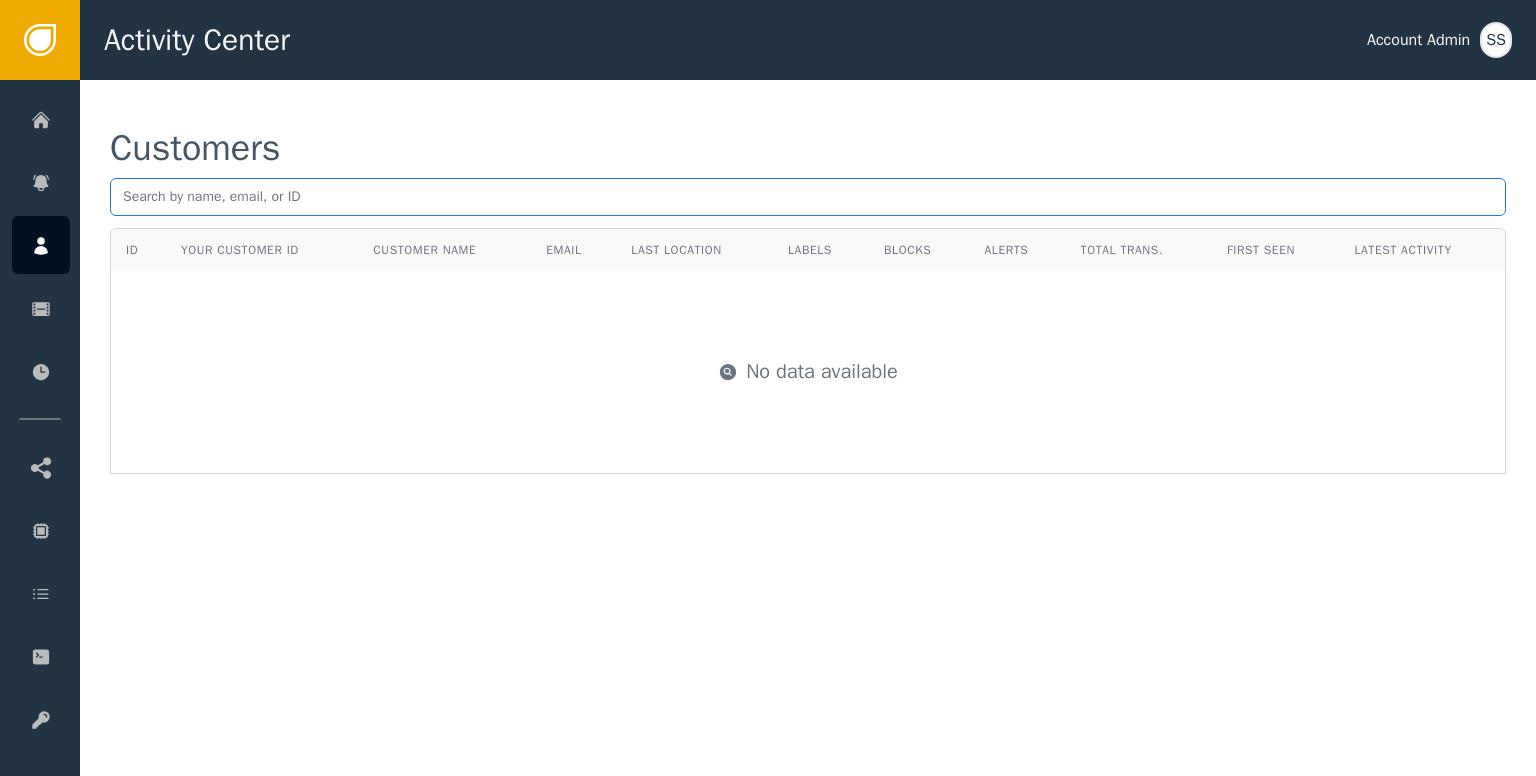 click at bounding box center (808, 197) 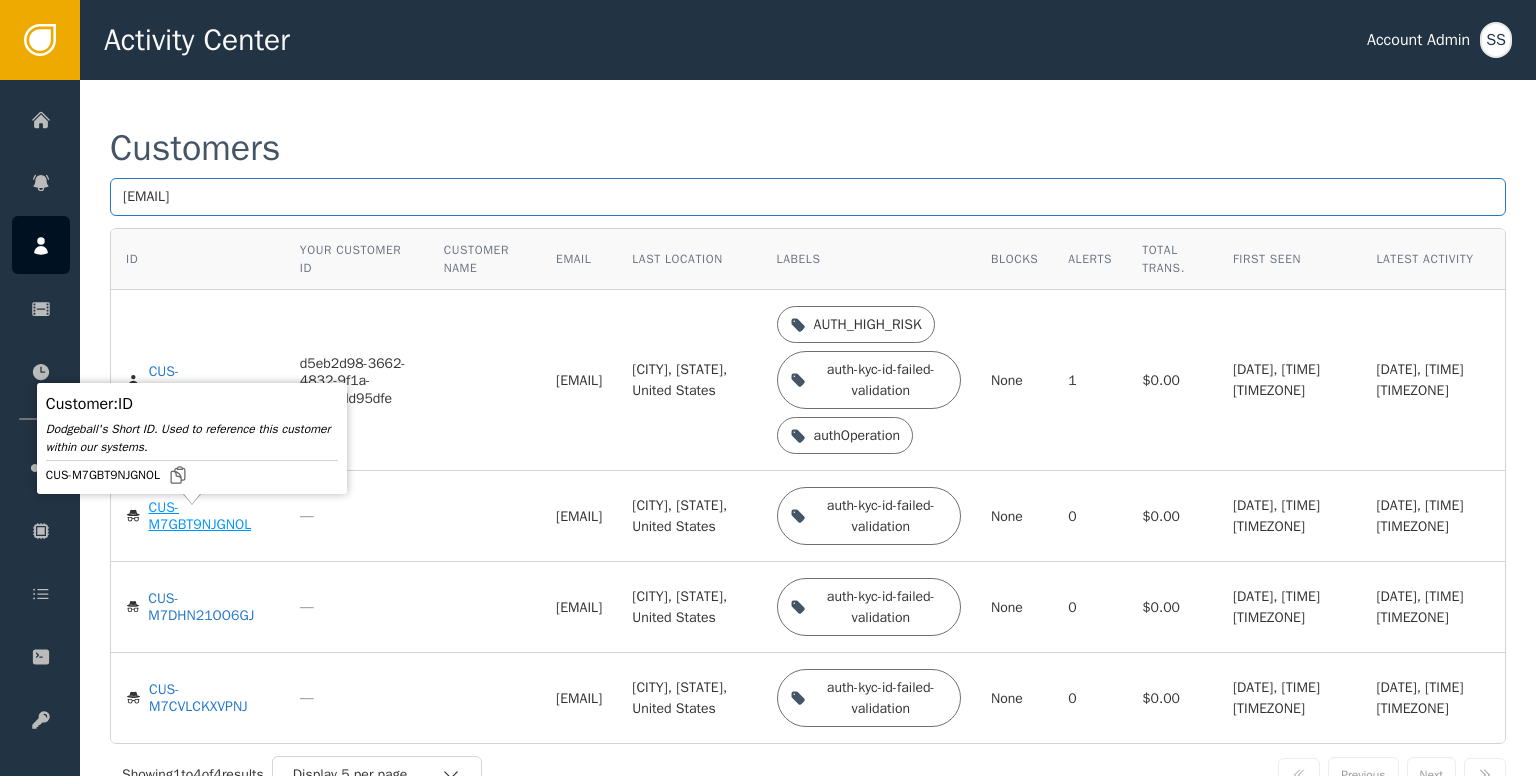 type on "[EMAIL]" 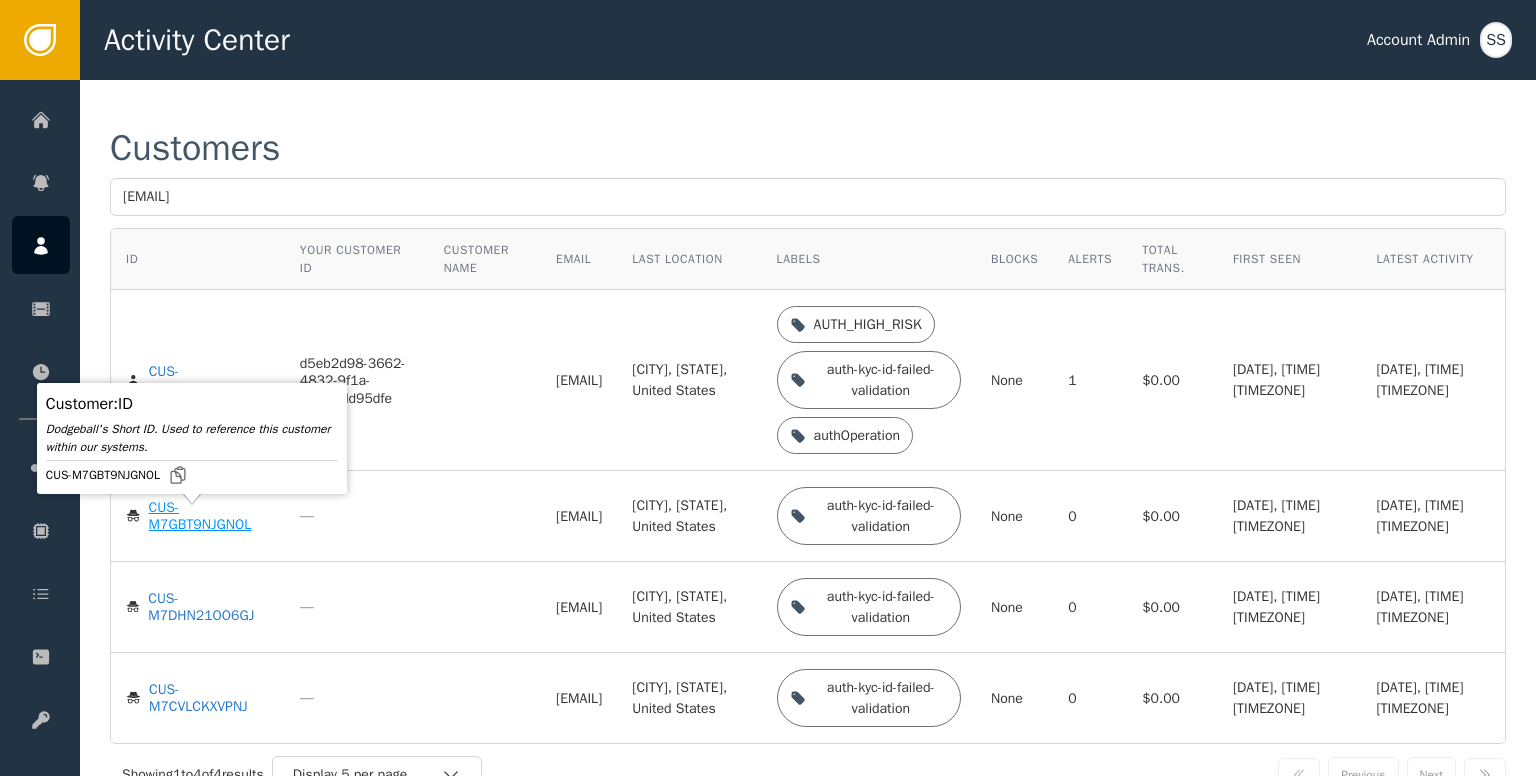 click on "CUS-M7GBT9NJGNOL" at bounding box center (209, 380) 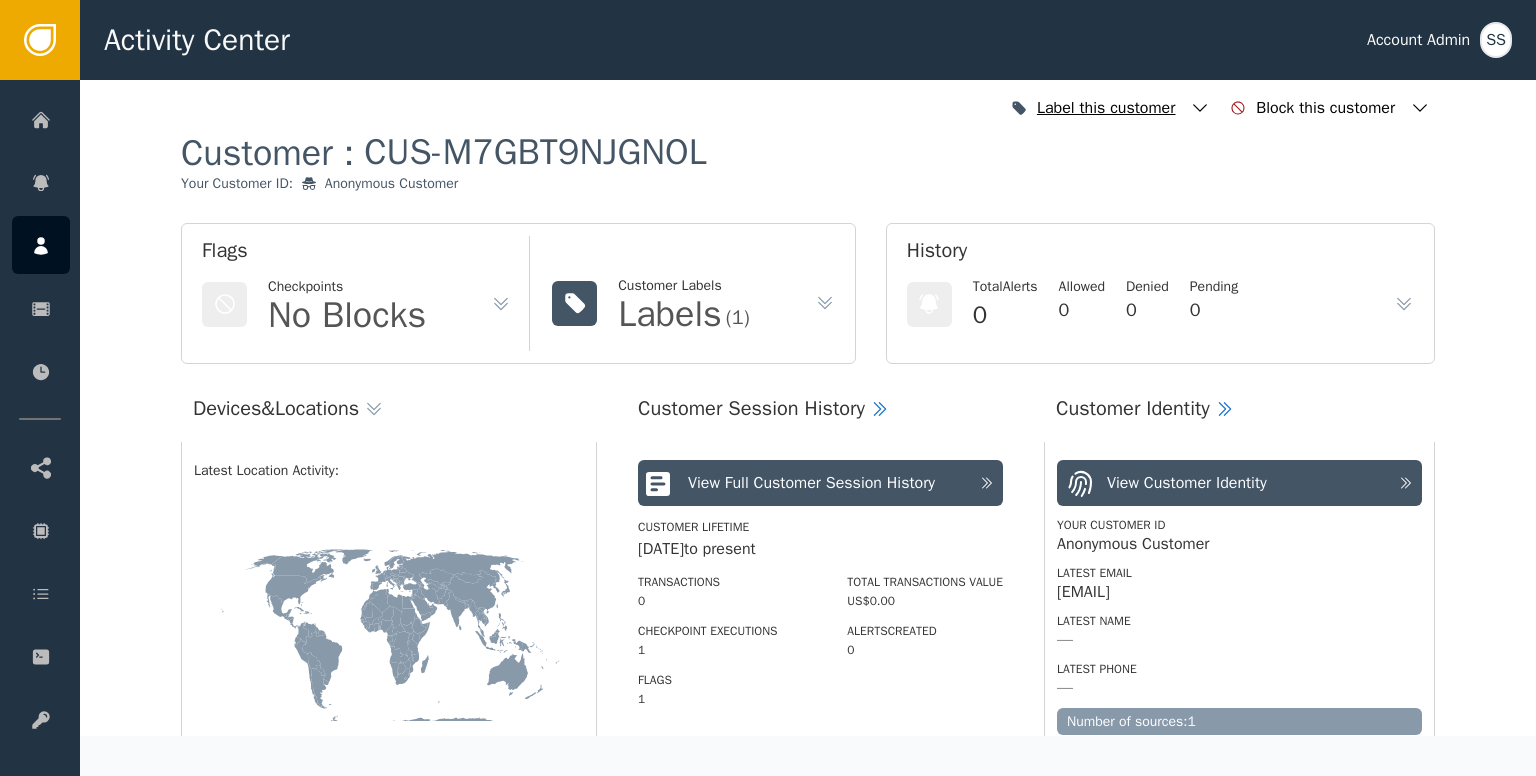 click at bounding box center [1200, 108] 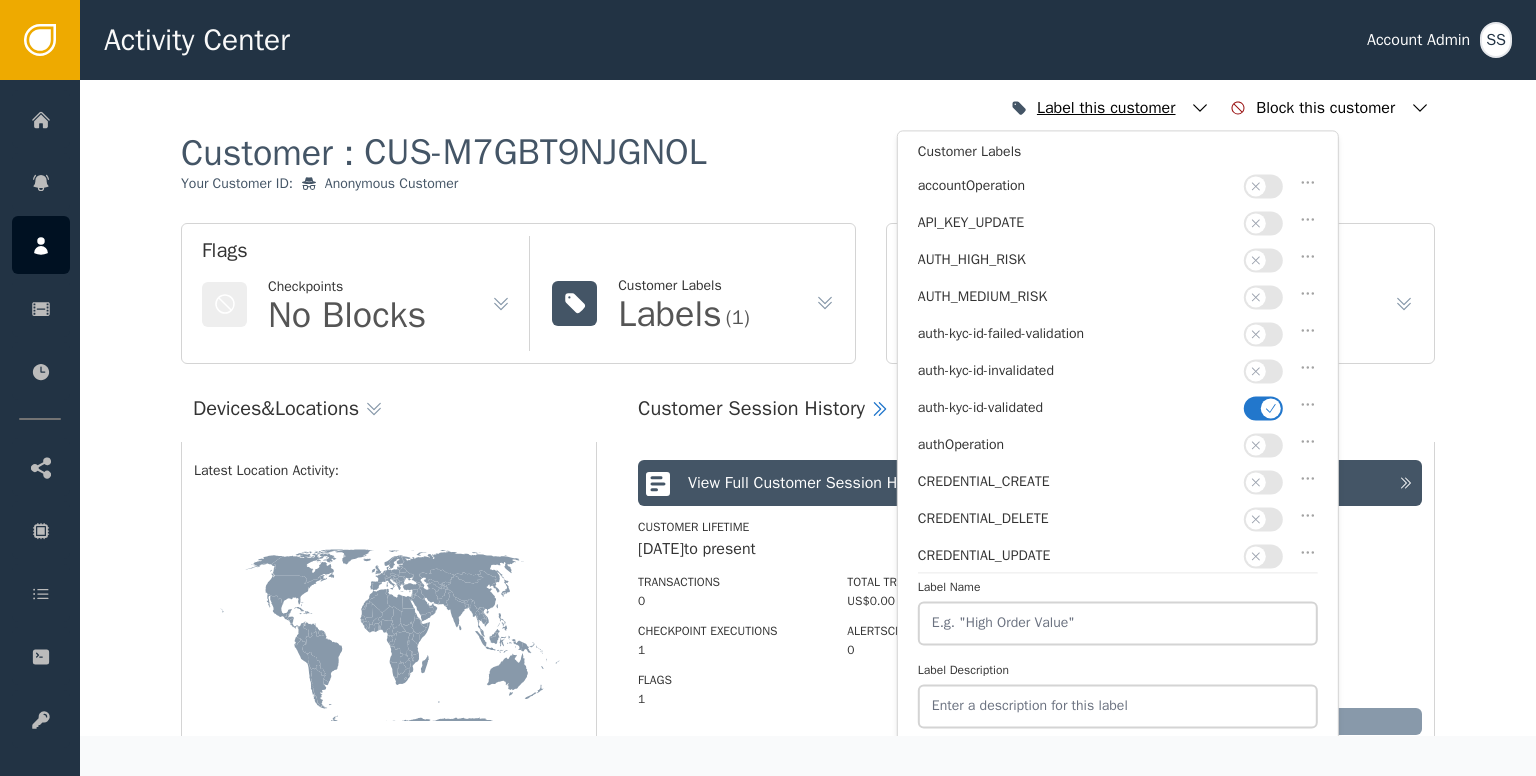 click at bounding box center (1200, 108) 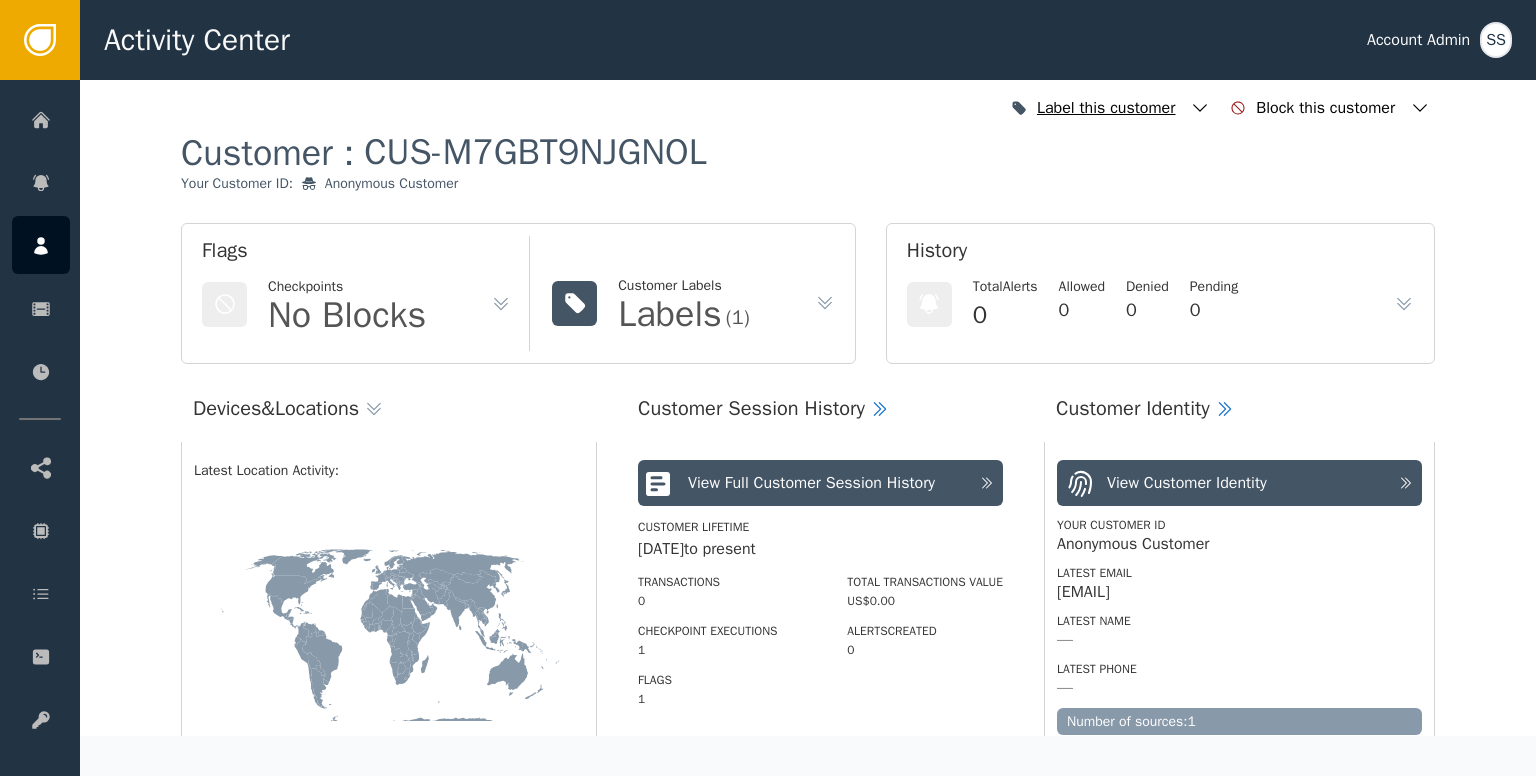 drag, startPoint x: 1056, startPoint y: 126, endPoint x: 1045, endPoint y: 126, distance: 11 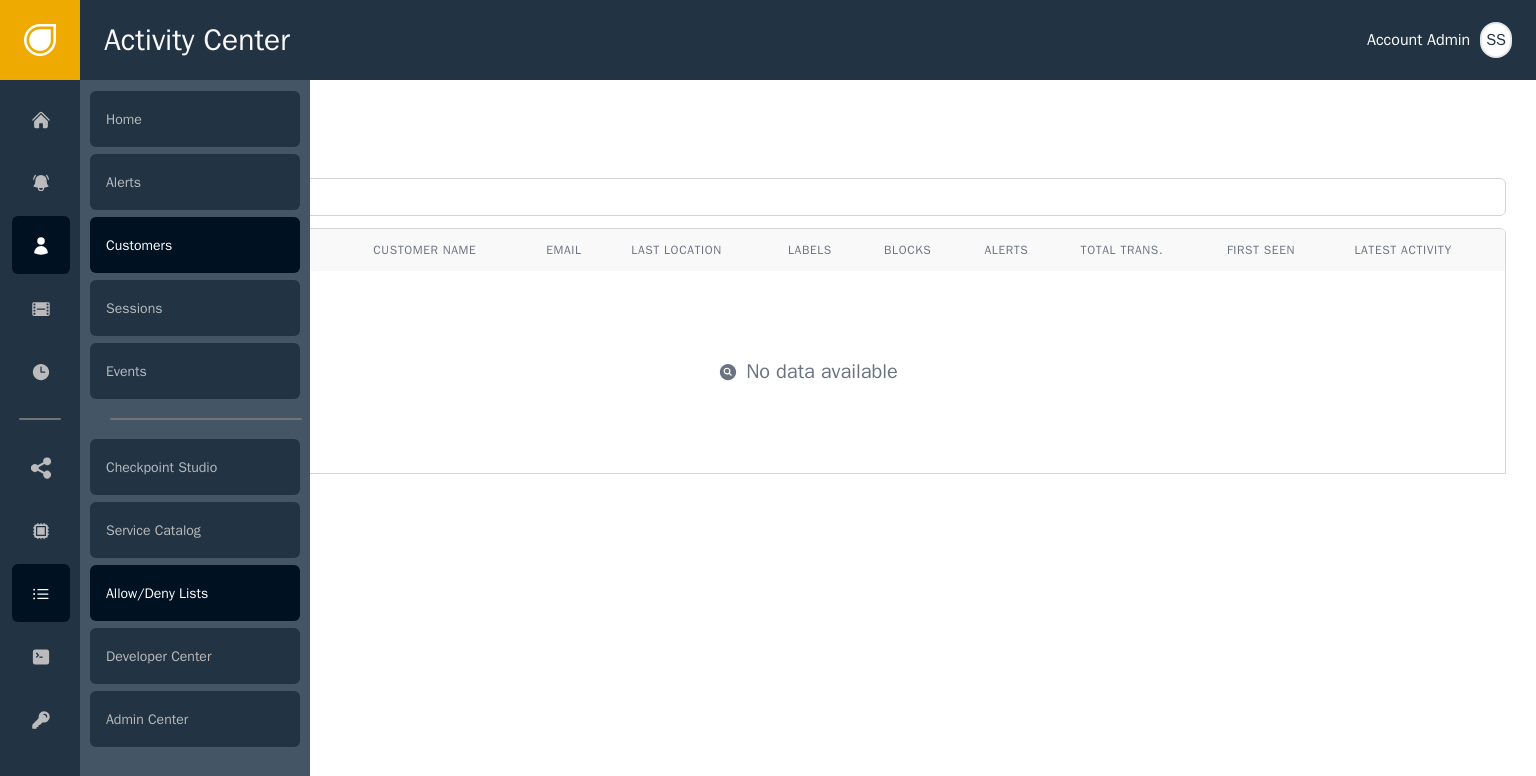 click on "Allow/Deny Lists" at bounding box center (195, 593) 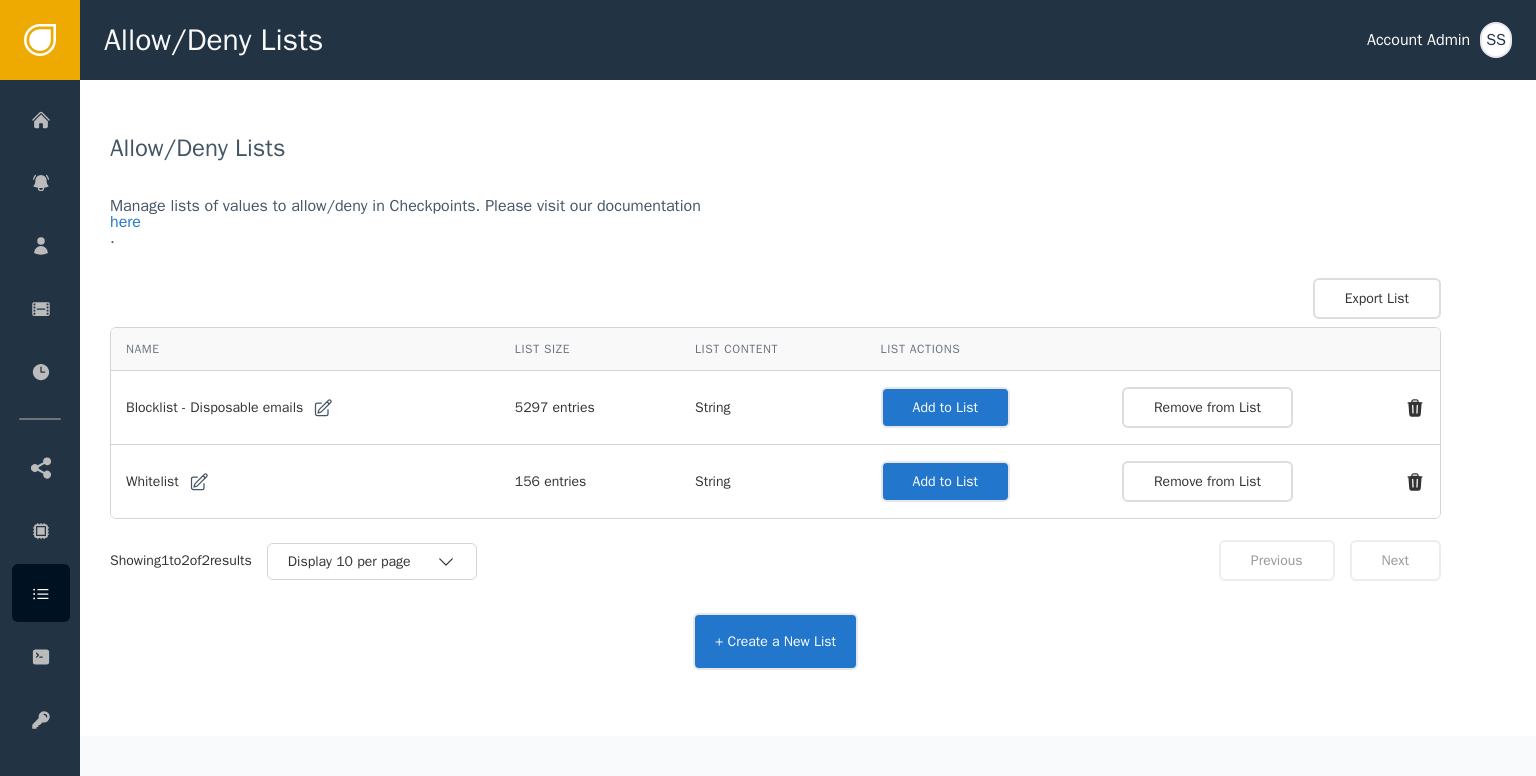 click on "Add to List" at bounding box center (945, 407) 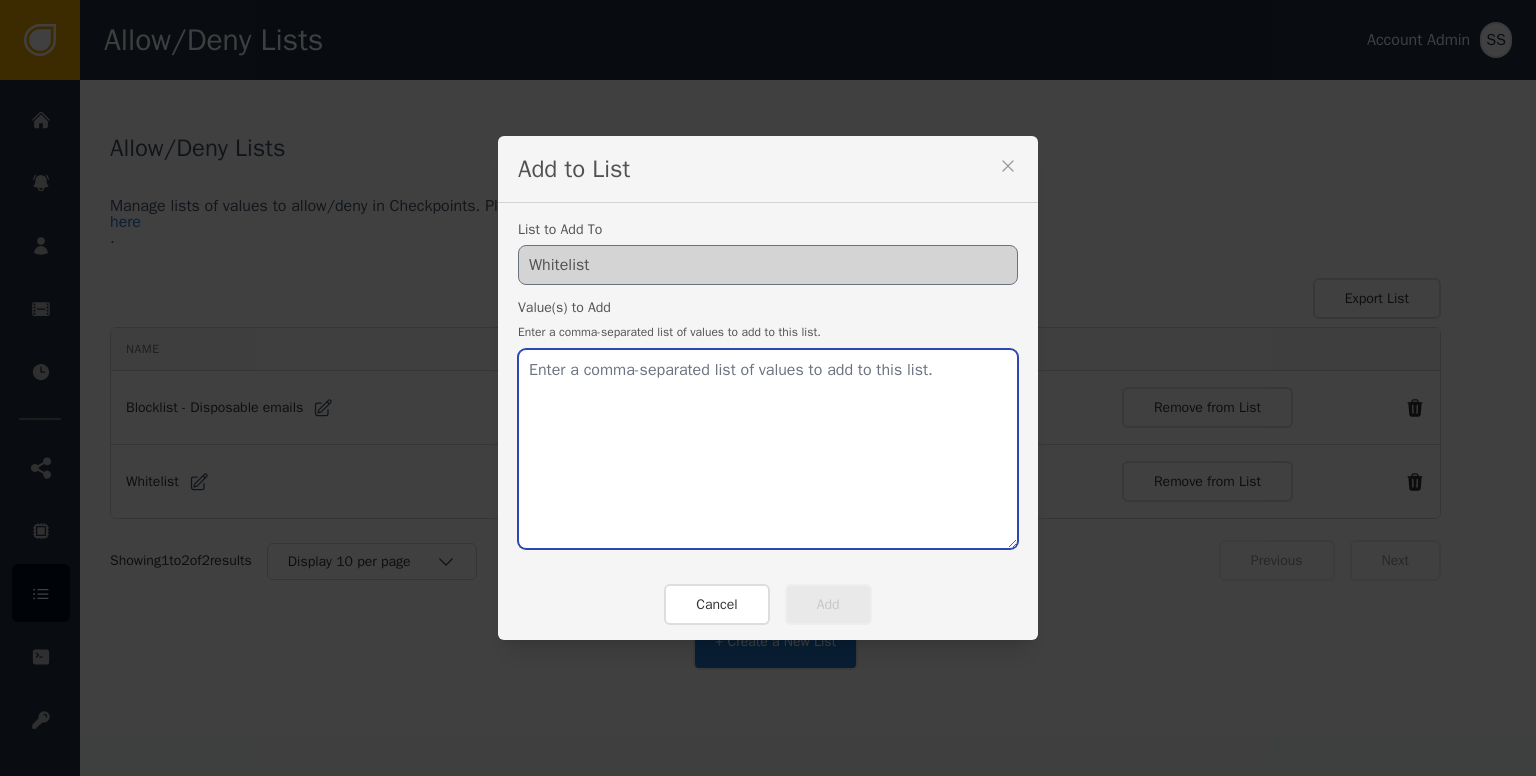 click at bounding box center [768, 449] 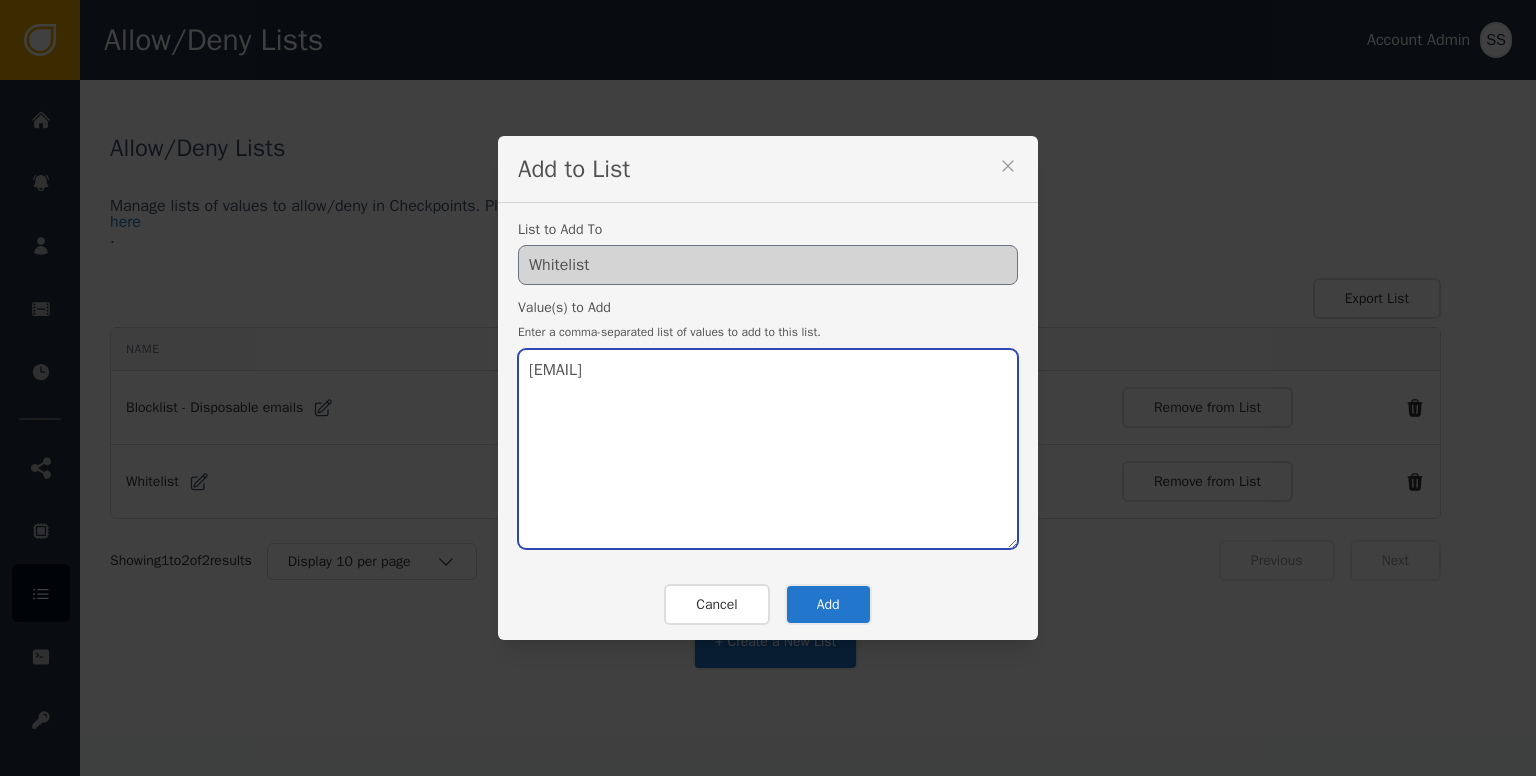 type on "[EMAIL]" 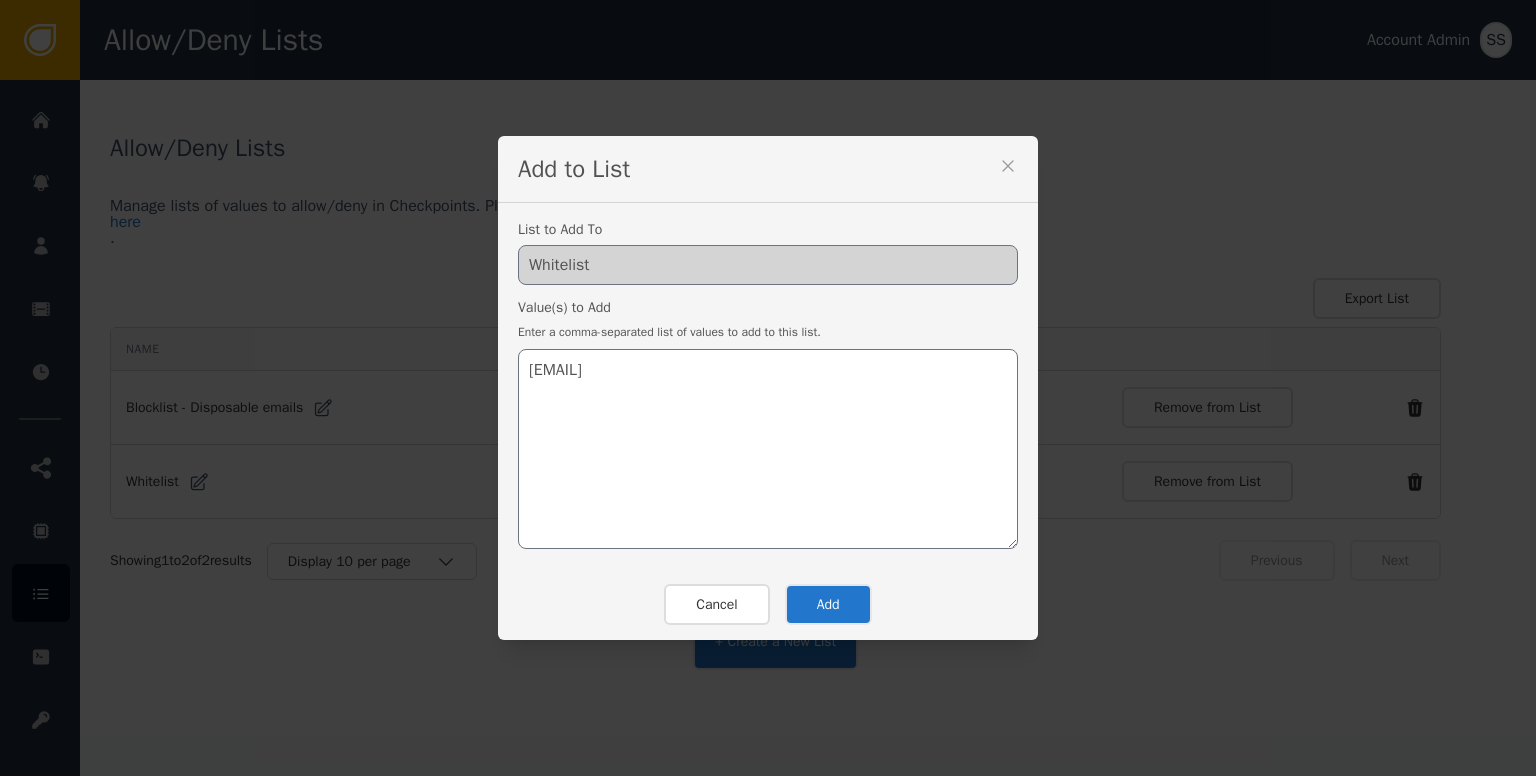 click on "Add" at bounding box center (828, 604) 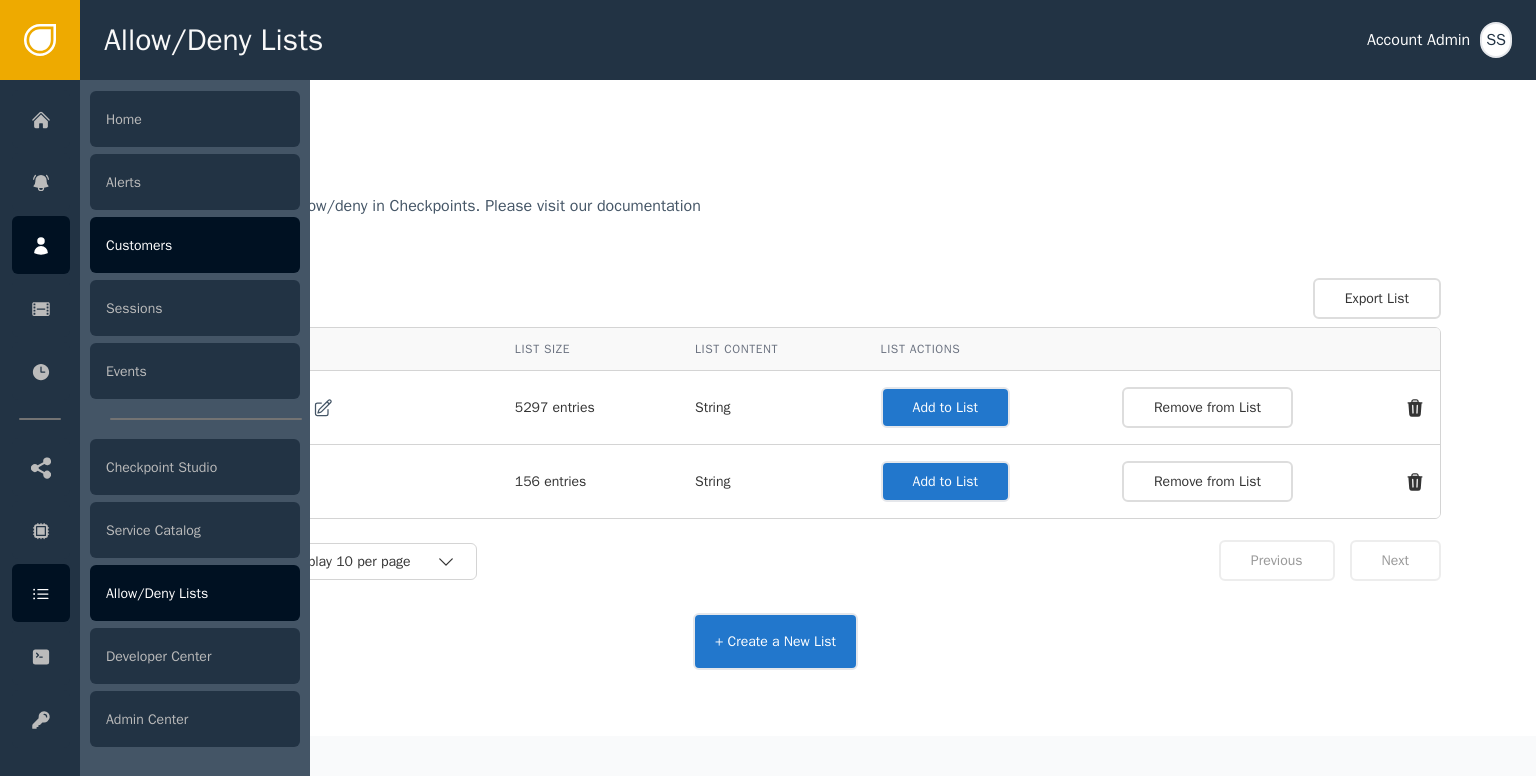 click on "Customers" at bounding box center [195, 245] 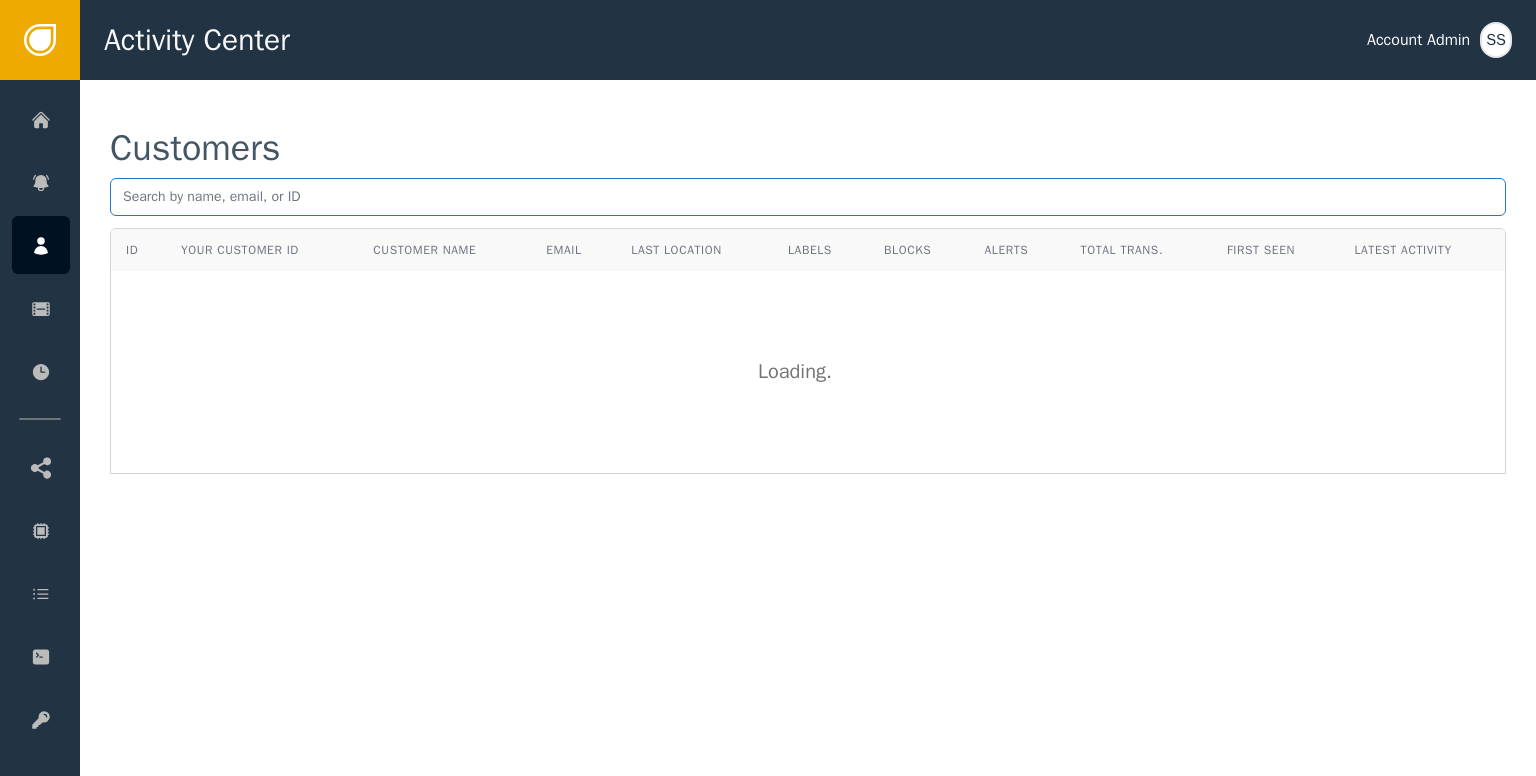 click at bounding box center (808, 197) 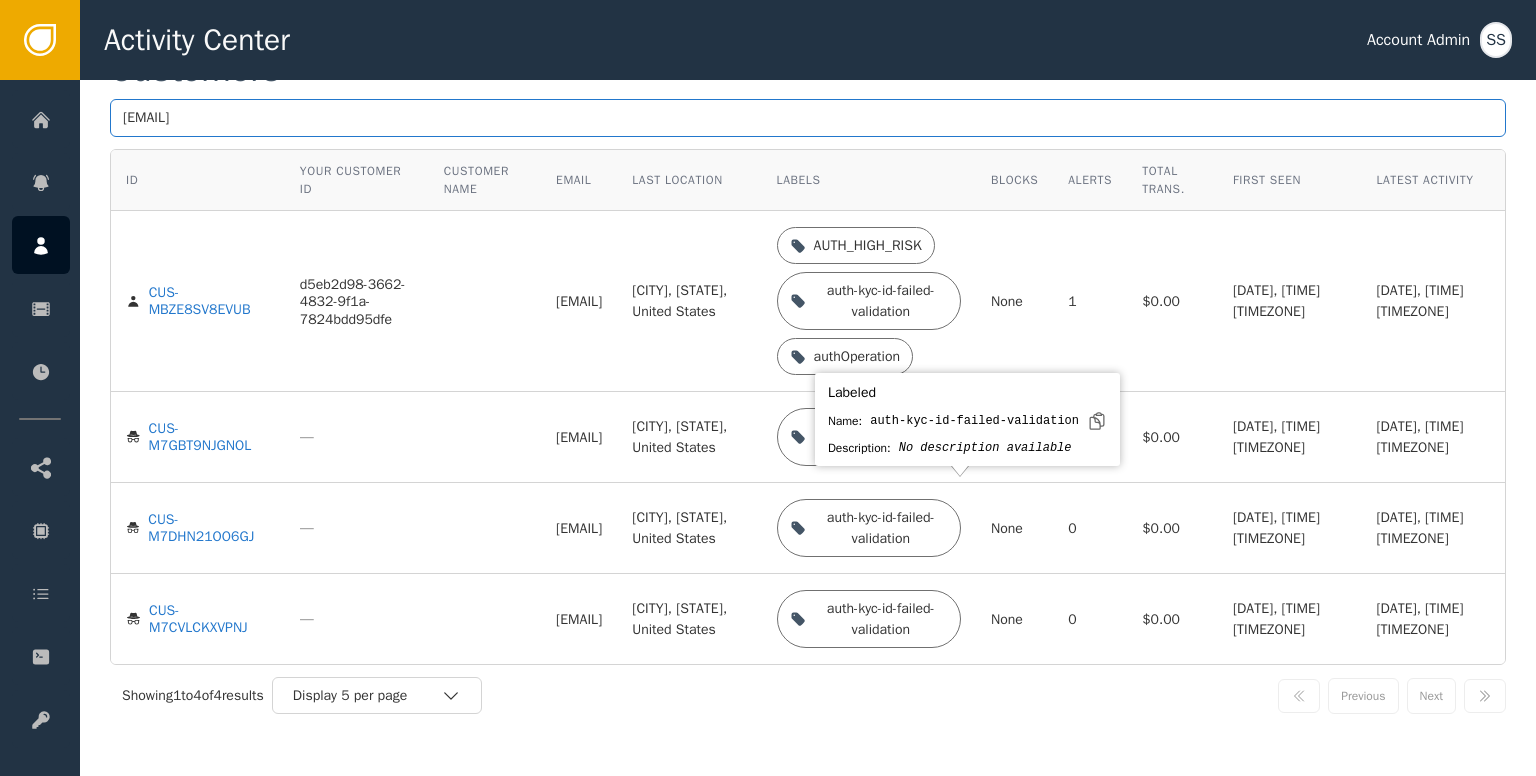 scroll, scrollTop: 153, scrollLeft: 0, axis: vertical 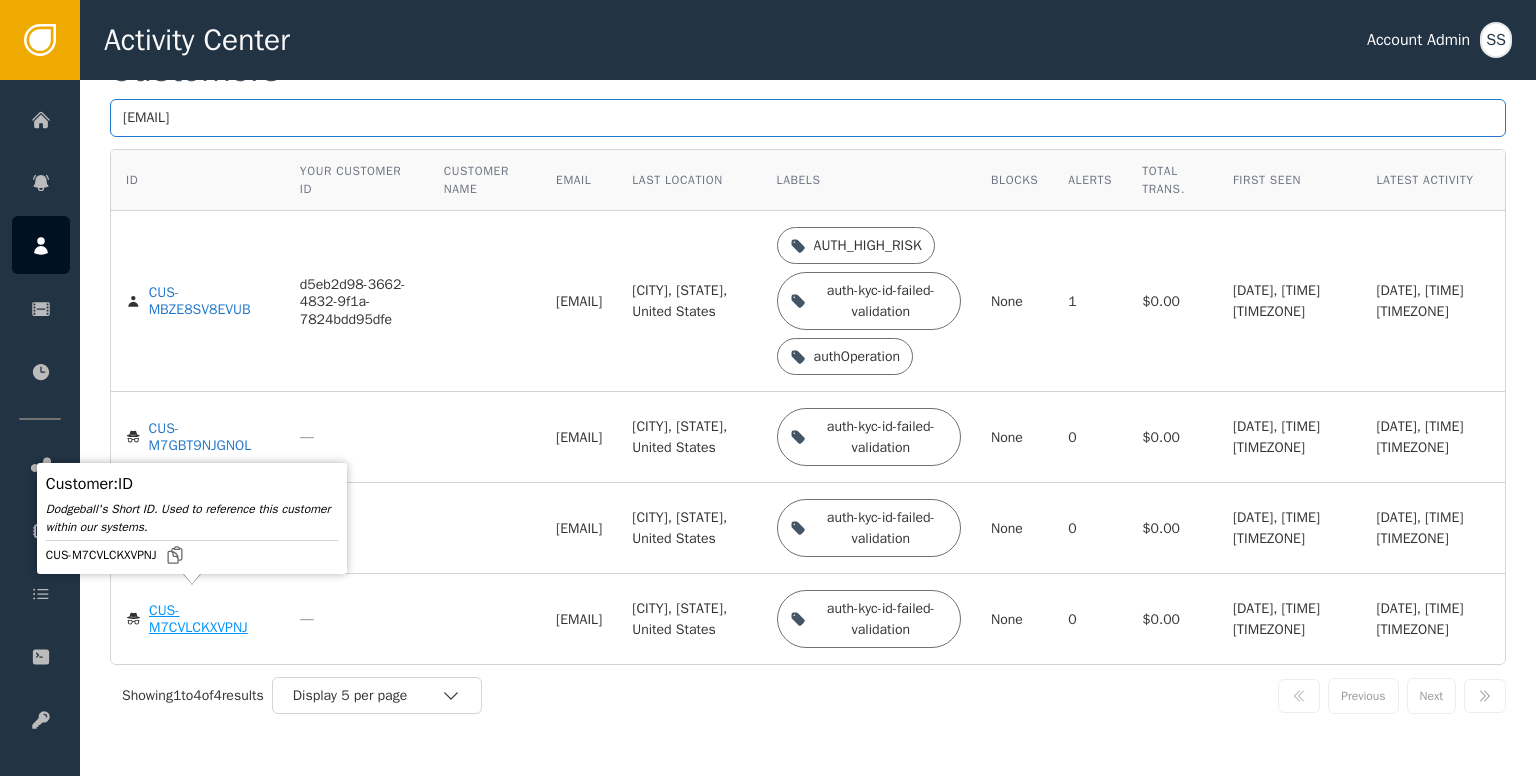 type on "[EMAIL]" 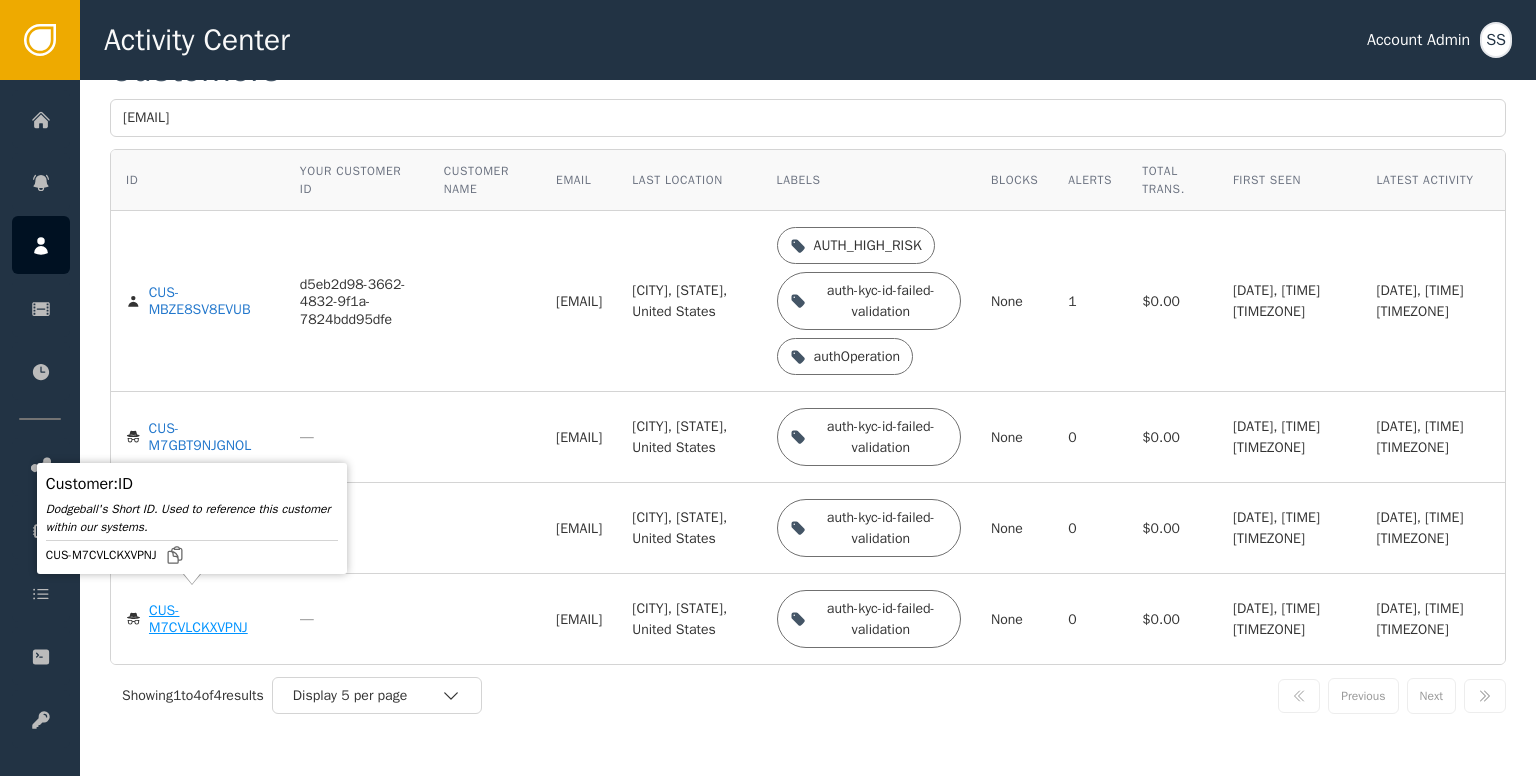 click on "CUS-M7CVLCKXVPNJ" at bounding box center (209, 301) 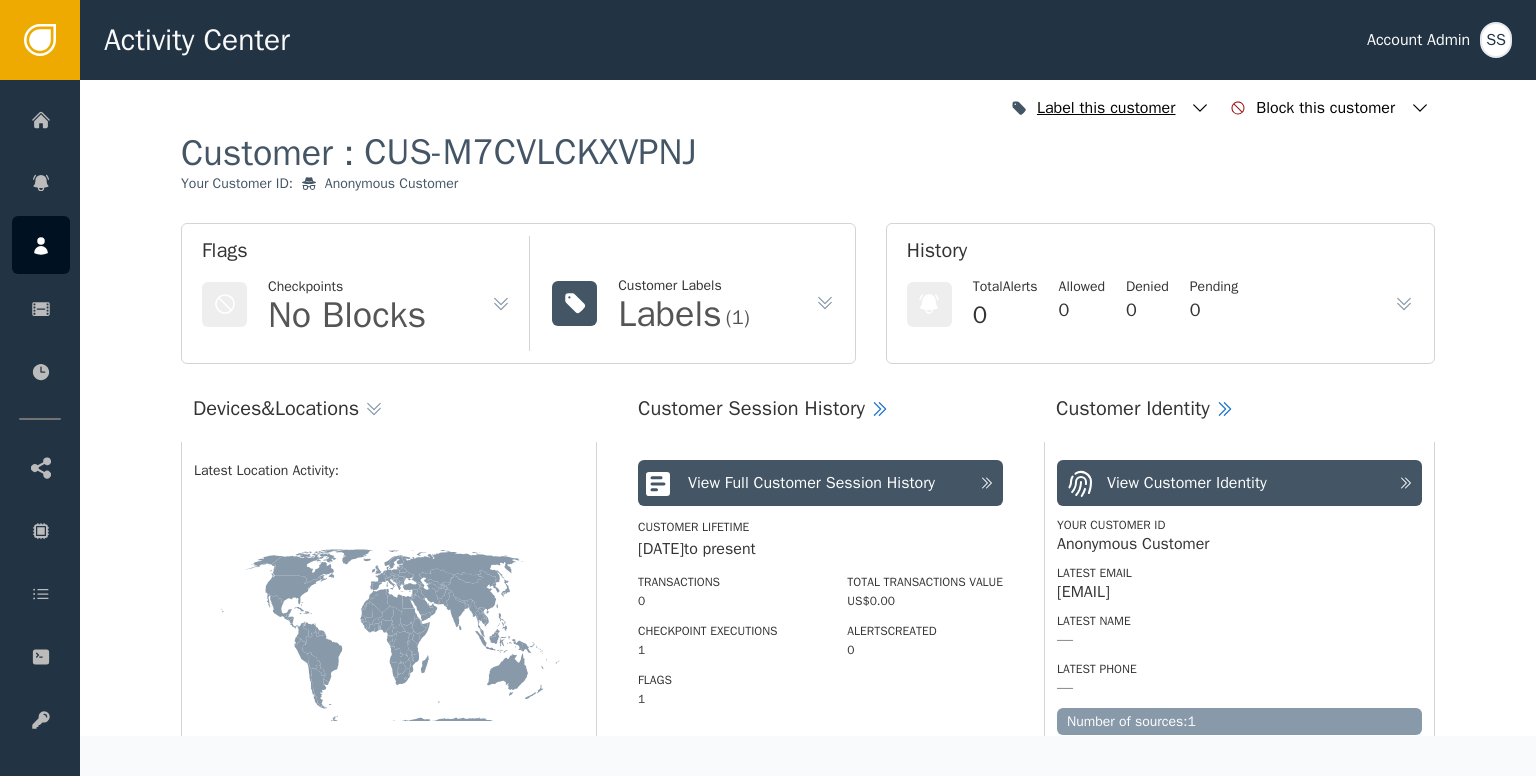 click at bounding box center [1200, 108] 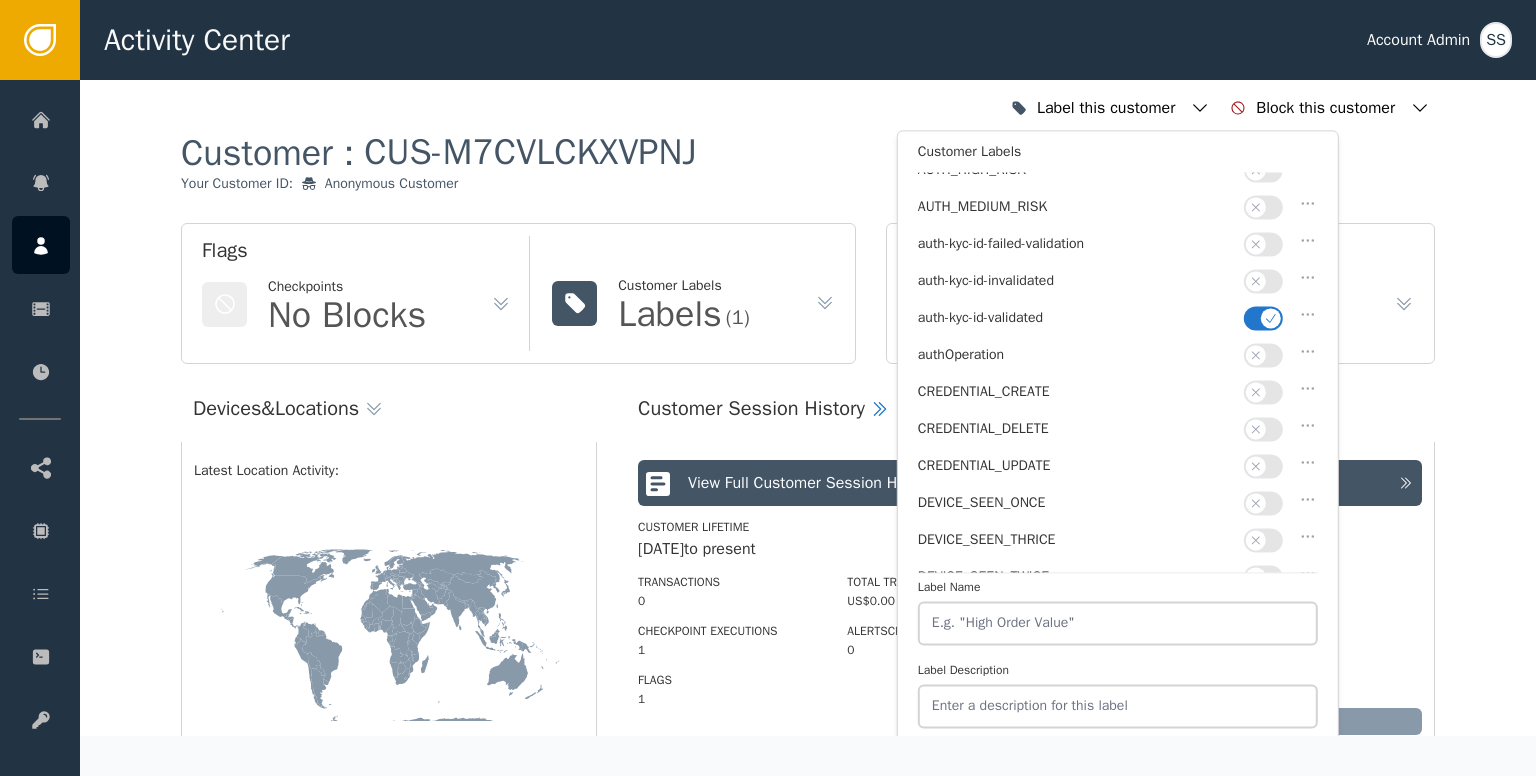 scroll, scrollTop: 500, scrollLeft: 0, axis: vertical 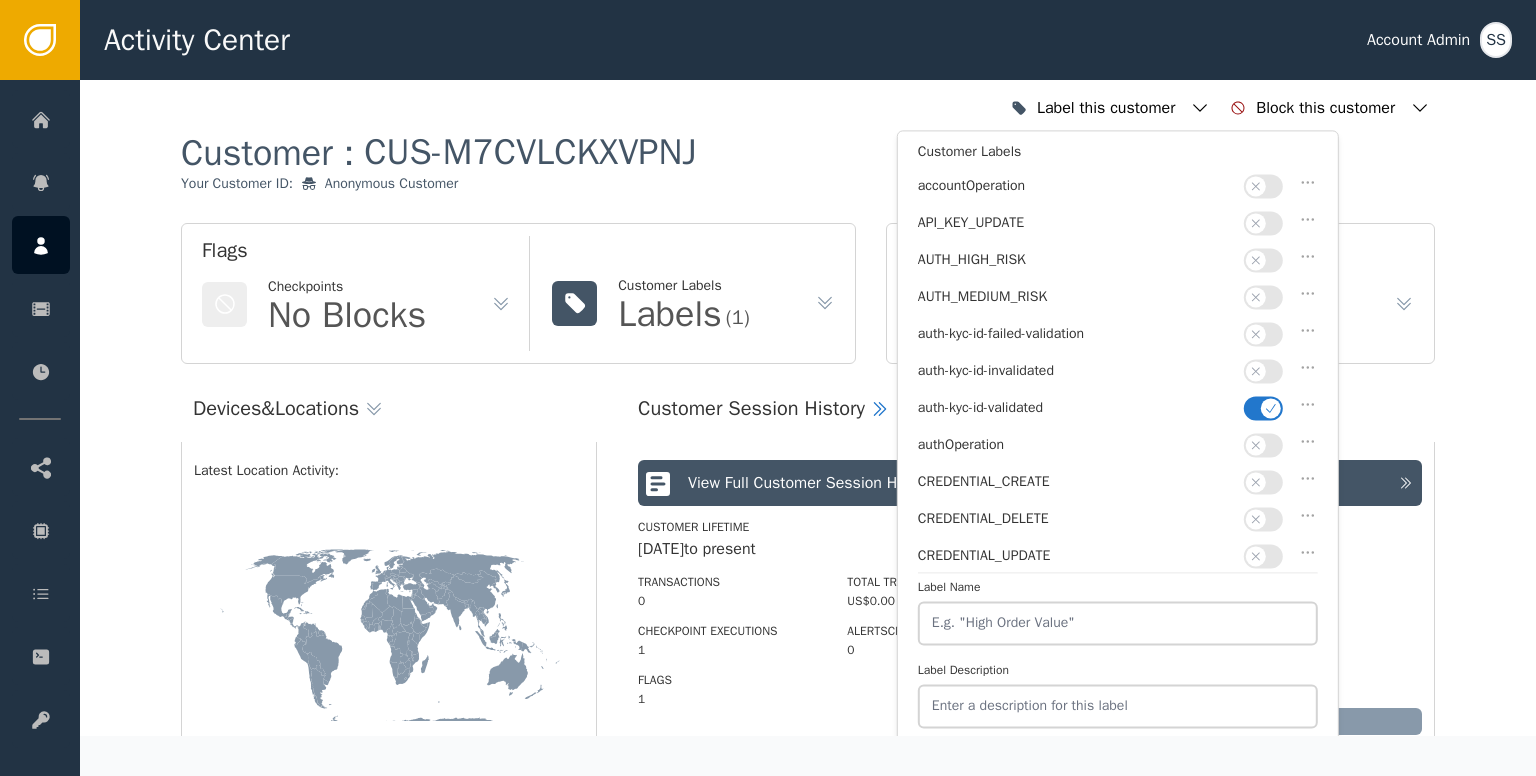 click at bounding box center (1263, 334) 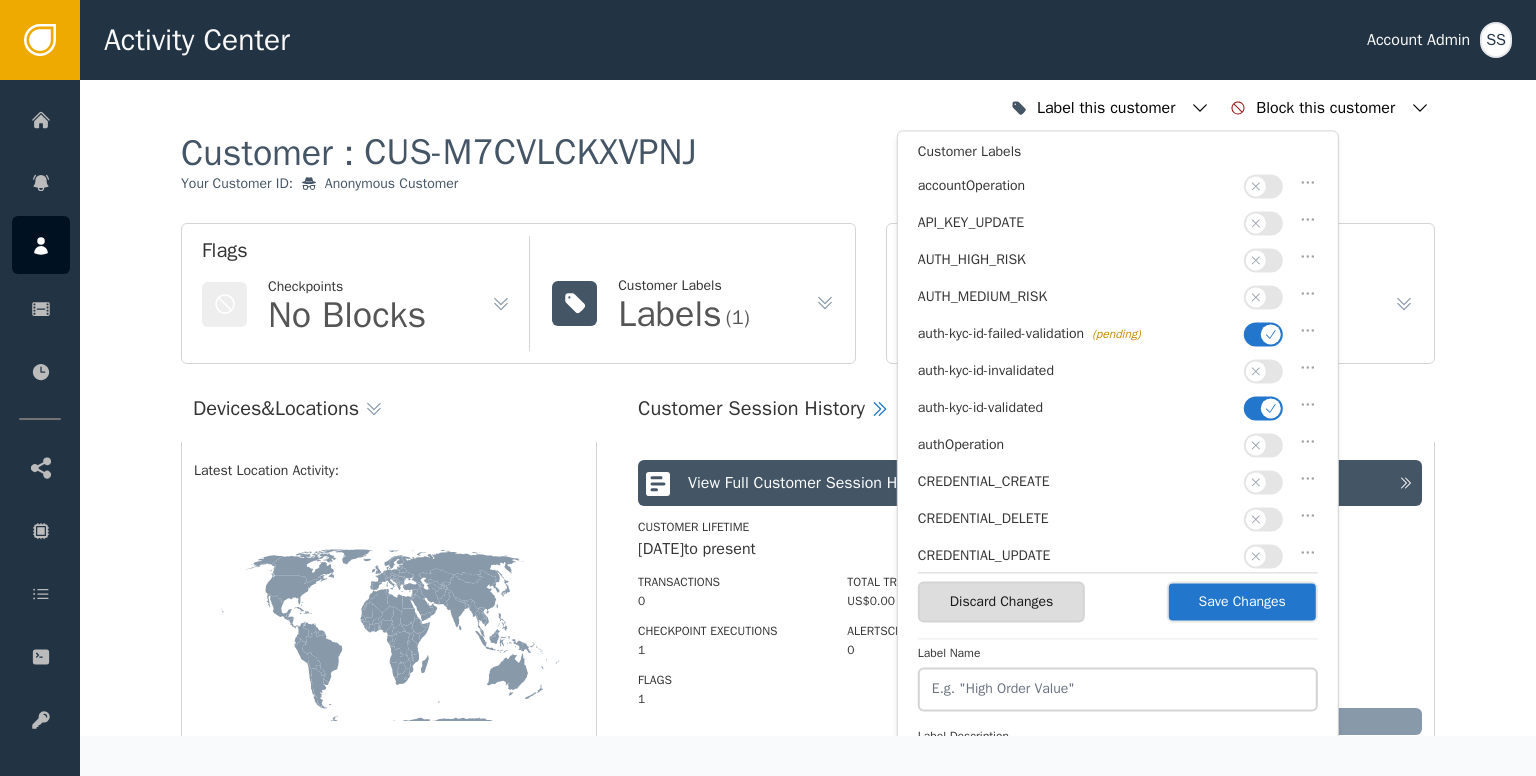 click at bounding box center [1271, 408] 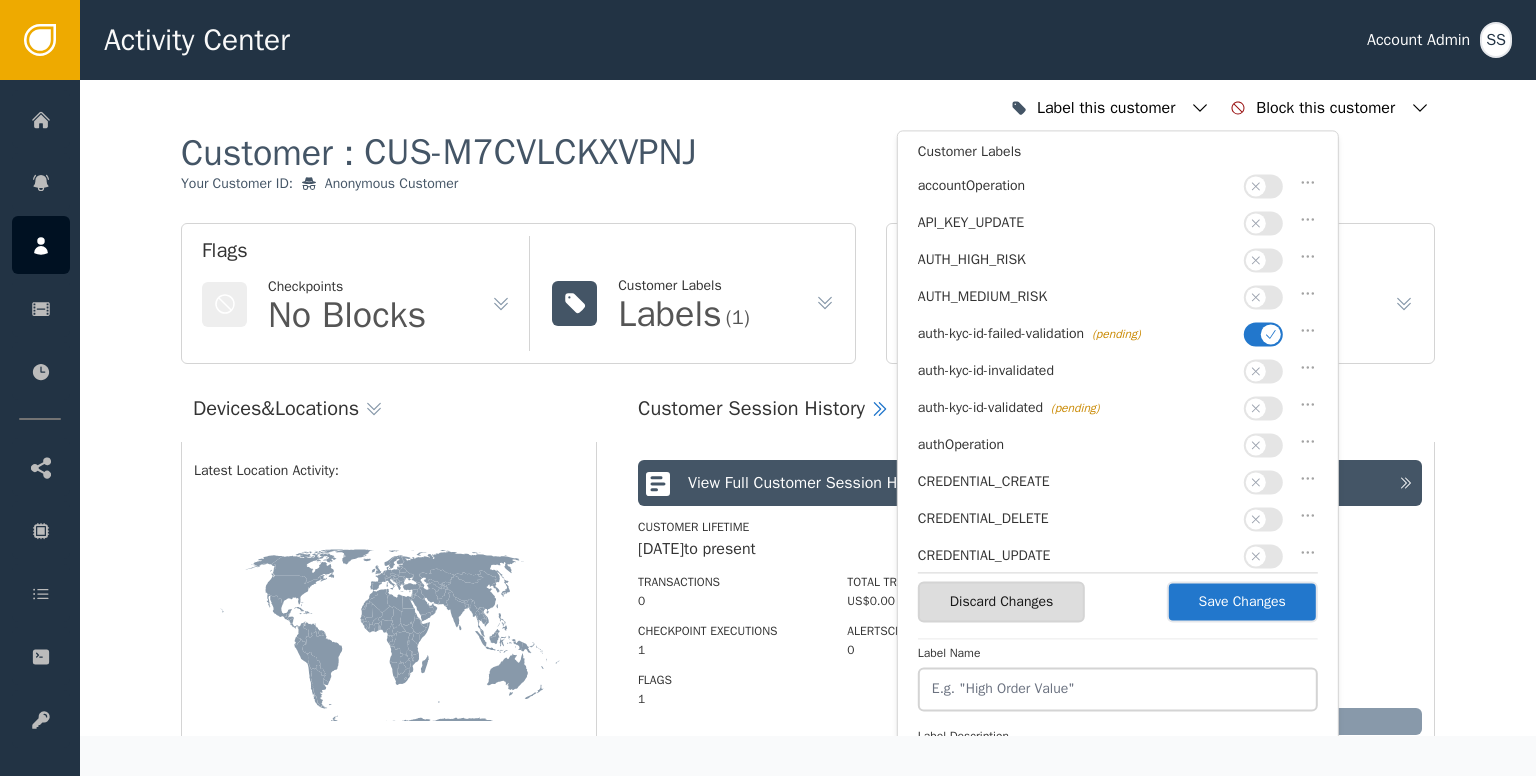 click at bounding box center (1271, 334) 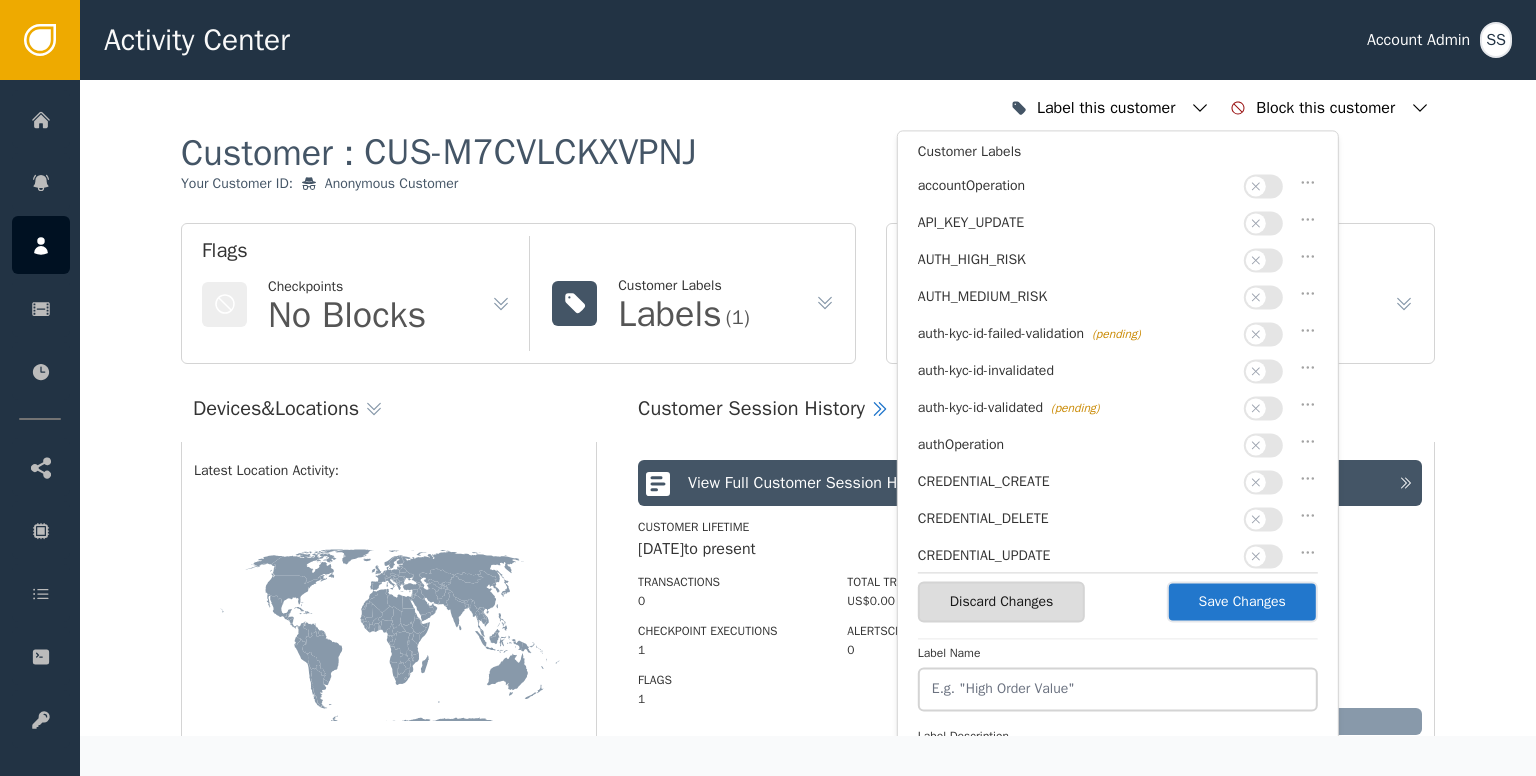 click on "Save Changes" at bounding box center [1242, 601] 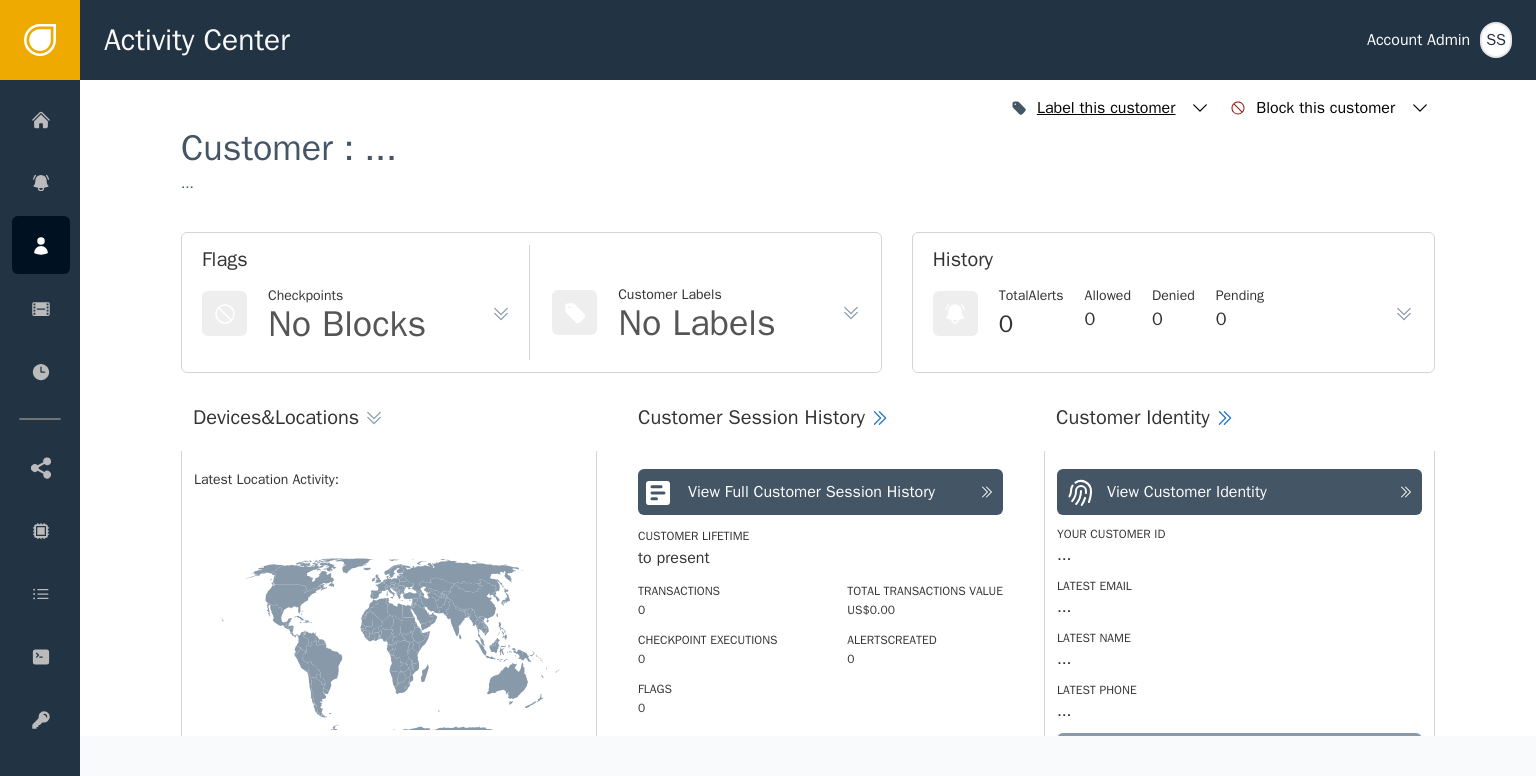 click at bounding box center [1200, 108] 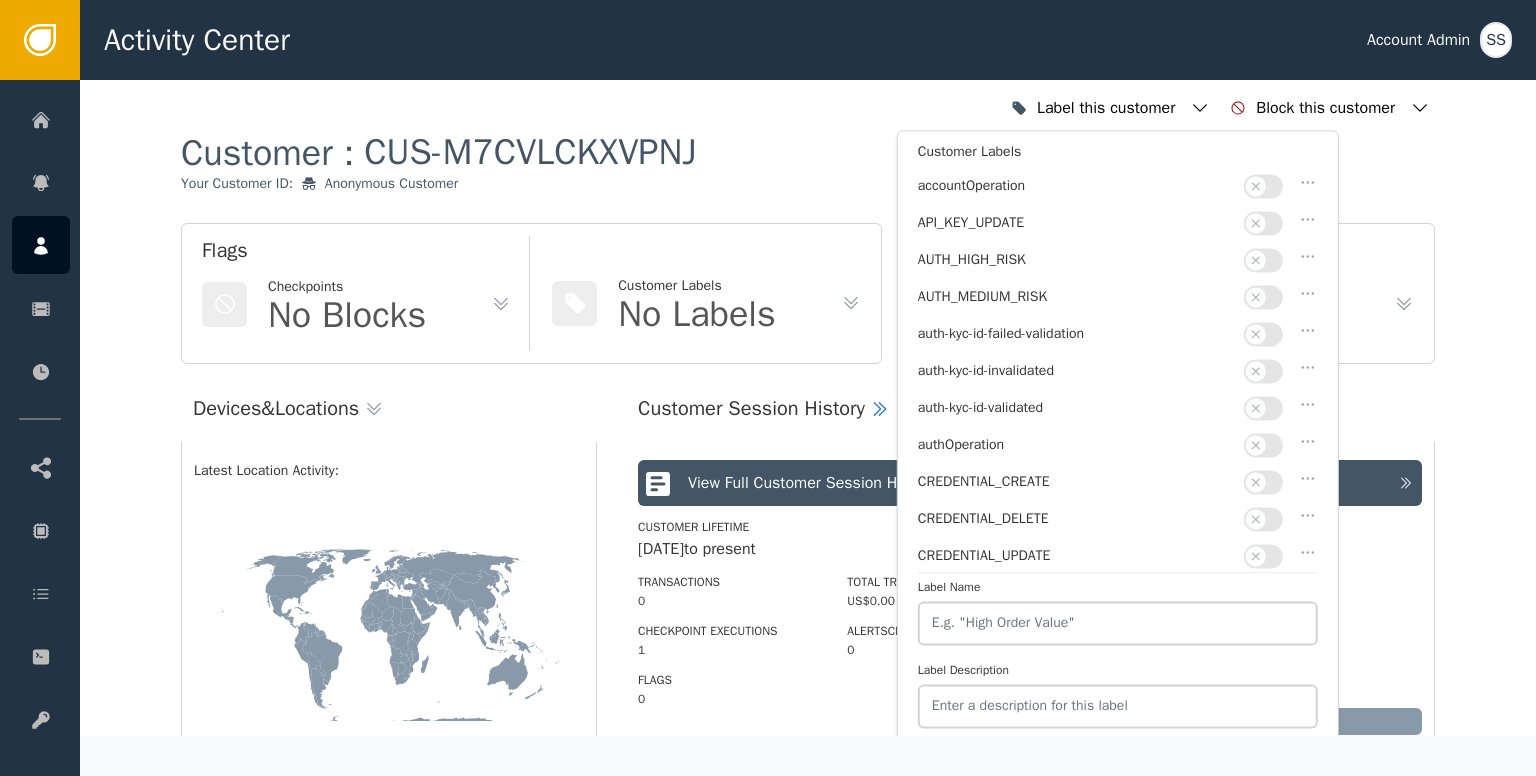 click at bounding box center [1256, 408] 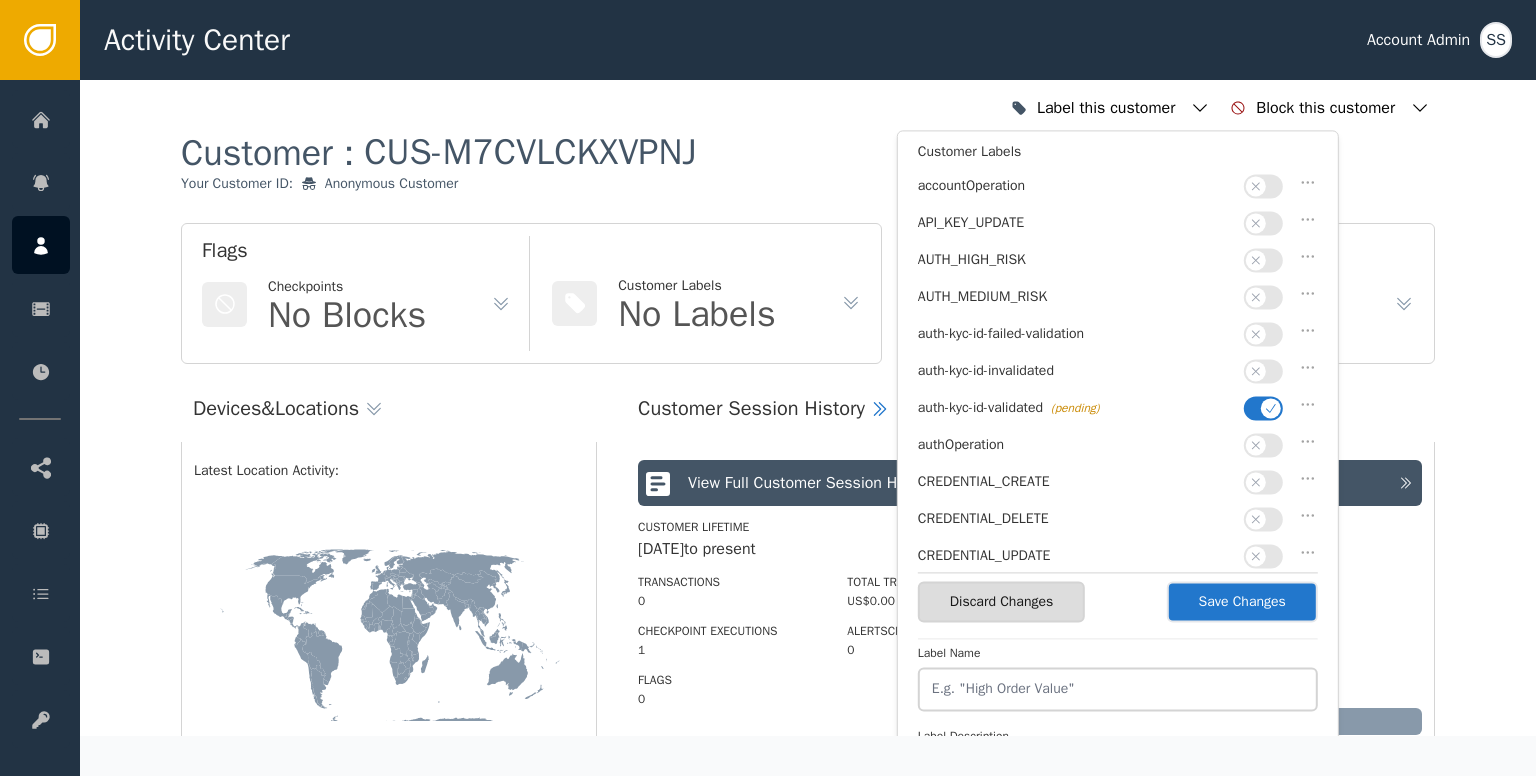 click on "Save Changes" at bounding box center [1242, 601] 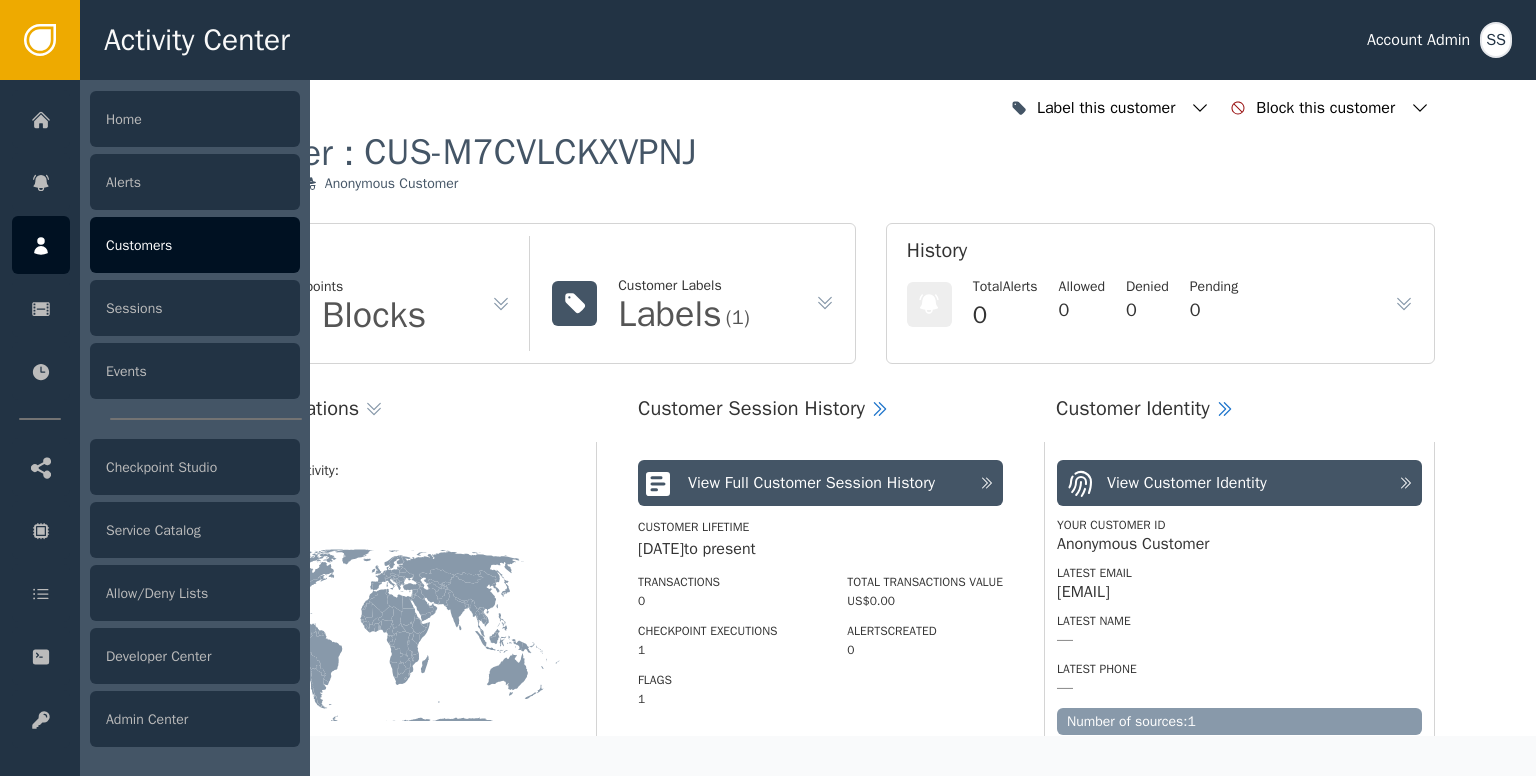 click on "Customers" at bounding box center (195, 245) 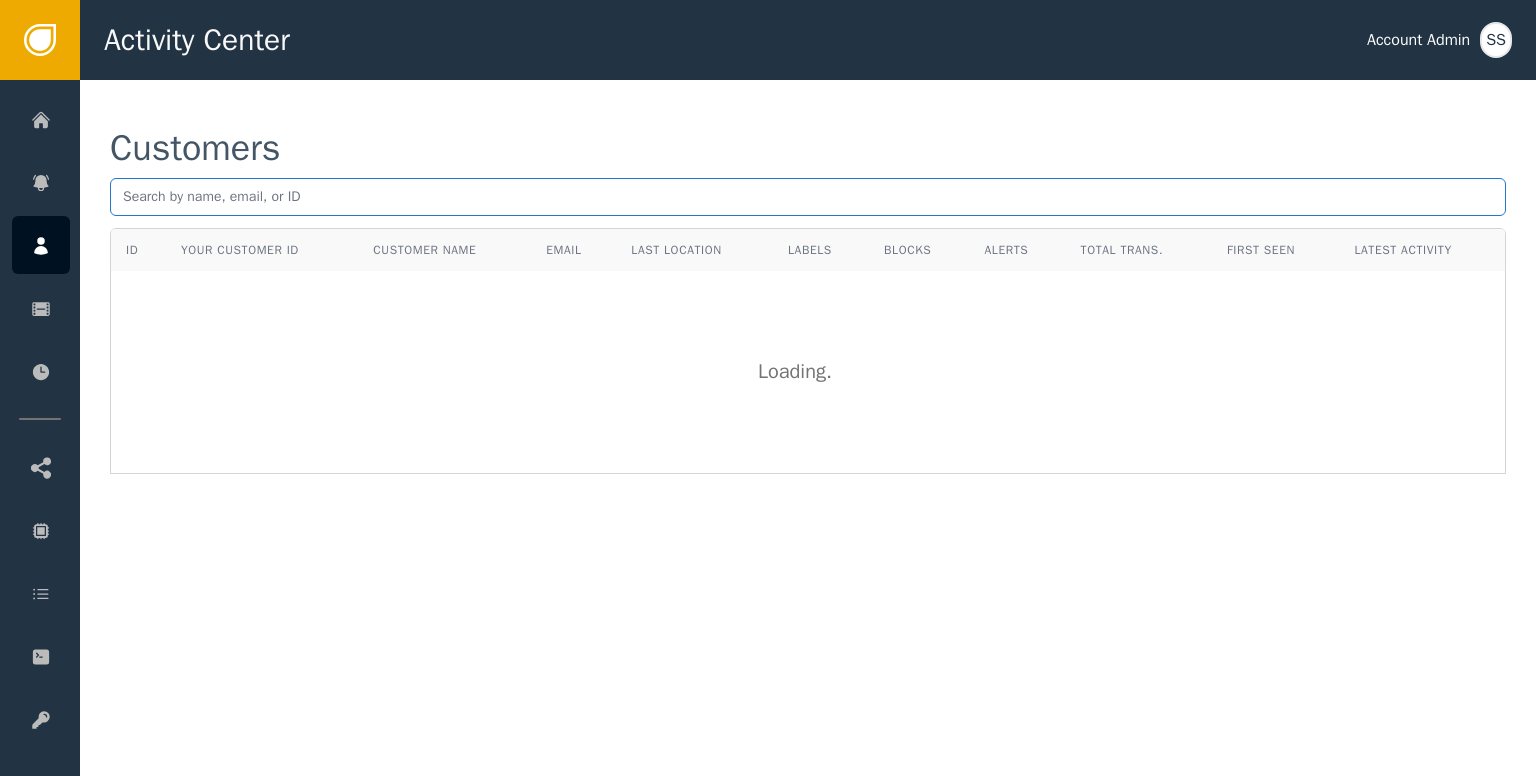 click at bounding box center [808, 197] 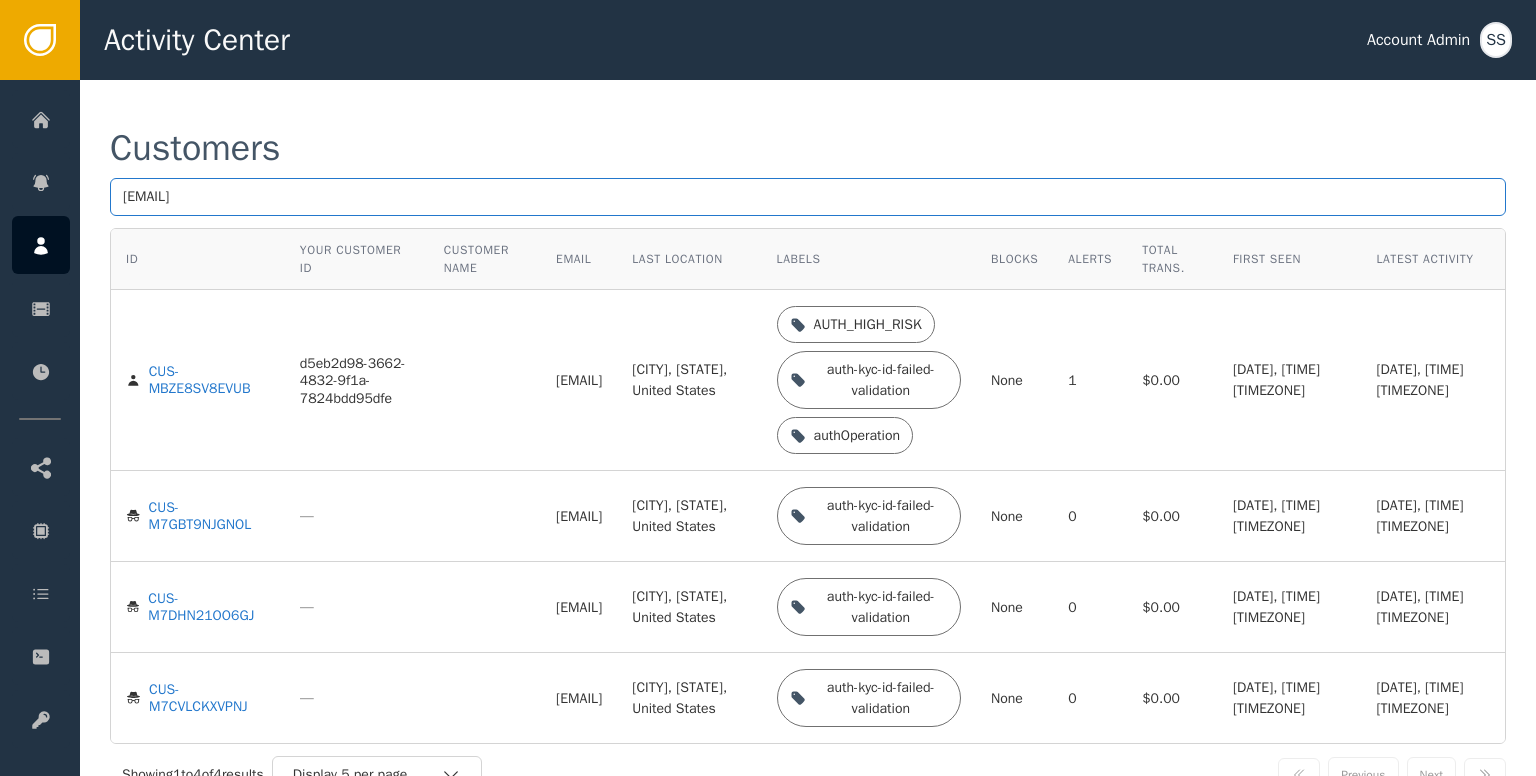 type on "[EMAIL]" 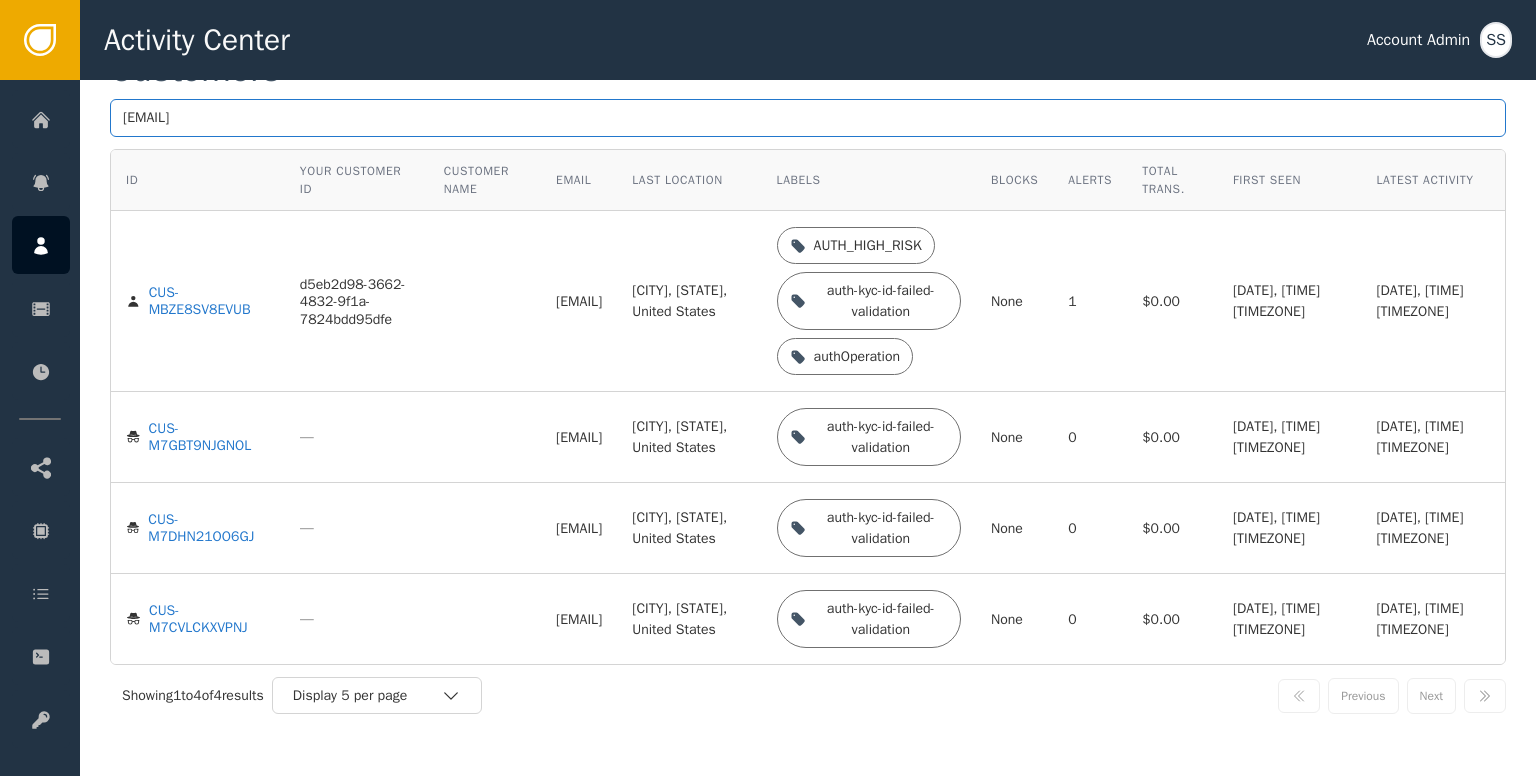 scroll, scrollTop: 153, scrollLeft: 0, axis: vertical 